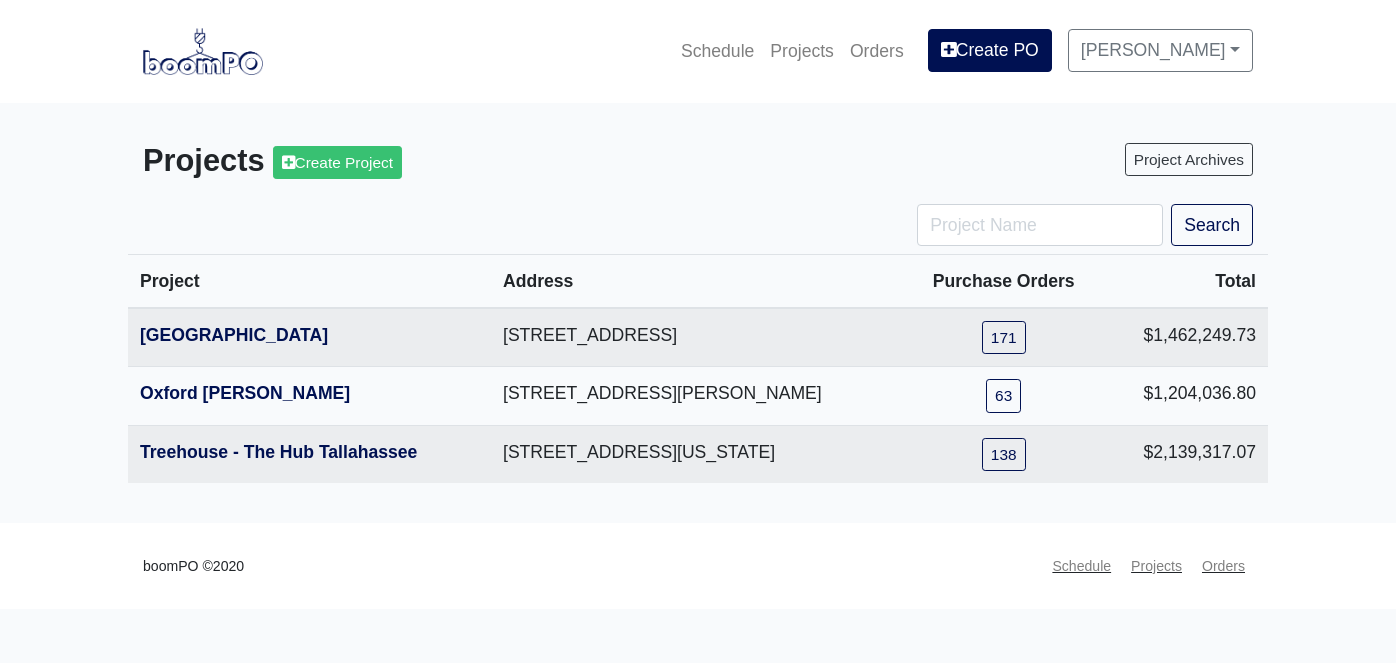 scroll, scrollTop: 0, scrollLeft: 0, axis: both 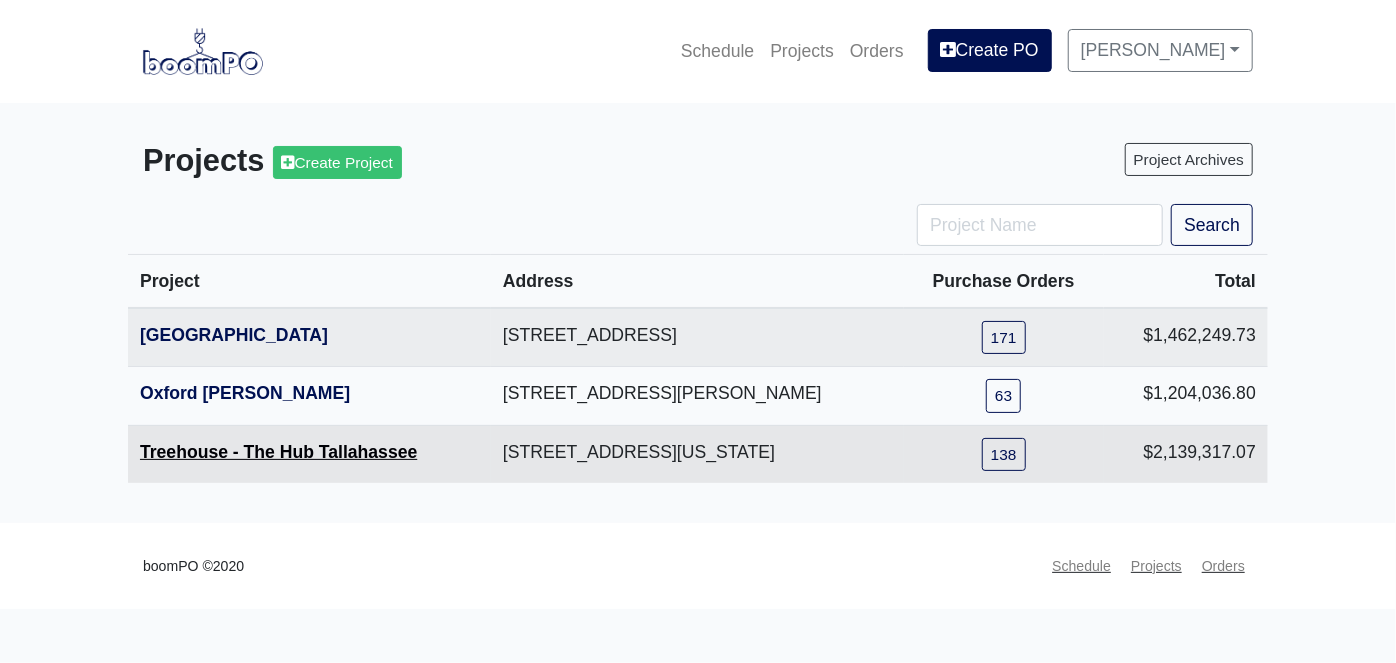 click on "Treehouse - The Hub Tallahassee" at bounding box center (278, 452) 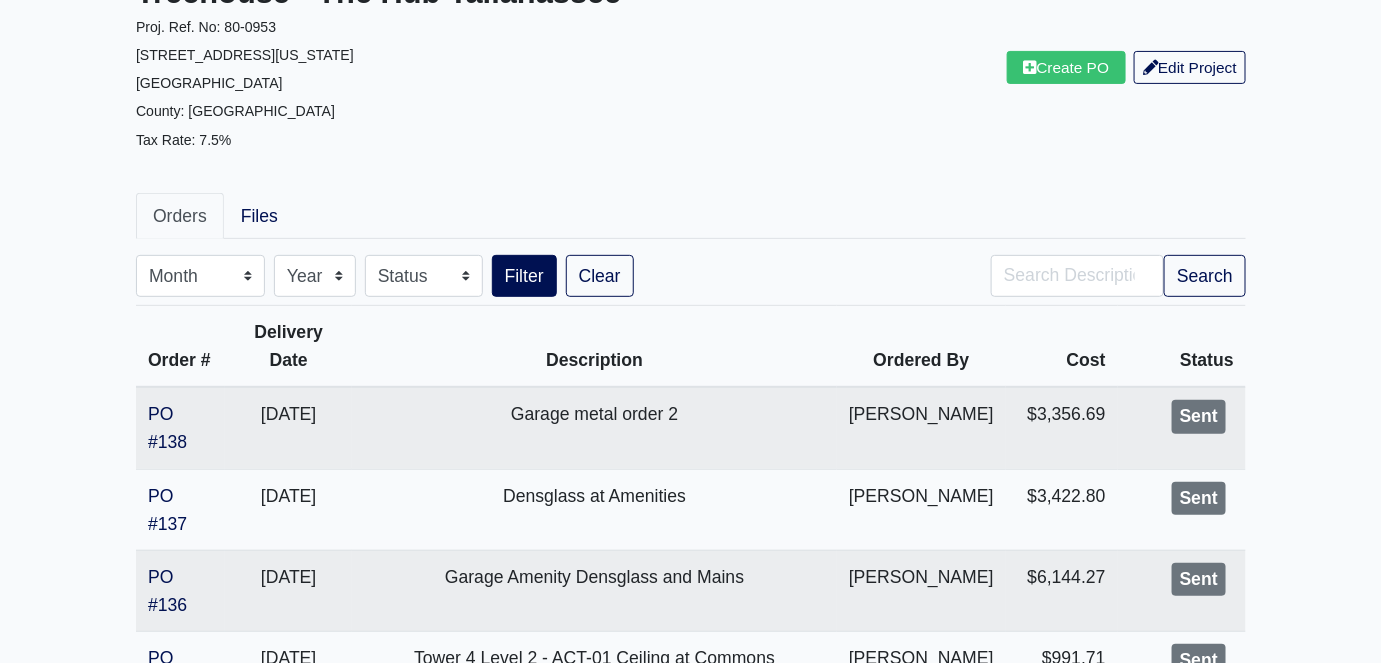 scroll, scrollTop: 90, scrollLeft: 0, axis: vertical 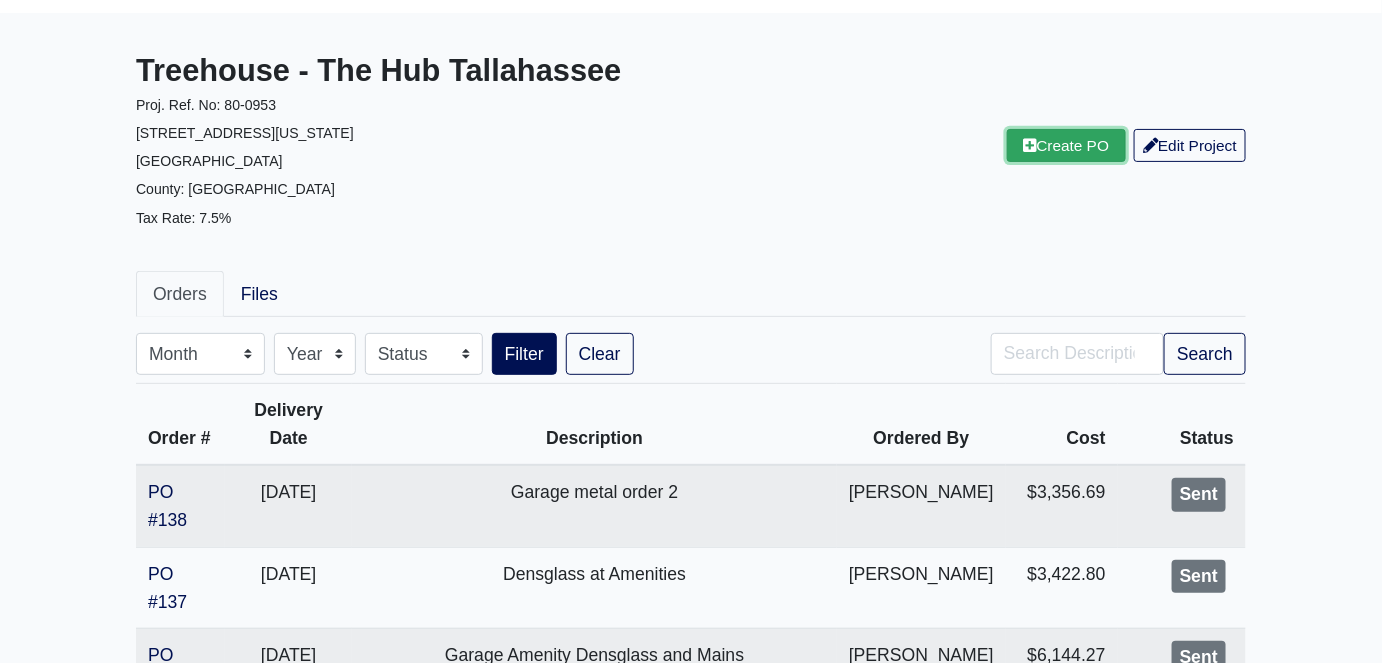 click on "Create PO" at bounding box center [1067, 145] 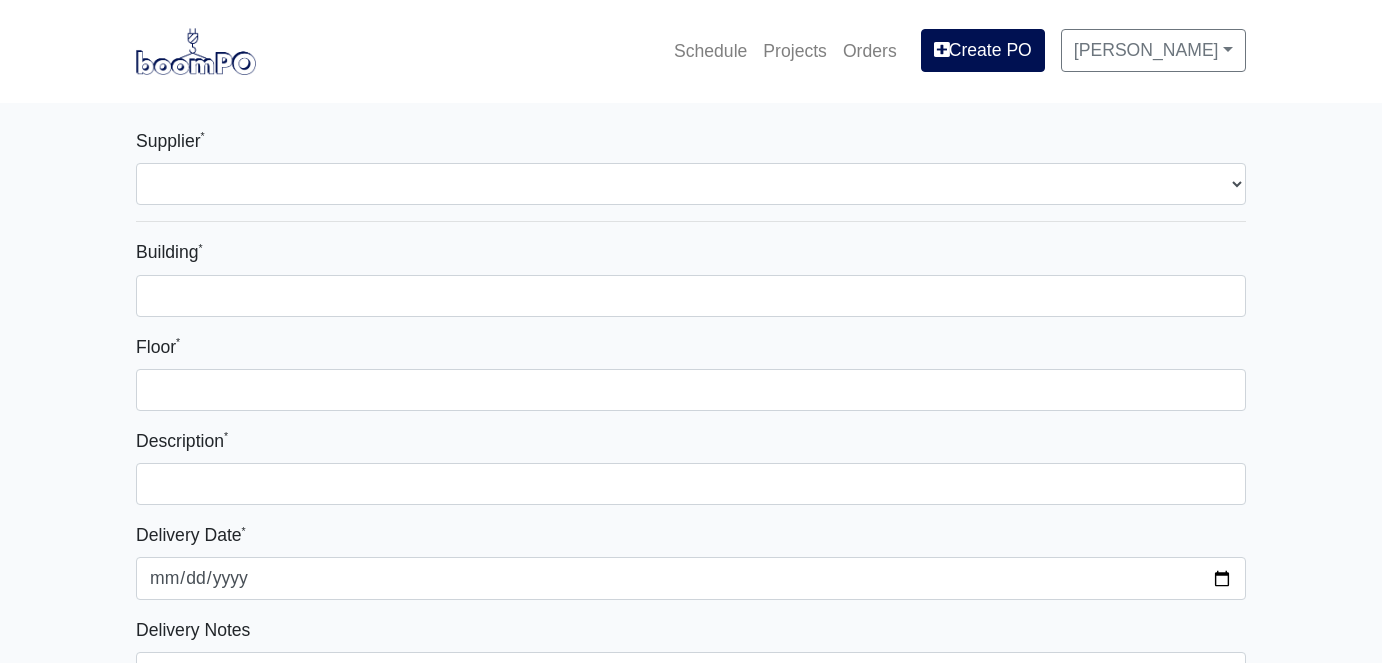 select 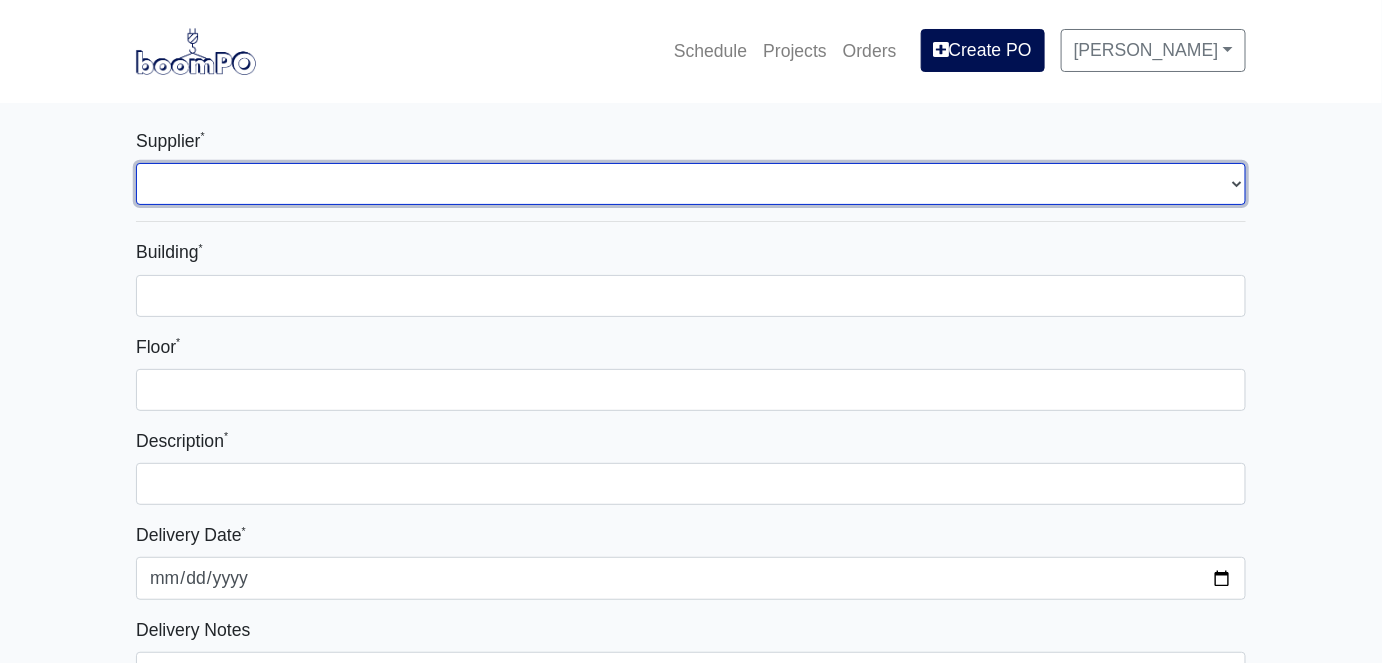 click on "Select one...   L&W Supply – Tallahassee, FL Interior/Exterior Building Supply - Tallahassee, GA" at bounding box center (691, 184) 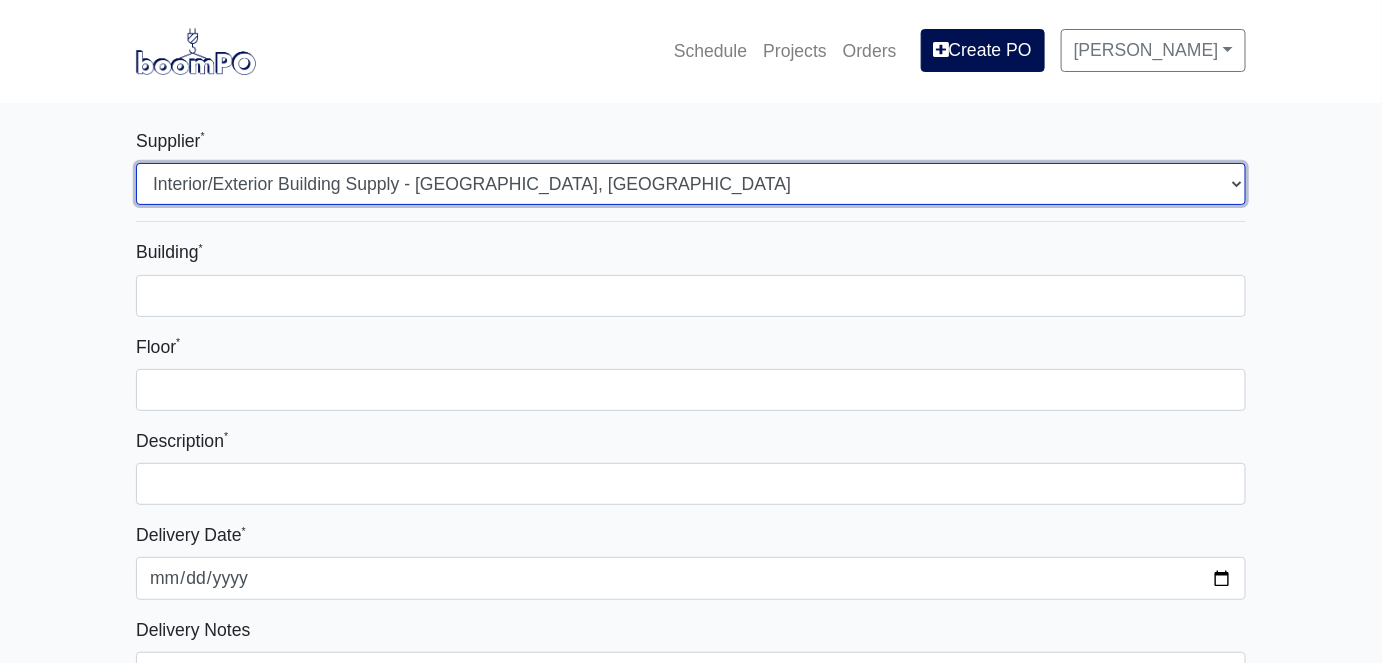click on "Select one...   L&W Supply – Tallahassee, FL Interior/Exterior Building Supply - Tallahassee, GA" at bounding box center (691, 184) 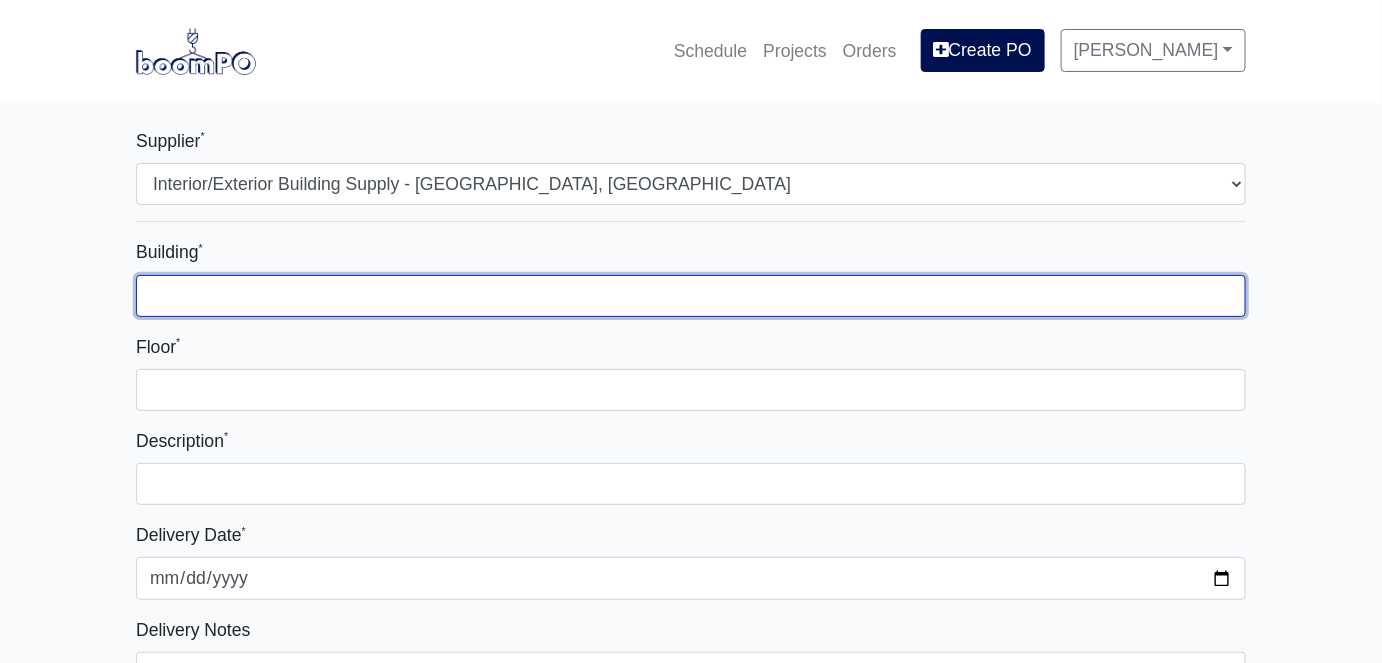 click on "Building *" at bounding box center (691, 296) 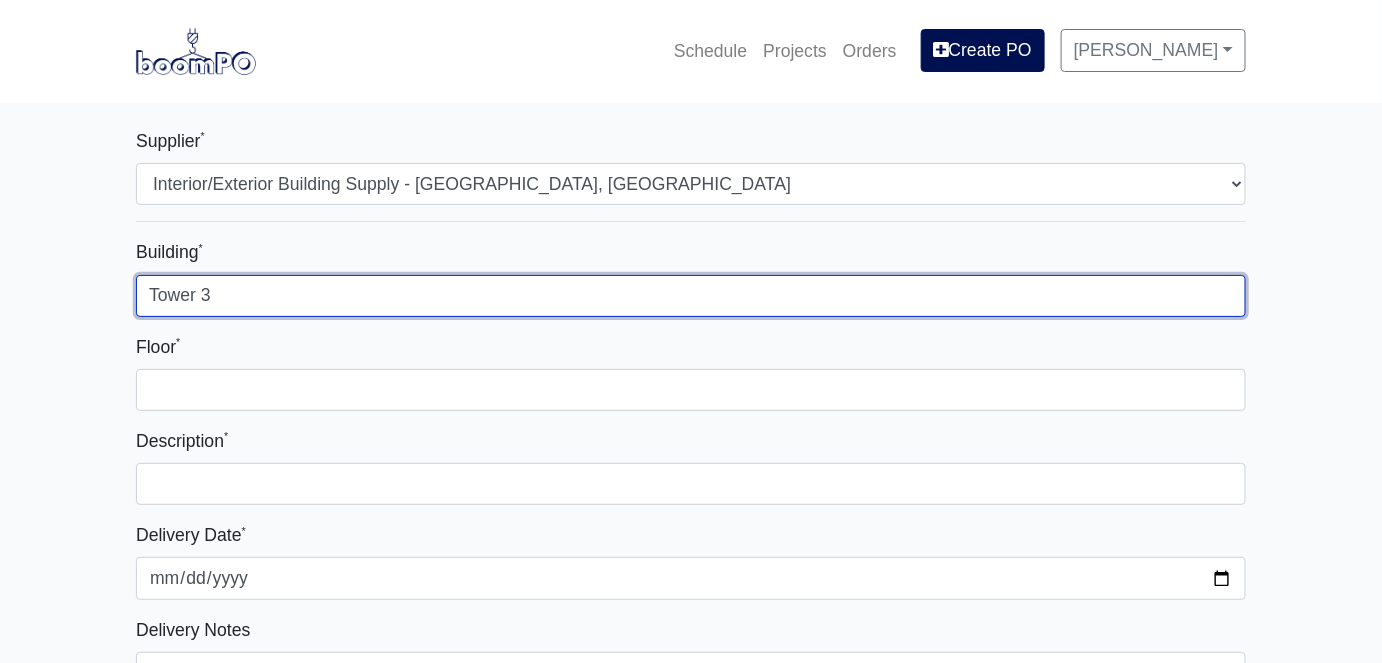 type on "Tower 3" 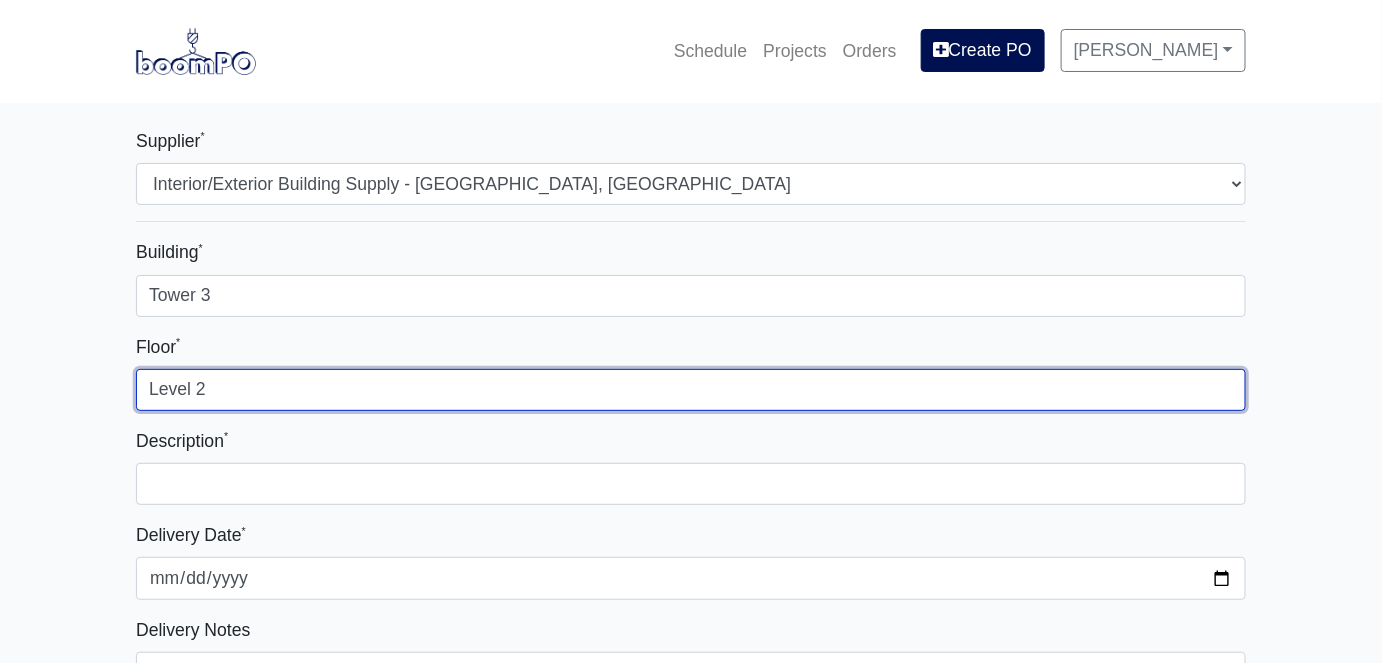 type on "Level 2" 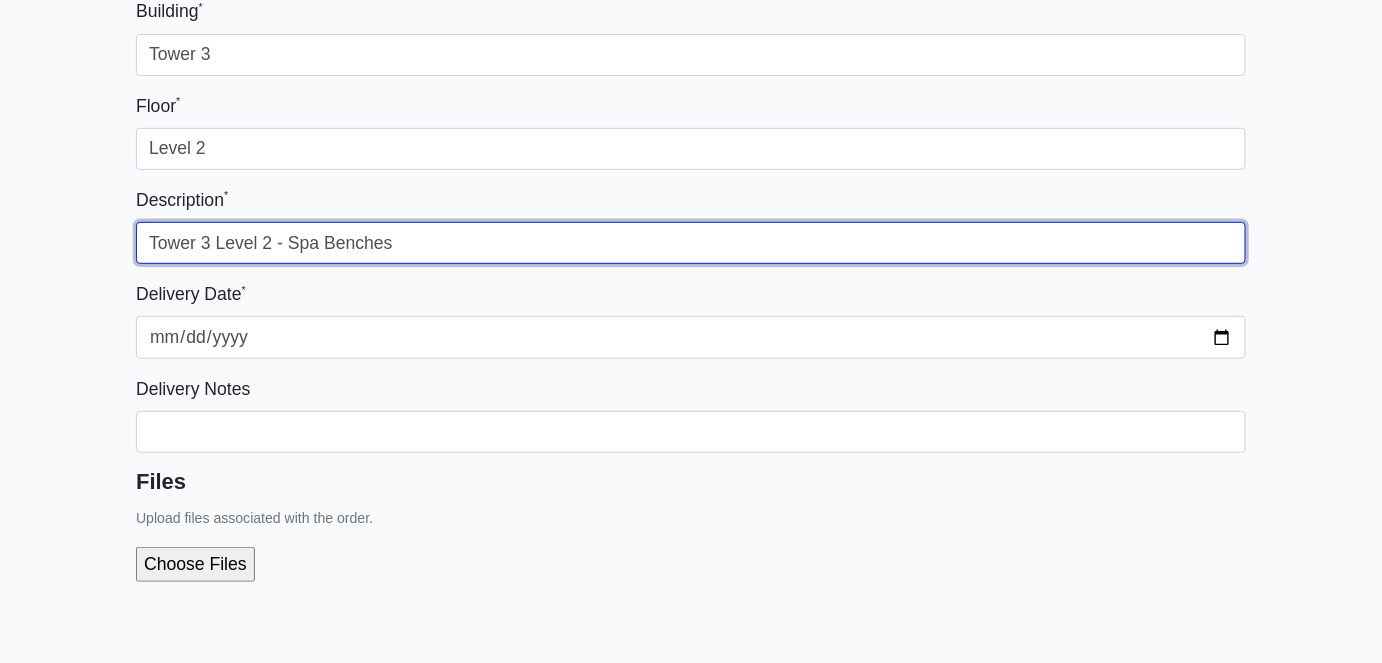 scroll, scrollTop: 272, scrollLeft: 0, axis: vertical 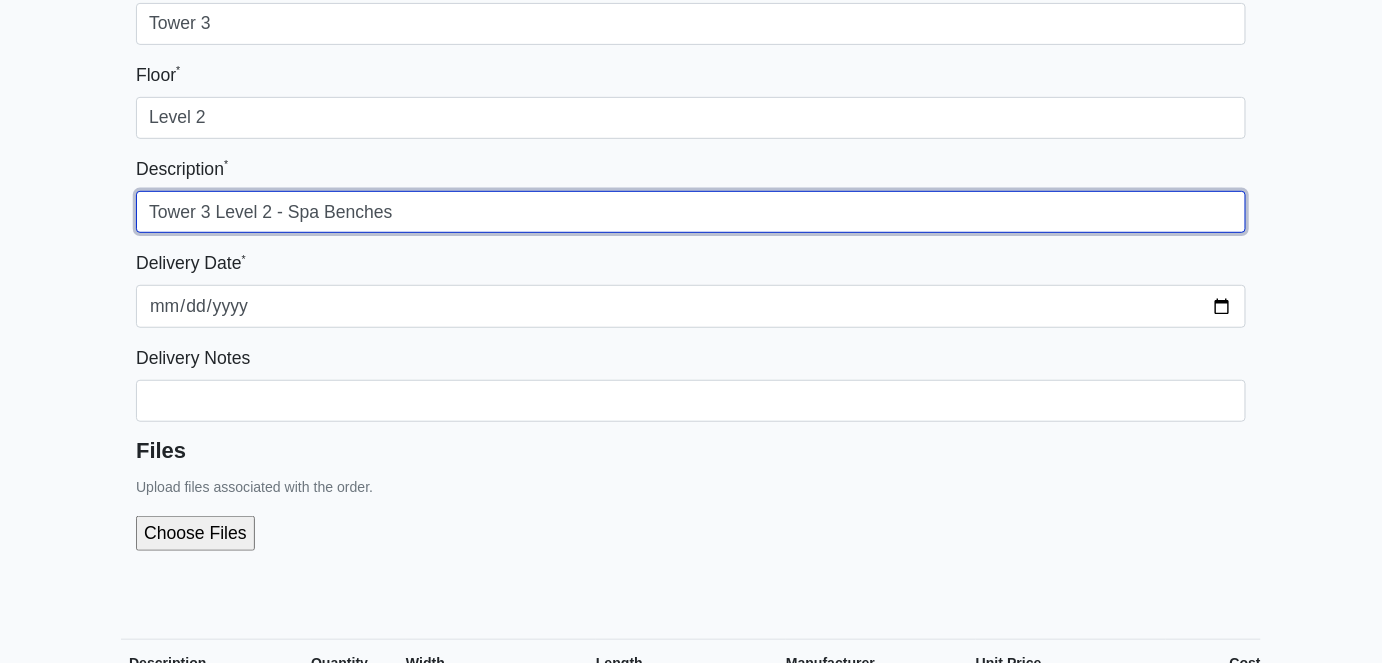 type on "Tower 3 Level 2 - Spa Benches" 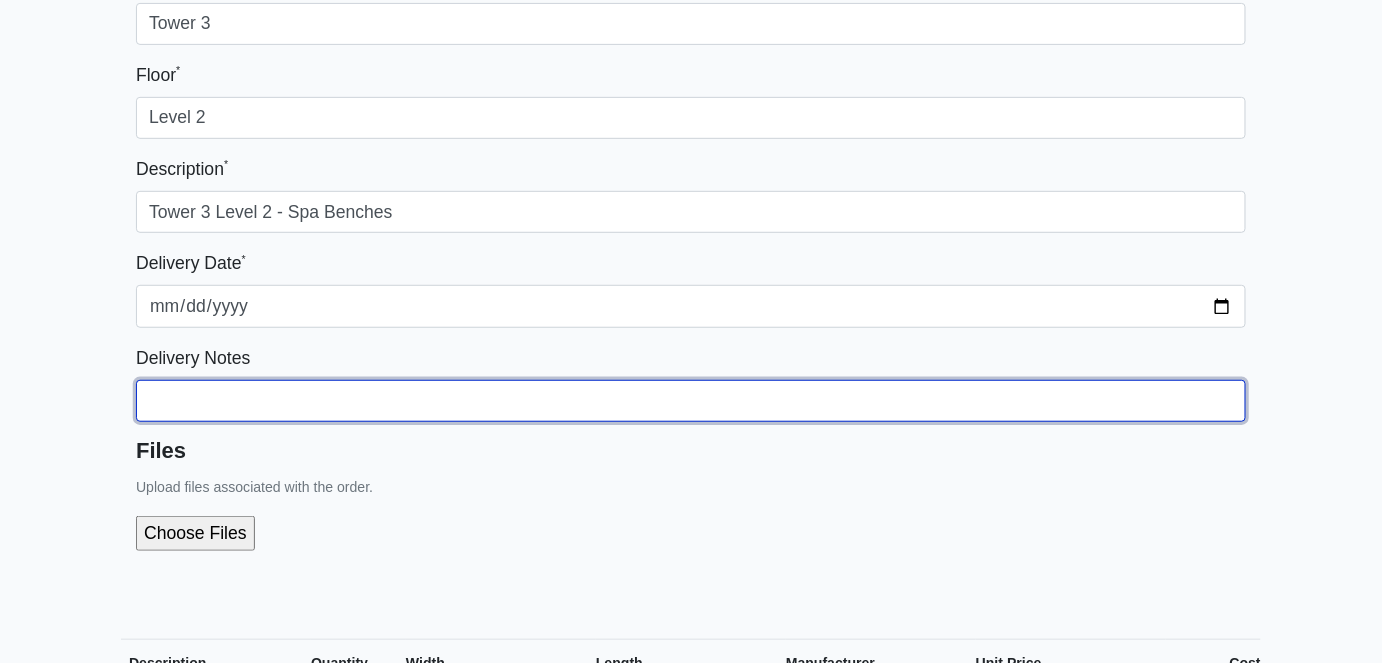 click on "Building *" at bounding box center (691, 24) 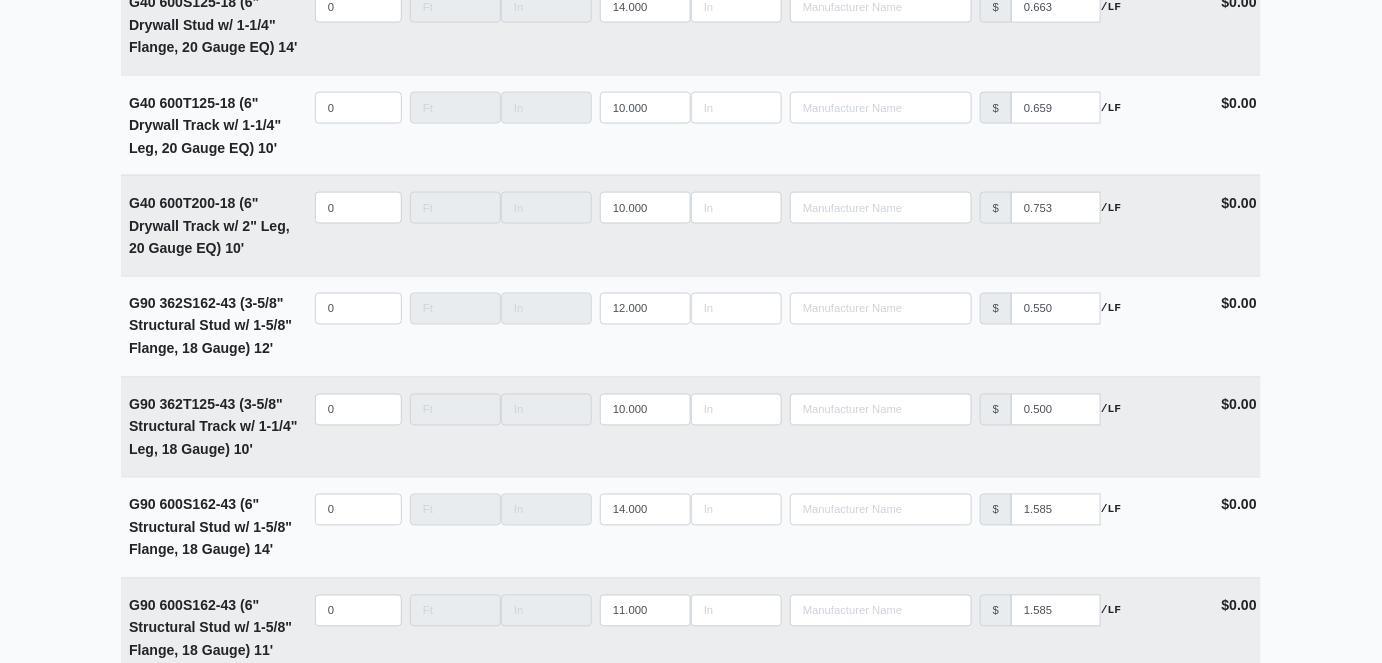 scroll, scrollTop: 6090, scrollLeft: 0, axis: vertical 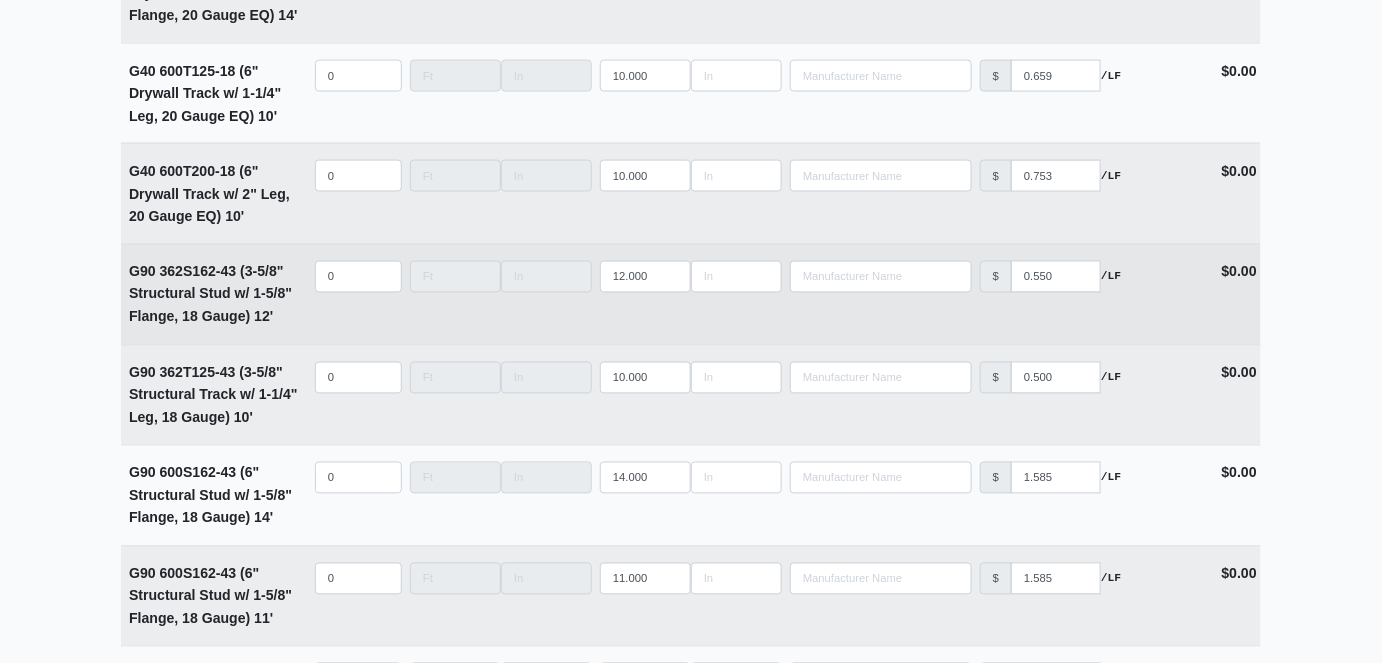 type on "Please deliver as soon as possible." 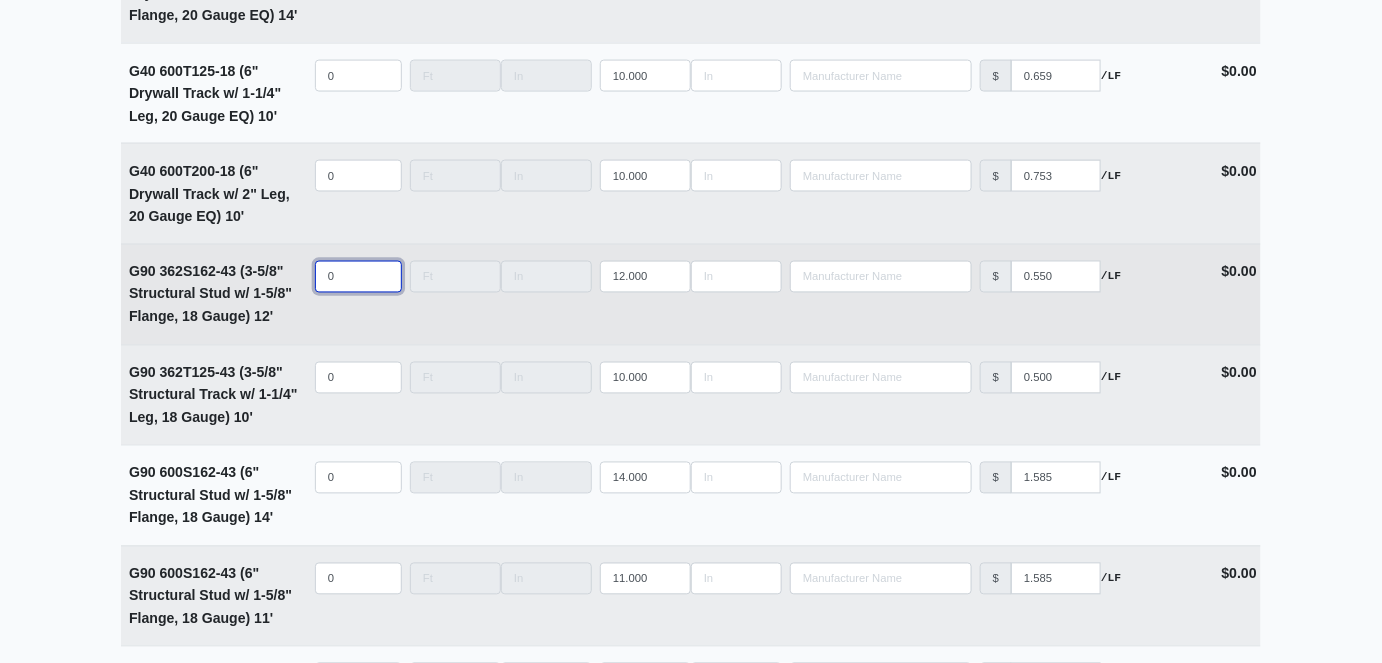 type 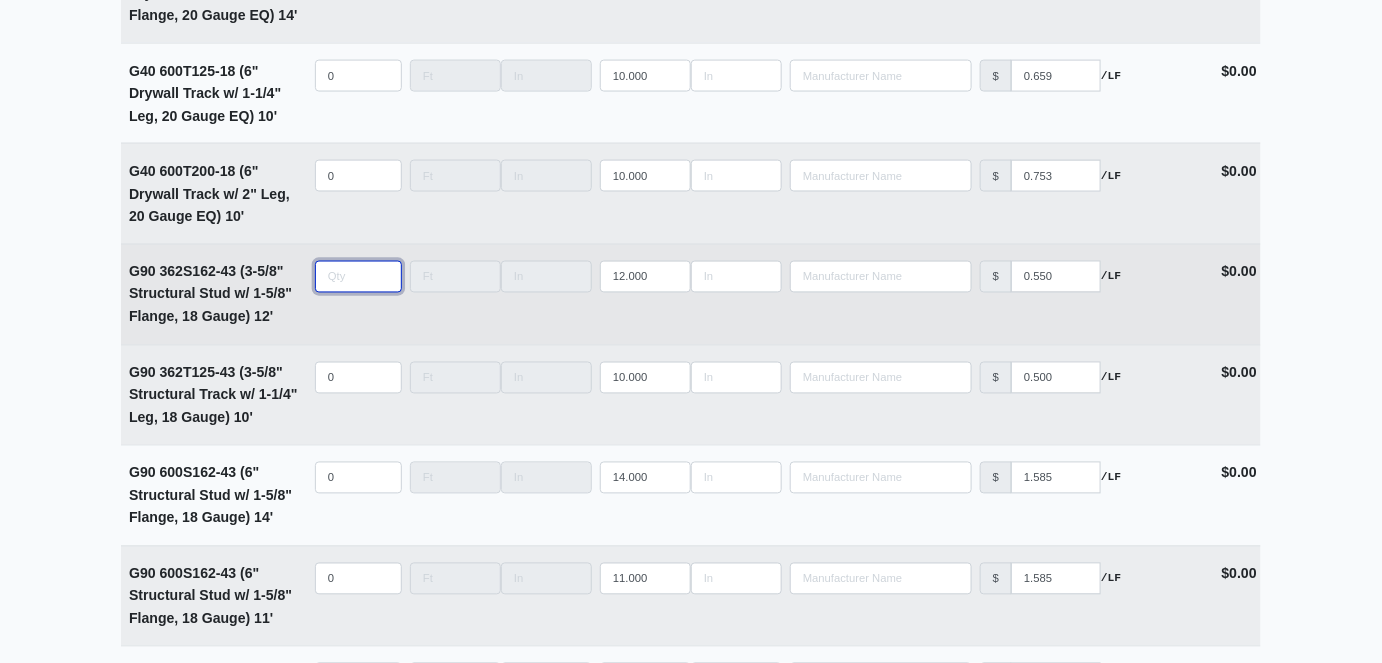 click at bounding box center (358, 277) 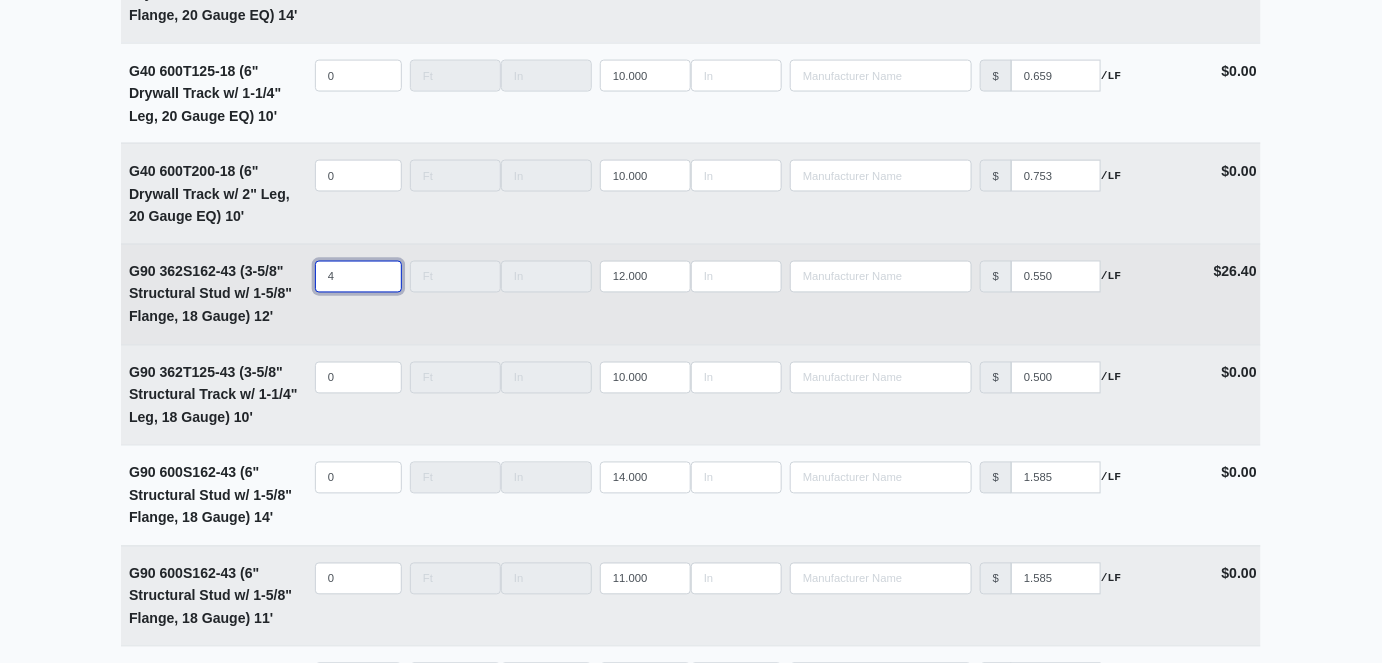type on "42" 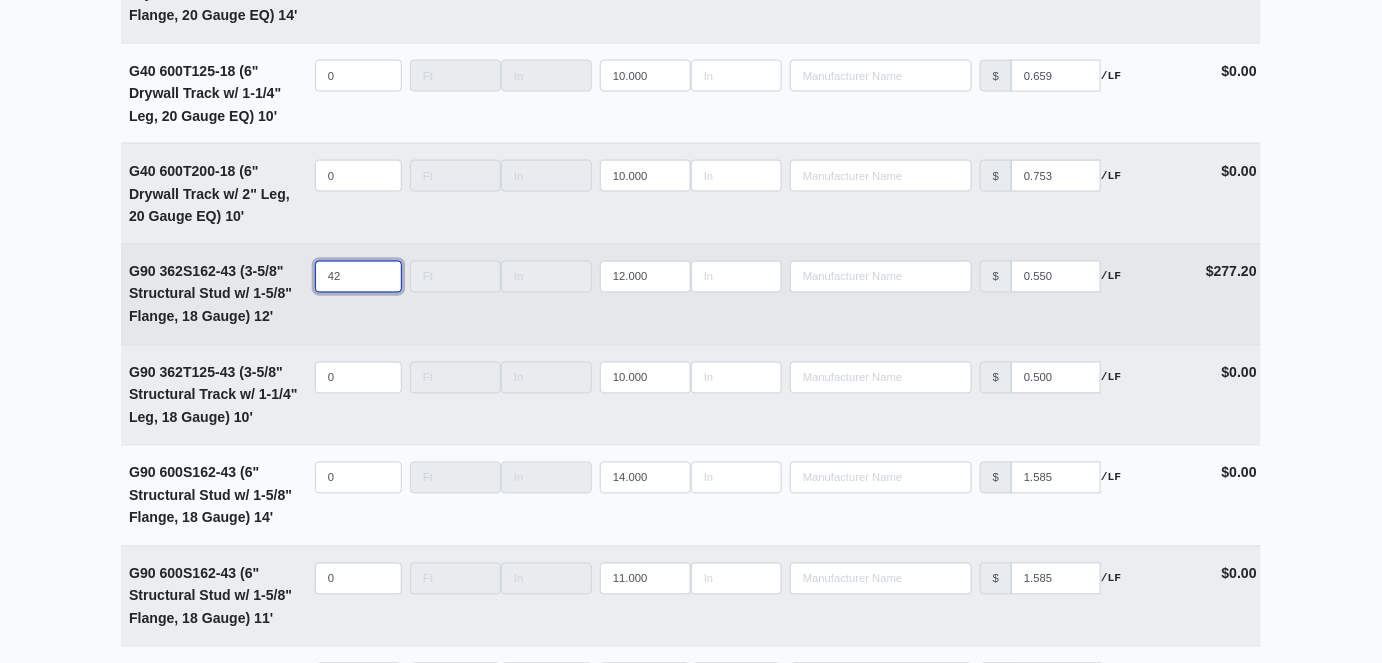 type on "42" 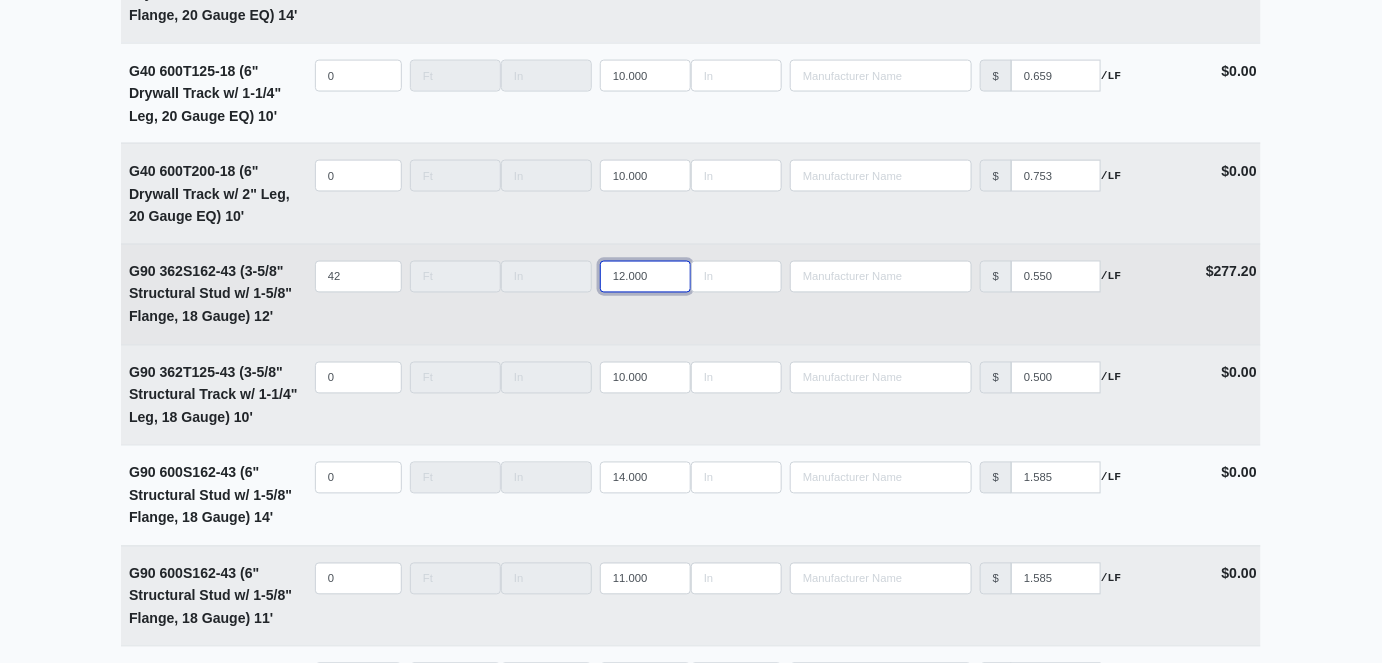 type on "11" 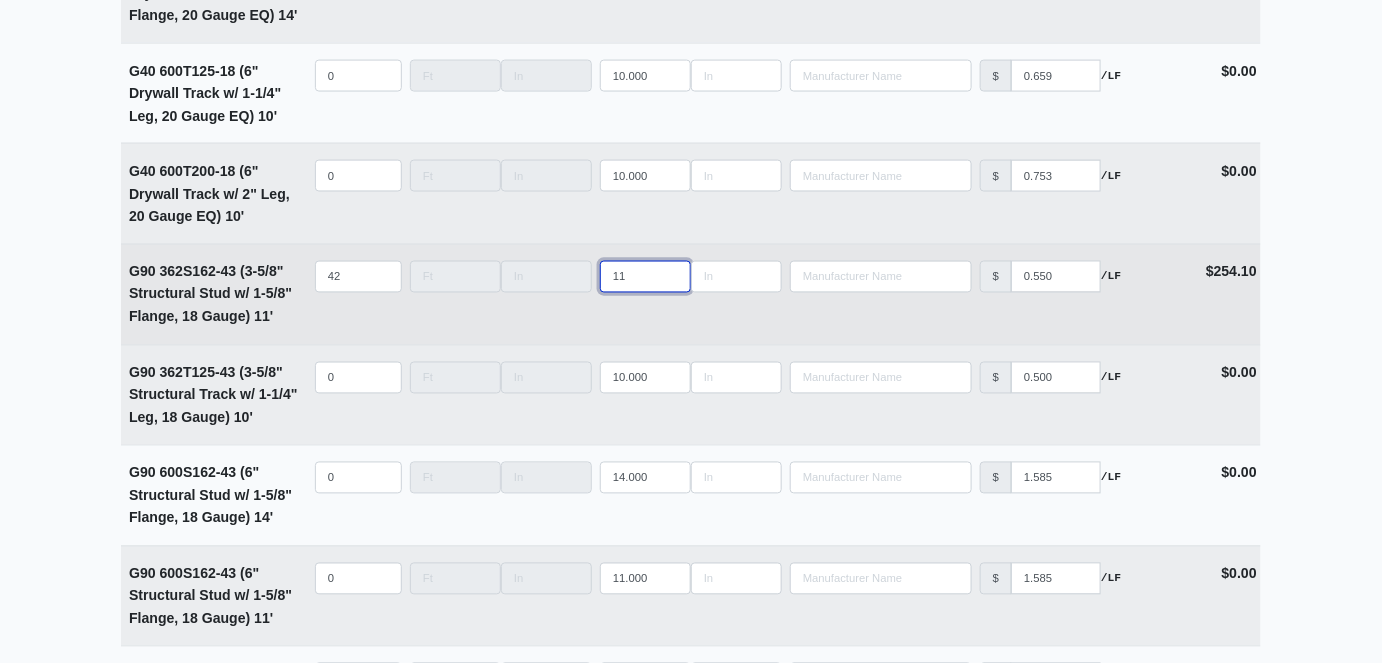 click on "11" at bounding box center (645, 277) 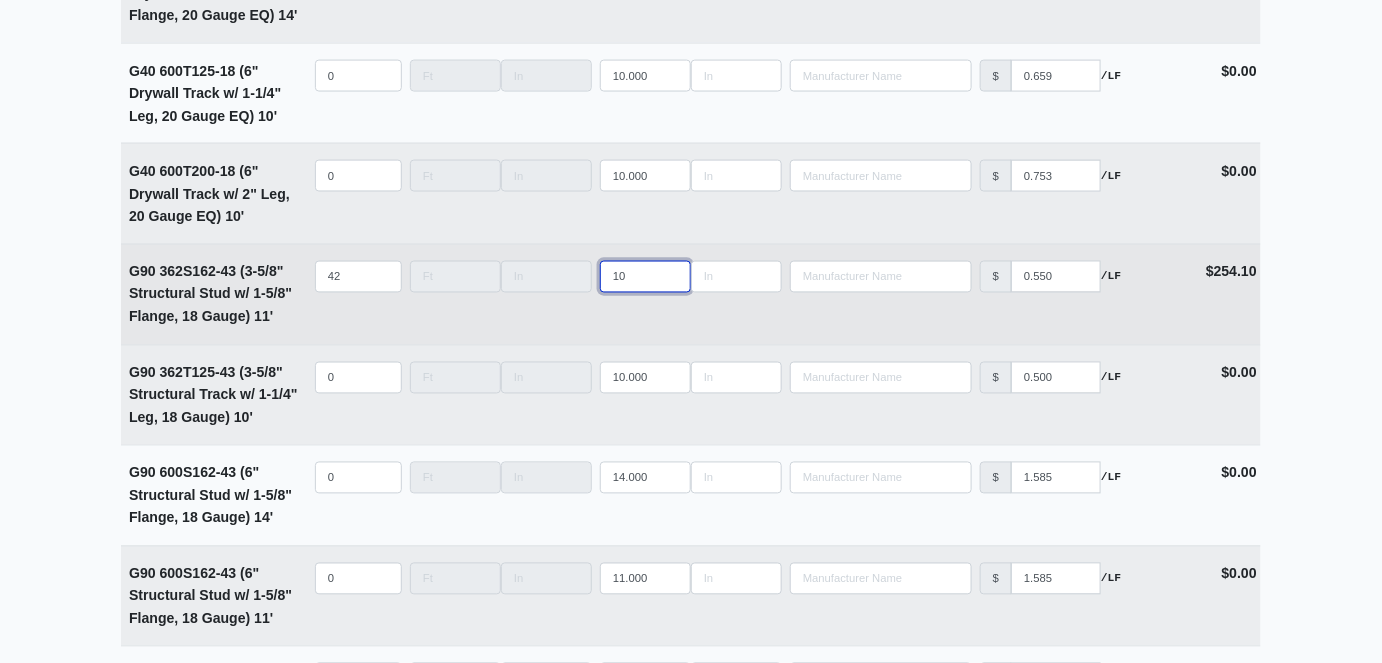 click on "10" at bounding box center [645, 277] 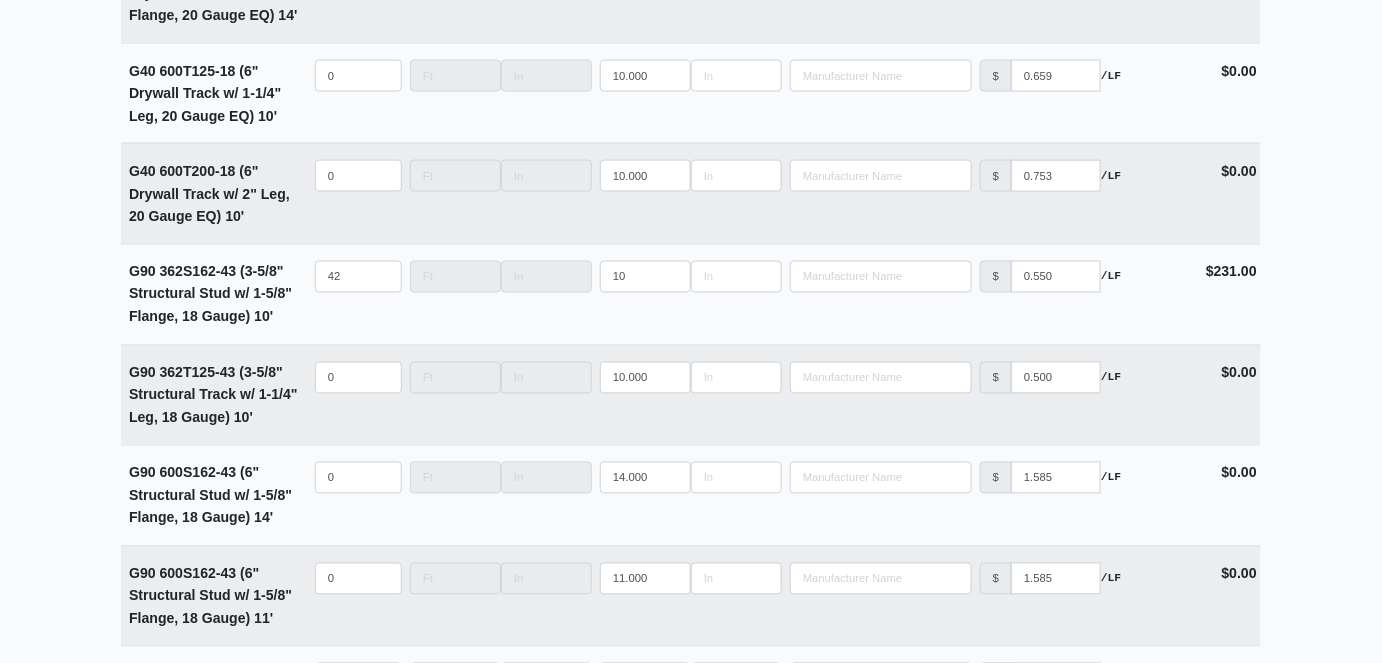 click on "Supplier *   Select one...   L&W Supply – Tallahassee, FL Interior/Exterior Building Supply - Tallahassee, GA     Building *   Tower 3   Floor *   Level 2   Description *   Tower 3 Level 2 - Spa Benches   Delivery Date *   2025-07-30   Delivery Notes   Please deliver as soon as possible.   Files   Upload files associated with the order.           Description   Quantity   Width   Length   Manufacturer   Unit Price   Cost   Materials   Acoustical Ceilings   6' Hanger Wire w/ 1" Pin and Clip (12 Gauge) (Bundle)        Qty   0   Width       Length       Manufacturer         No Results   Price   $   150.000   /UNIT   Cost $0.00 8' Hanger Wire w/ 1" Pin and Clip (12 Gauge) (Bundle)        Qty   0   Width       Length       Manufacturer         No Results   Price   $   200.000   /UNIT   Cost $0.00 Caulk   Acoustical Sealant (29oz Tube)        Qty   0   Width       Length       Manufacturer         No Results   Price   $   9.680   /UNIT   Cost $0.00 Smoke & Sound Fire Caulking (29 oz tube)        Qty   0" at bounding box center [691, -425] 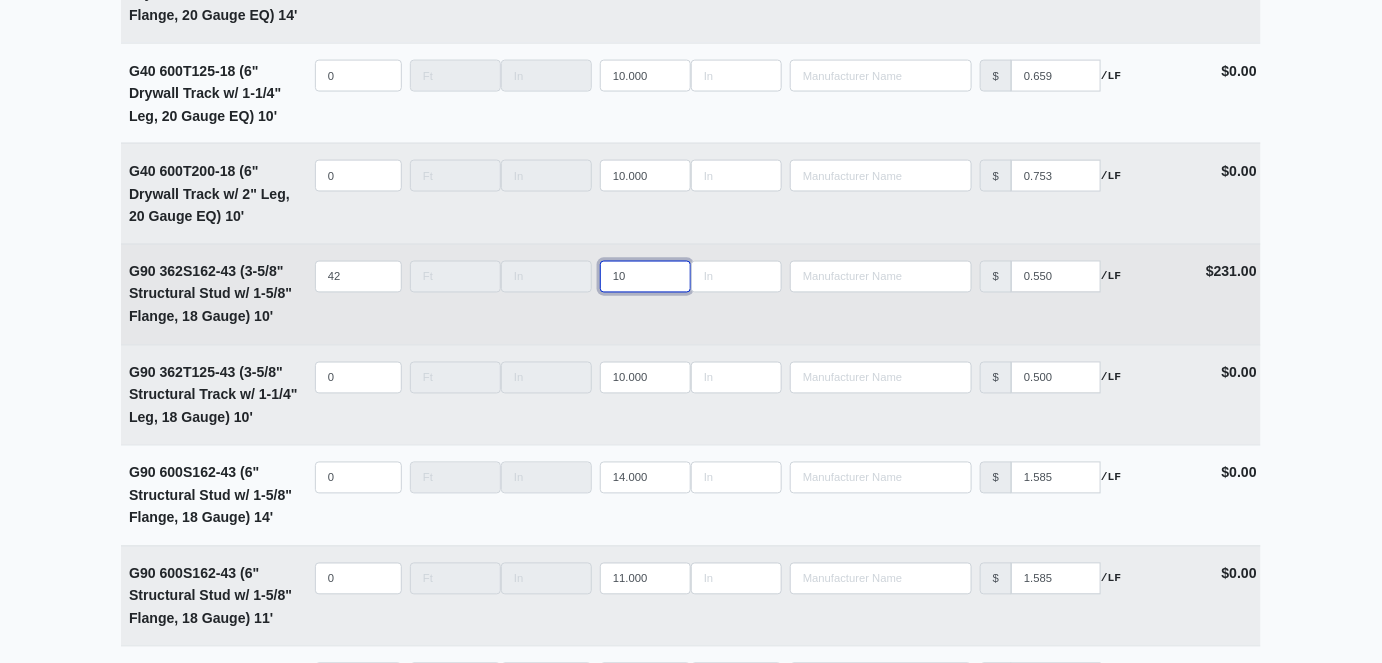 type on "11" 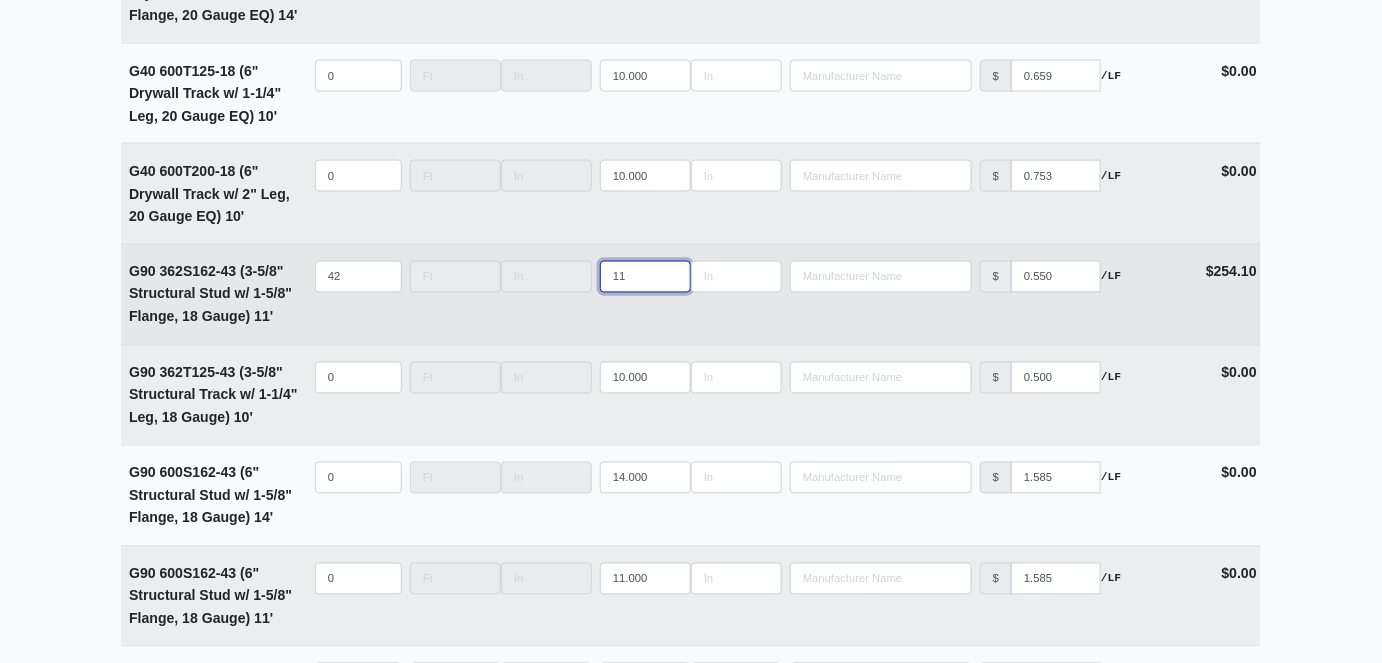 click on "11" at bounding box center (645, 277) 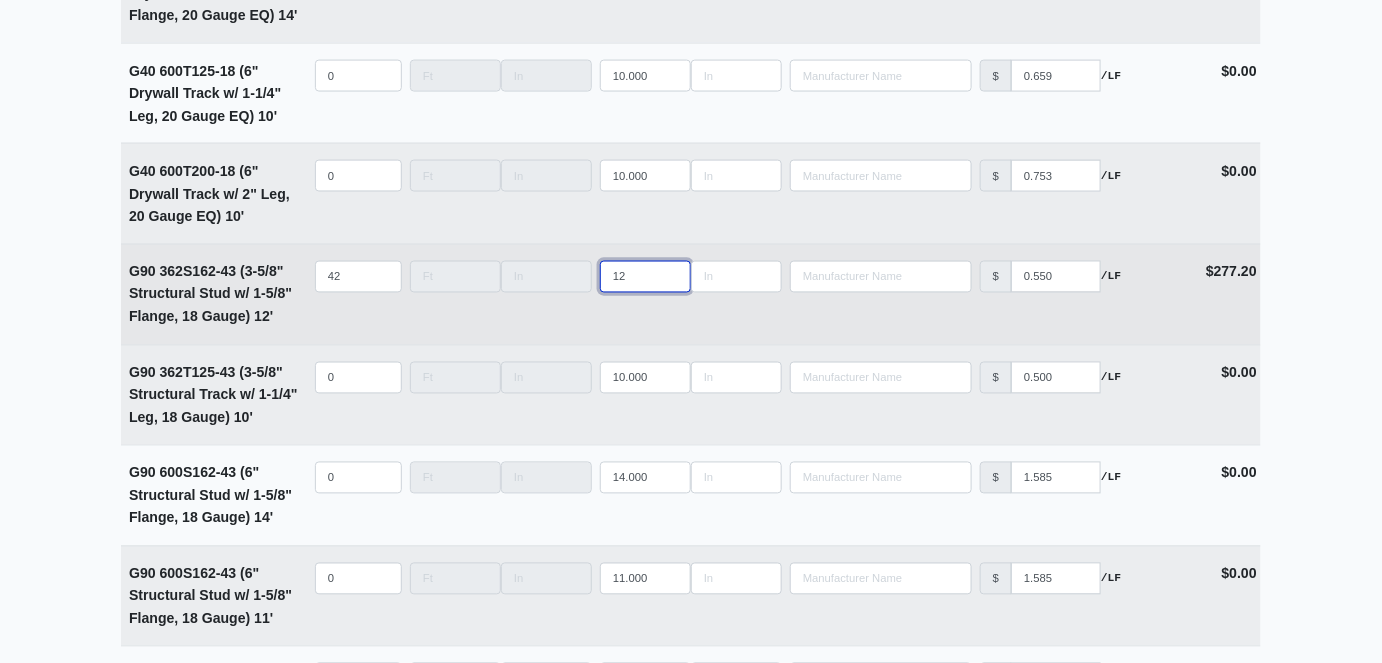 click on "12" at bounding box center (645, 277) 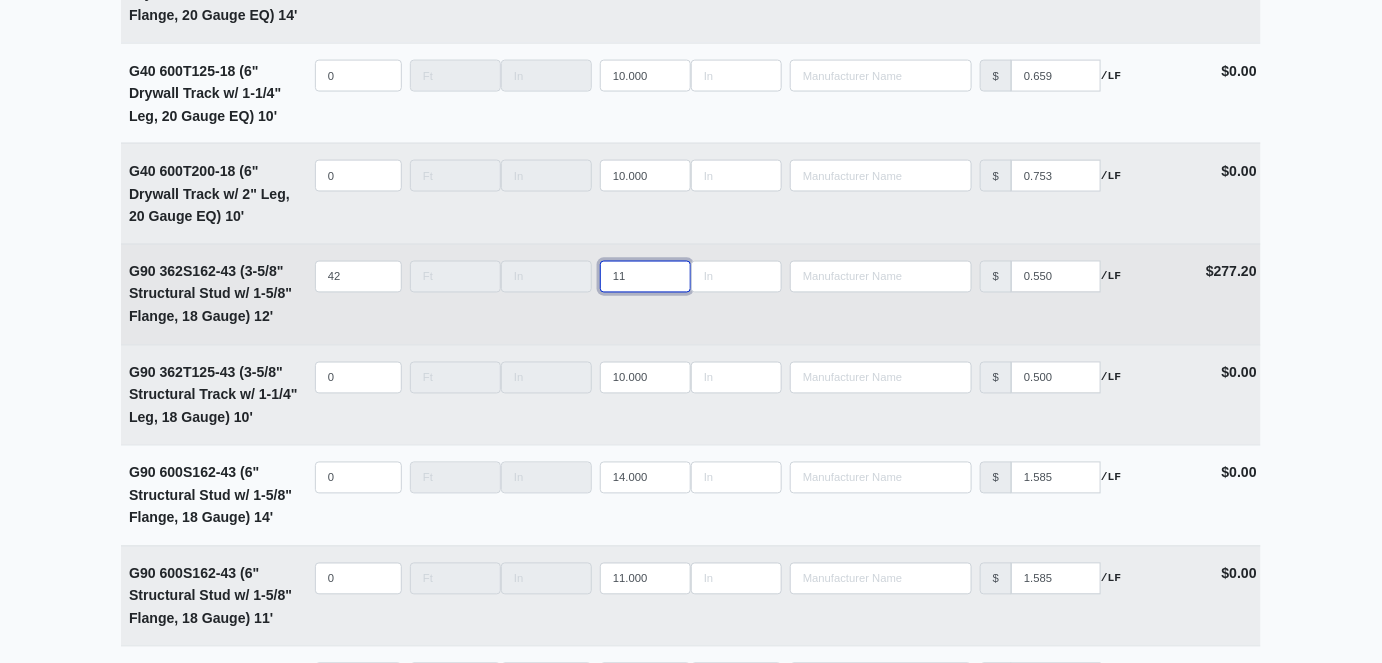 click on "11" at bounding box center (645, 277) 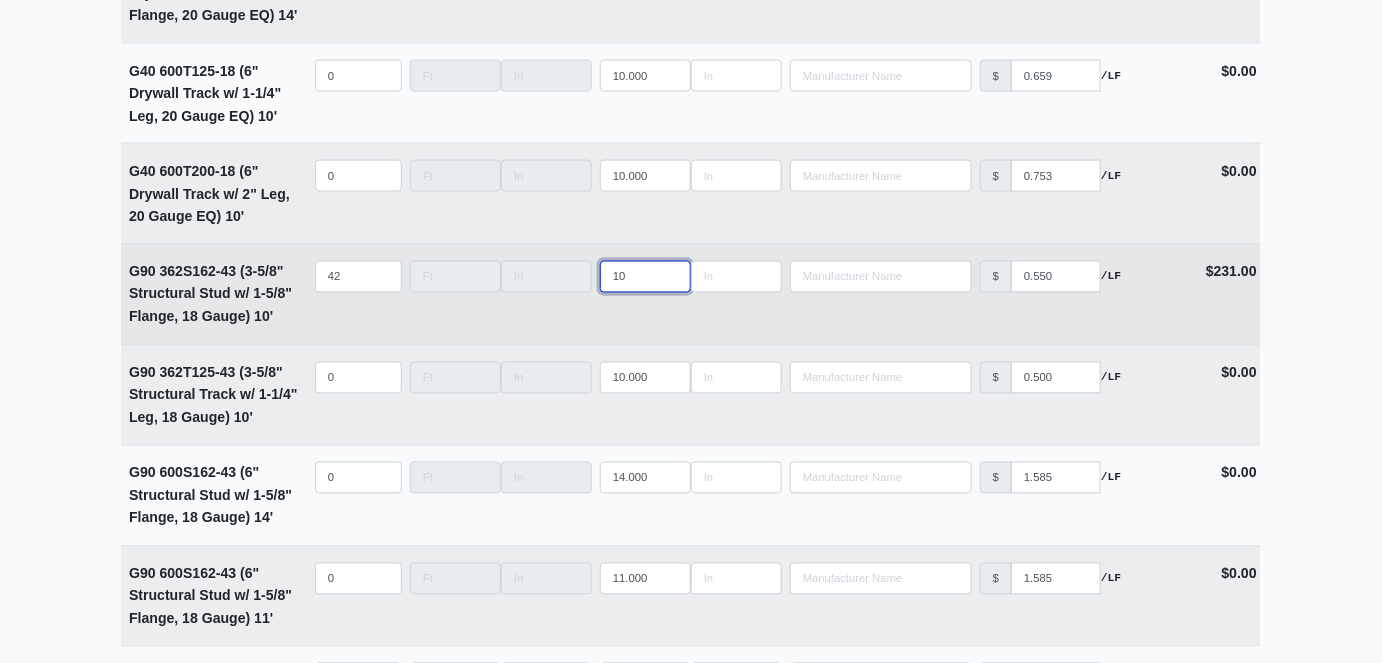type on "10" 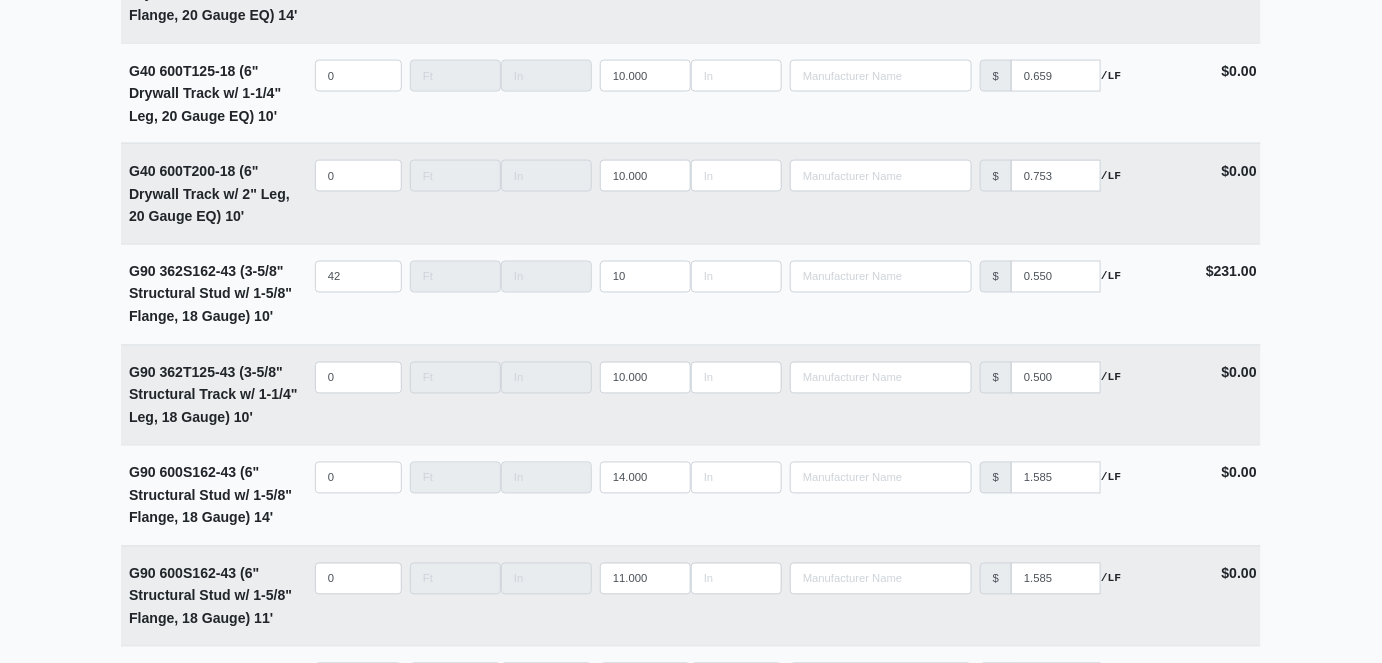 click on "Supplier *   Select one...   L&W Supply – Tallahassee, FL Interior/Exterior Building Supply - Tallahassee, GA     Building *   Tower 3   Floor *   Level 2   Description *   Tower 3 Level 2 - Spa Benches   Delivery Date *   2025-07-30   Delivery Notes   Please deliver as soon as possible.   Files   Upload files associated with the order.           Description   Quantity   Width   Length   Manufacturer   Unit Price   Cost   Materials   Acoustical Ceilings   6' Hanger Wire w/ 1" Pin and Clip (12 Gauge) (Bundle)        Qty   0   Width       Length       Manufacturer         No Results   Price   $   150.000   /UNIT   Cost $0.00 8' Hanger Wire w/ 1" Pin and Clip (12 Gauge) (Bundle)        Qty   0   Width       Length       Manufacturer         No Results   Price   $   200.000   /UNIT   Cost $0.00 Caulk   Acoustical Sealant (29oz Tube)        Qty   0   Width       Length       Manufacturer         No Results   Price   $   9.680   /UNIT   Cost $0.00 Smoke & Sound Fire Caulking (29 oz tube)        Qty   0" at bounding box center [691, -425] 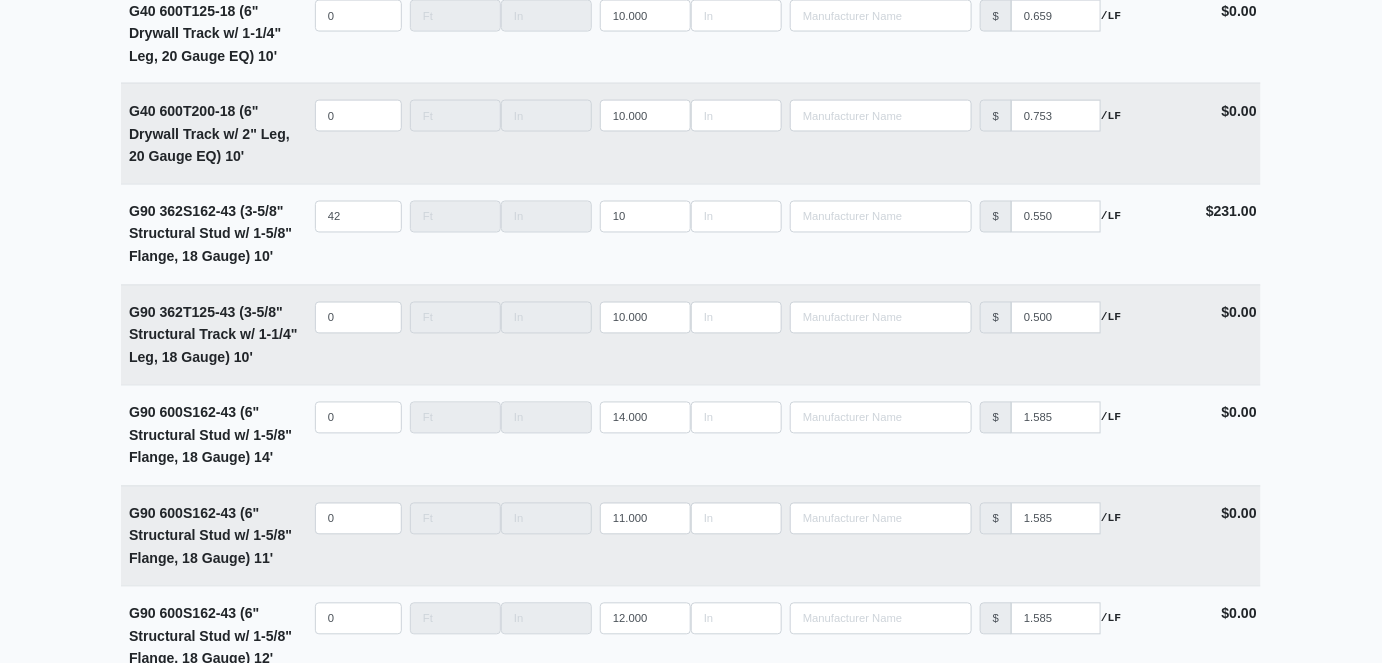 scroll, scrollTop: 6181, scrollLeft: 0, axis: vertical 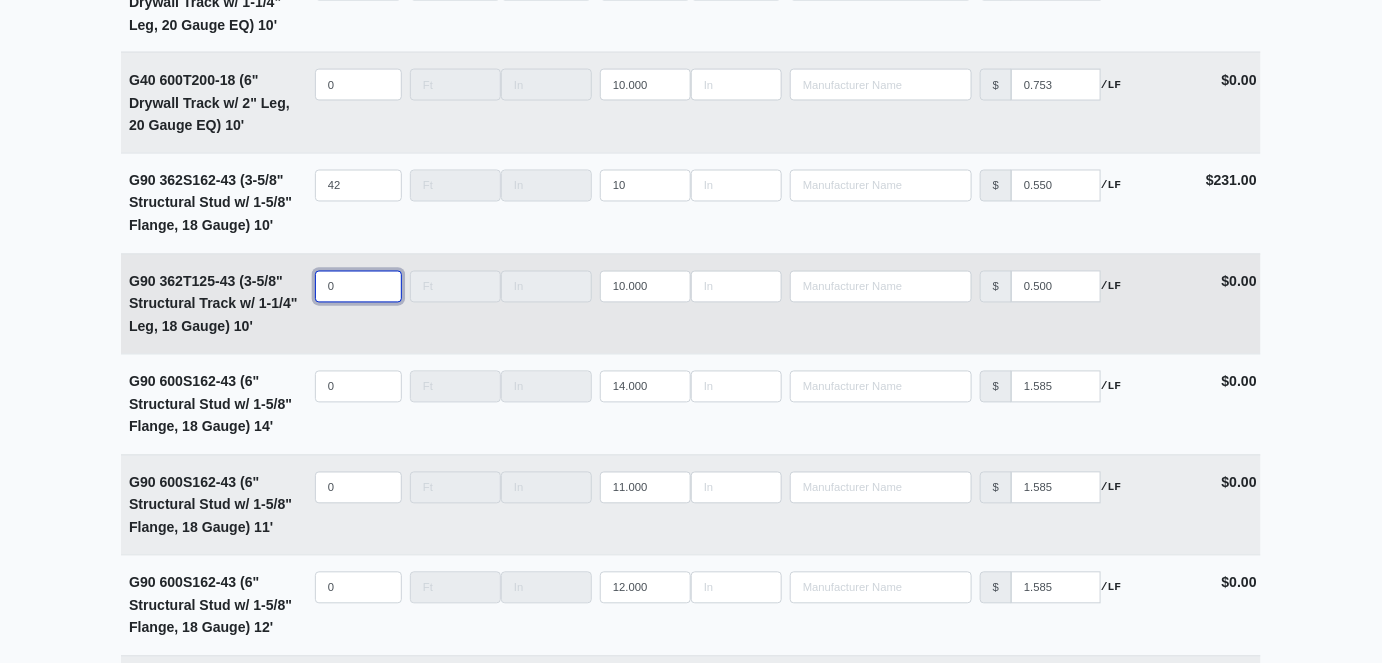type 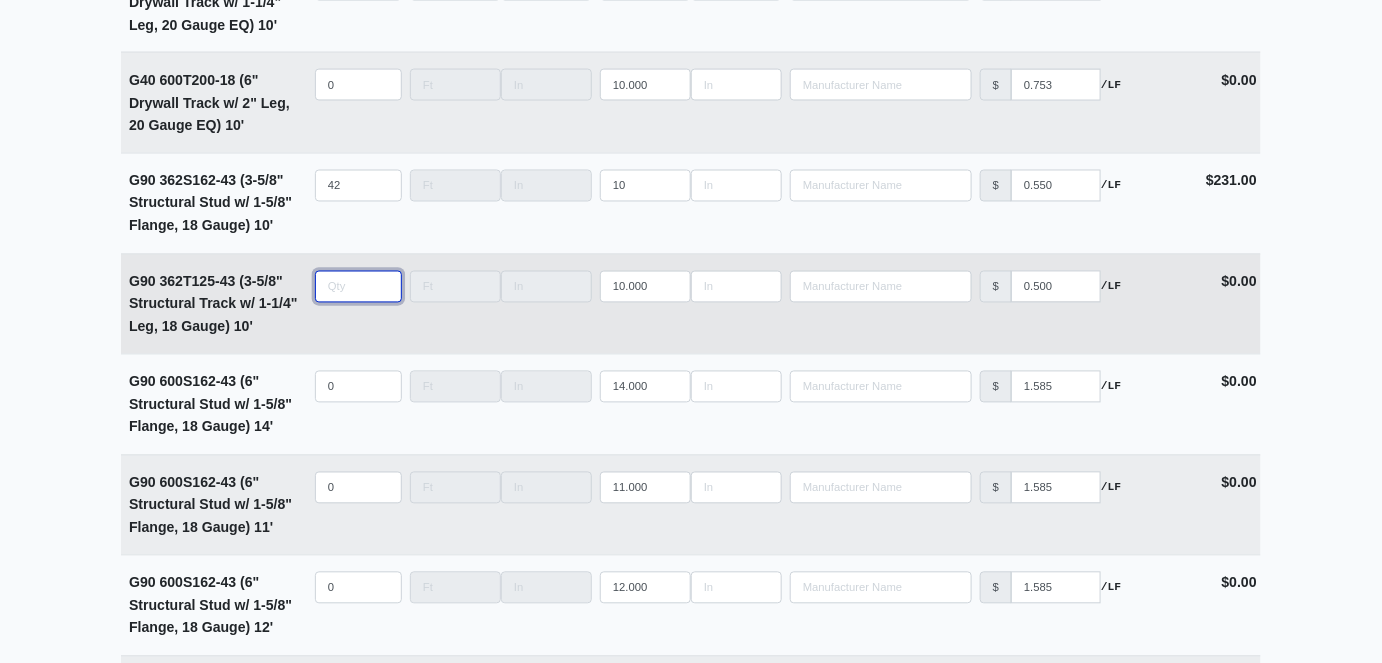 click at bounding box center (358, 287) 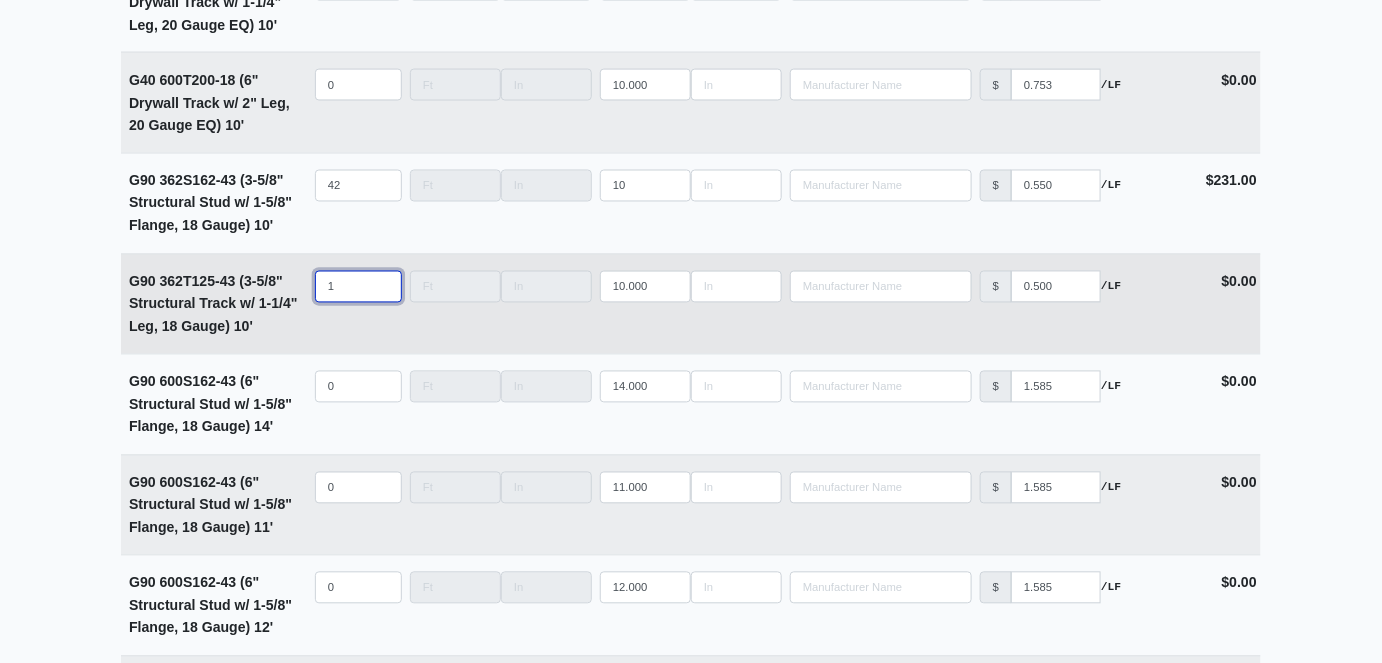 type on "14" 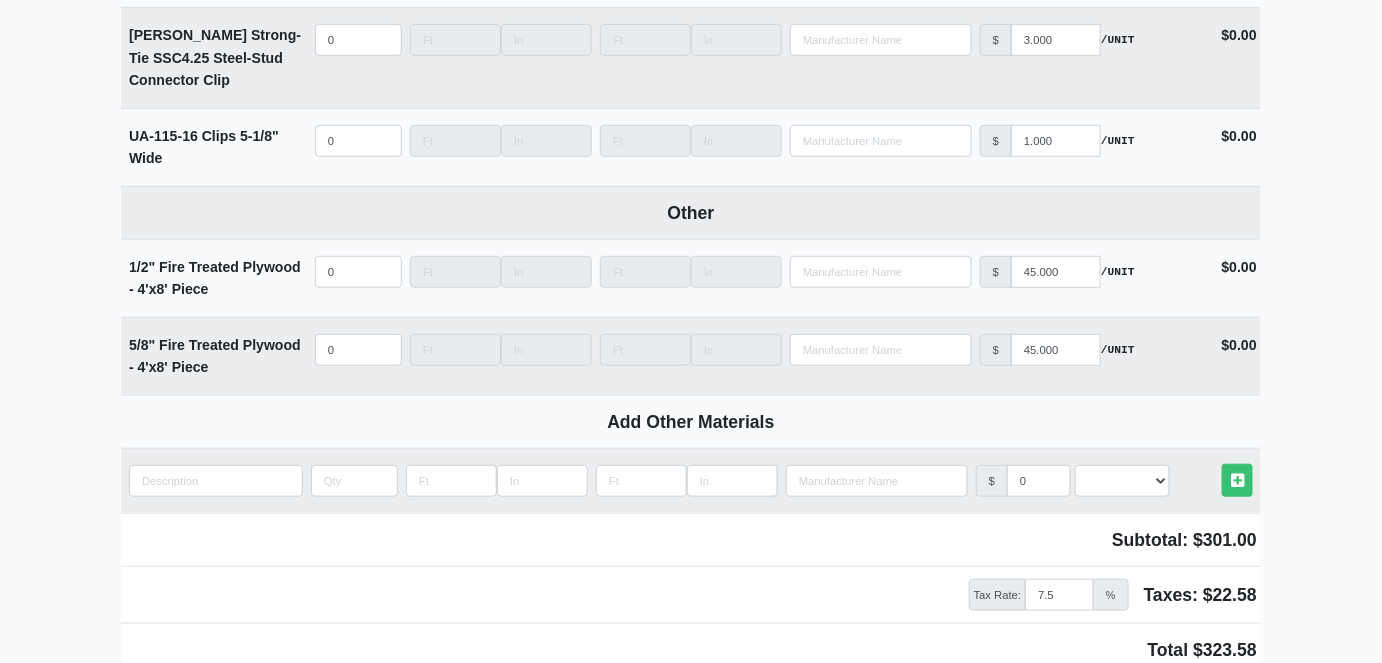 scroll, scrollTop: 10454, scrollLeft: 0, axis: vertical 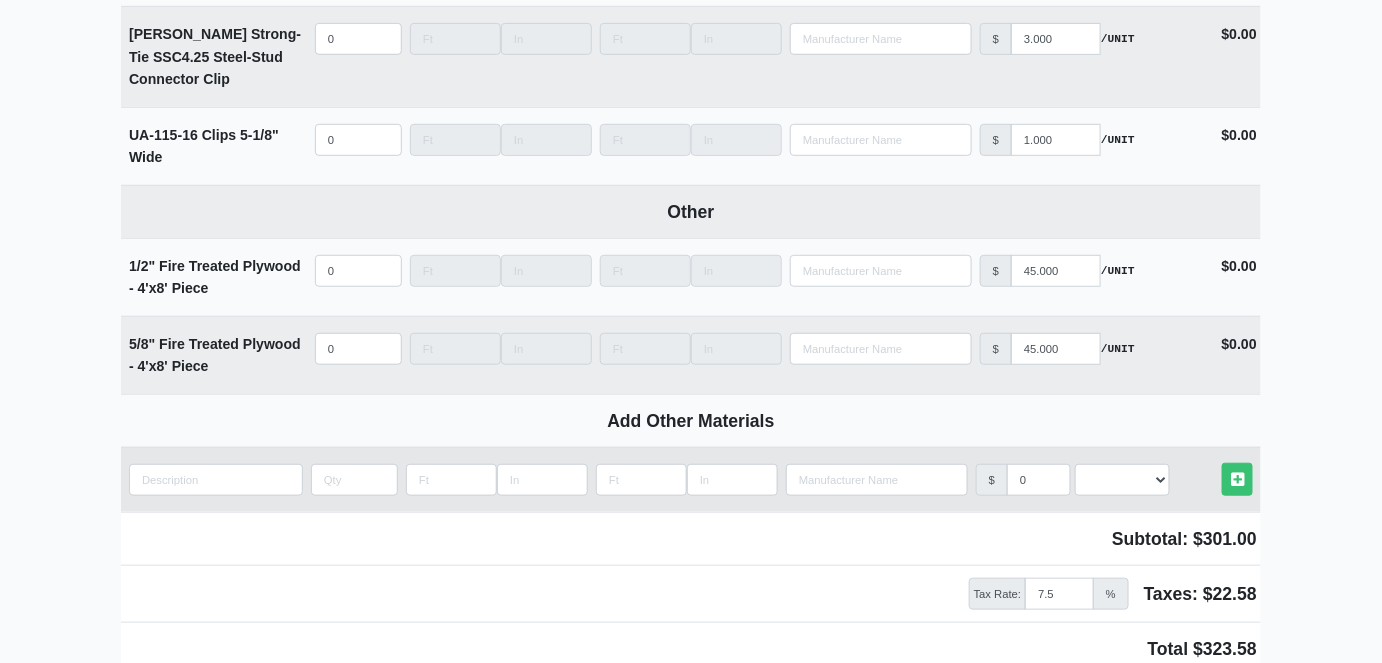type on "14" 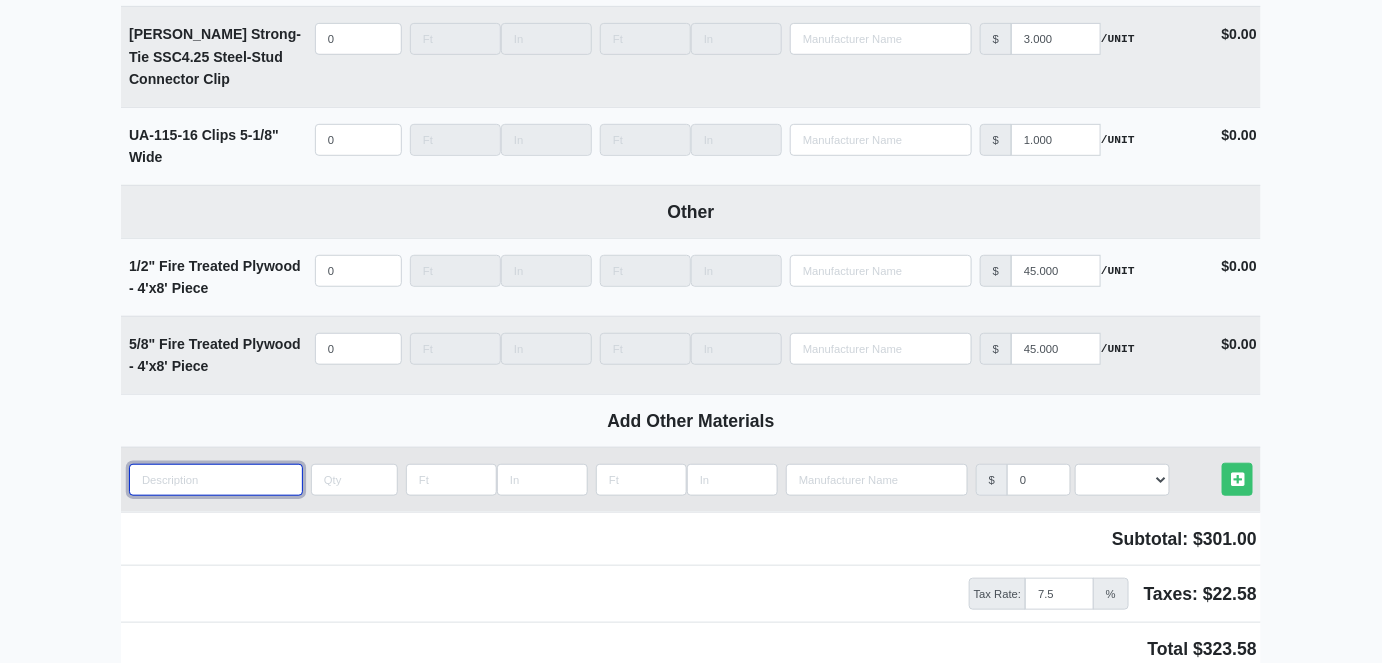 click at bounding box center (216, 480) 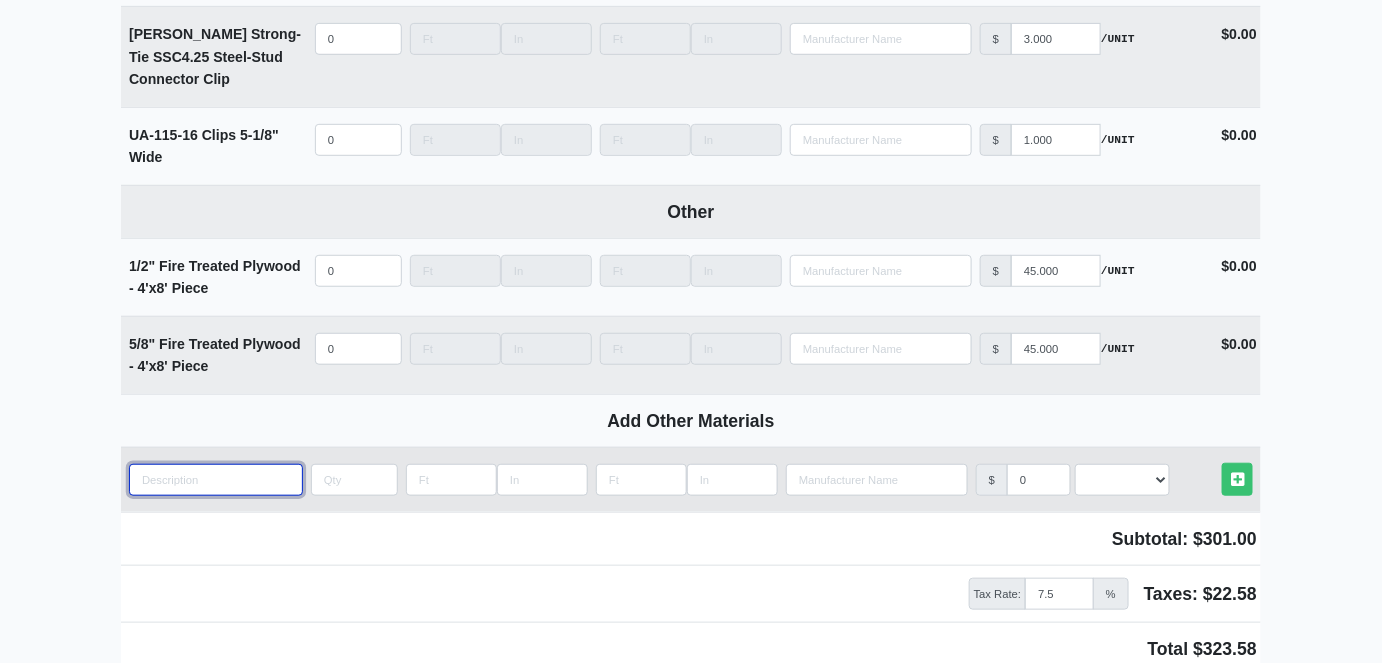 type on "2" 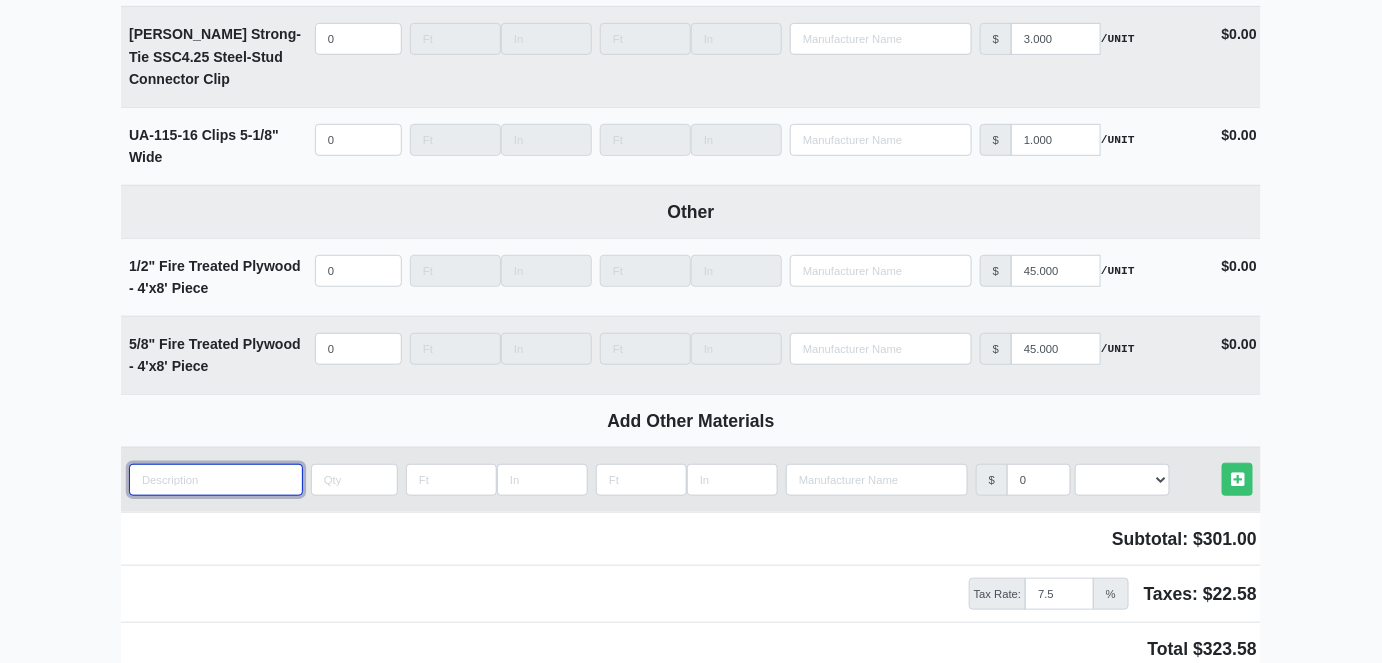 select 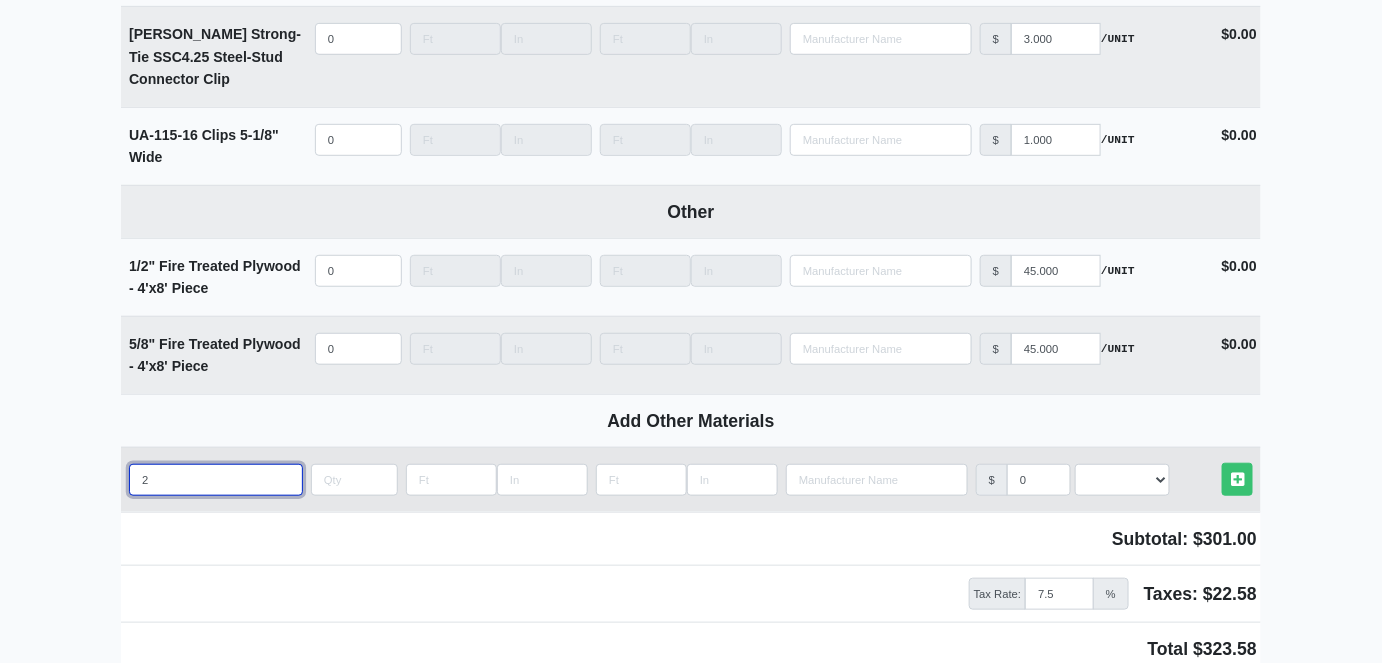type on "2'" 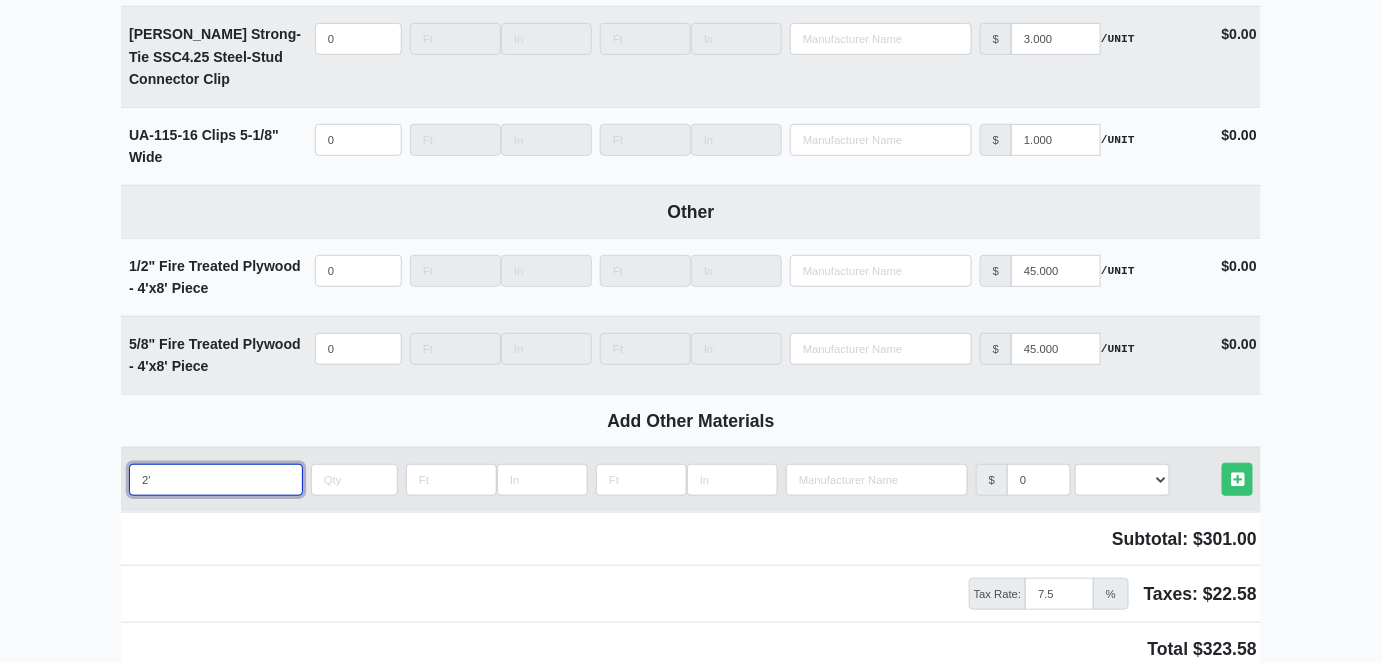 type on "2'x" 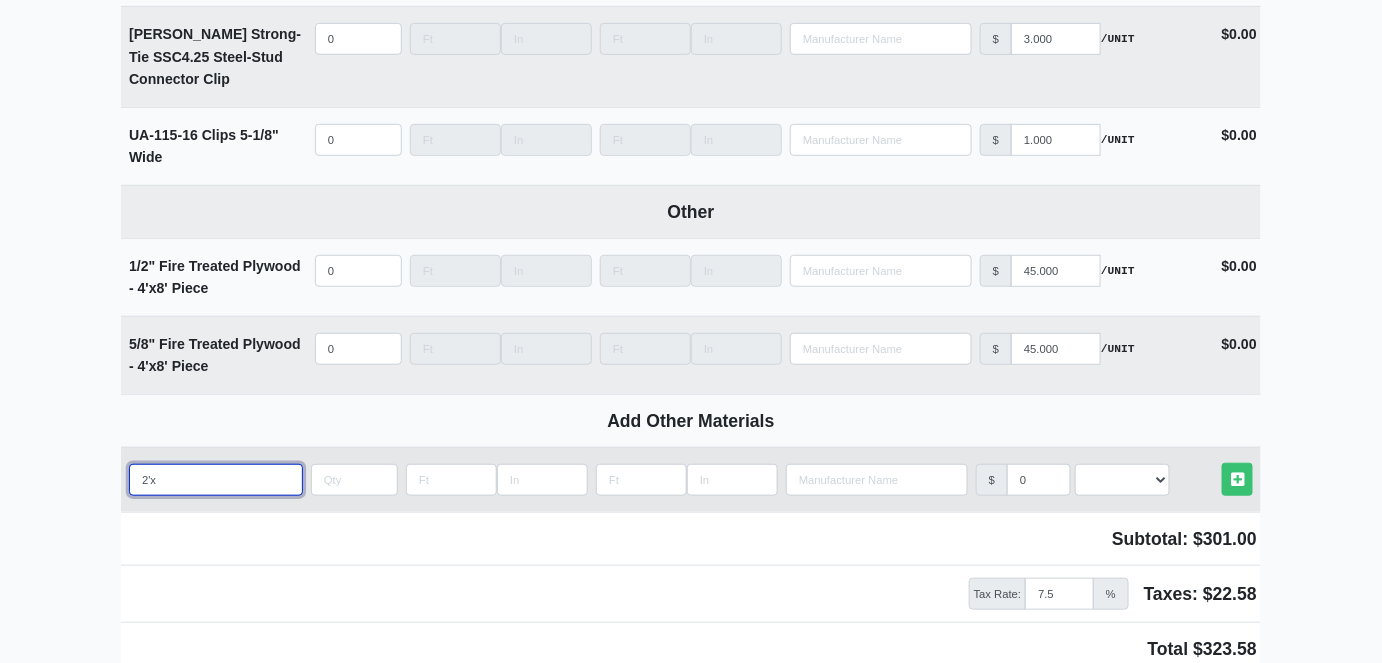 type on "2'x2" 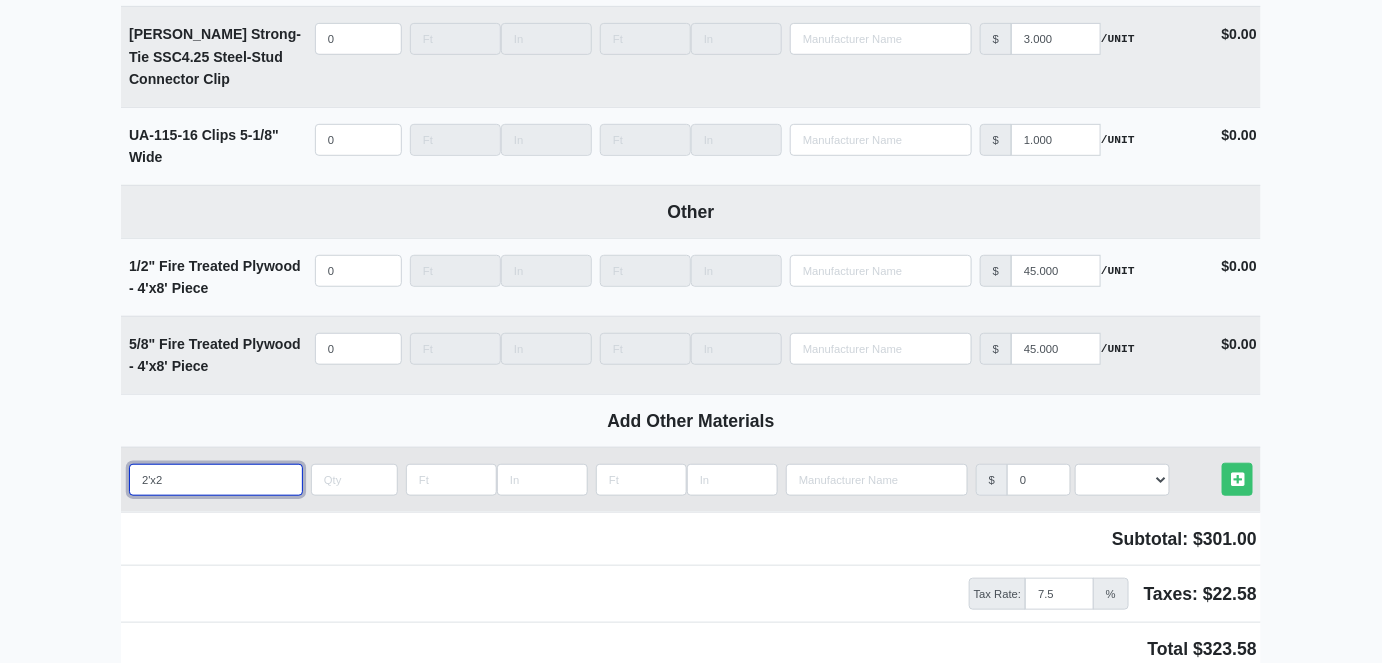 type on "2'x2'" 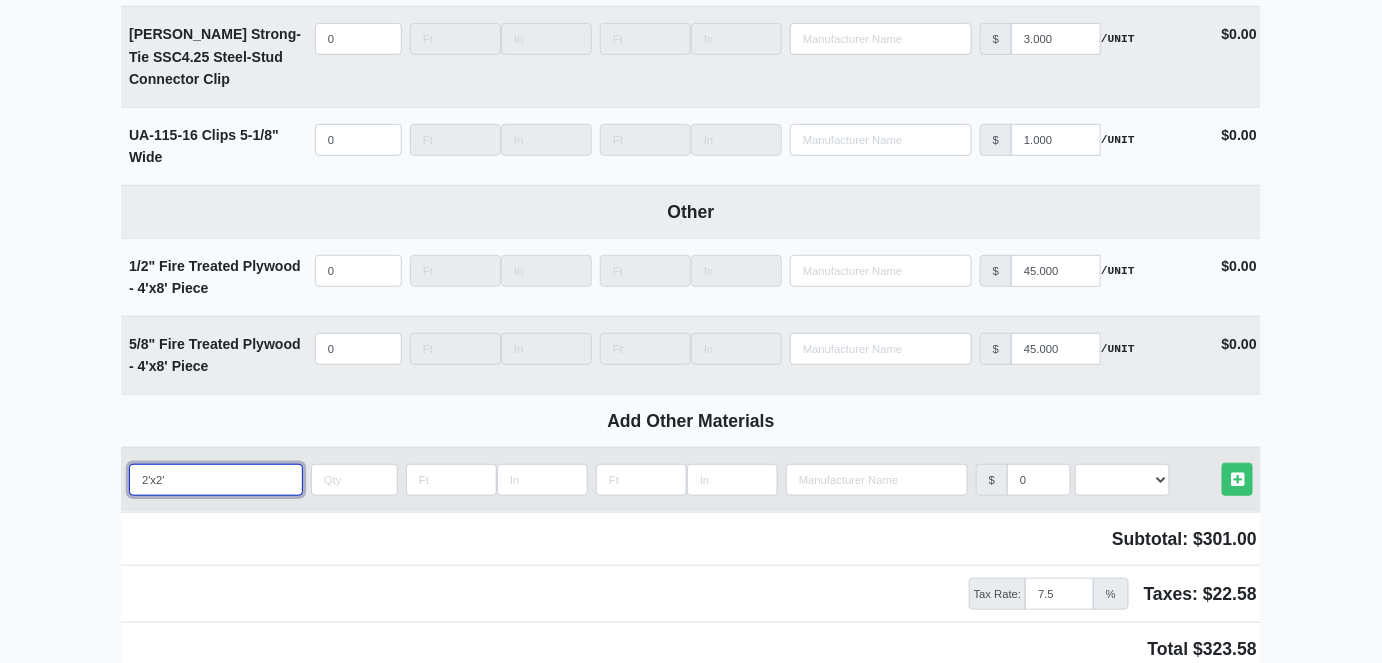 type on "2'x2" 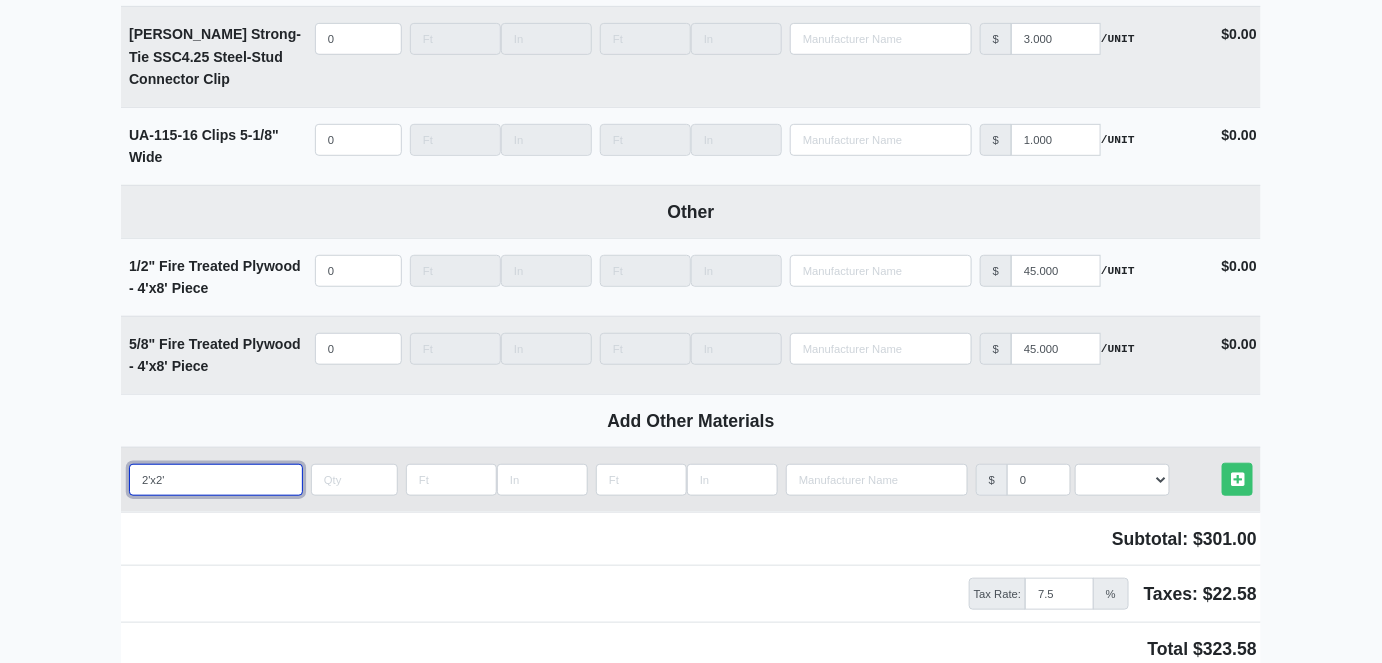 select 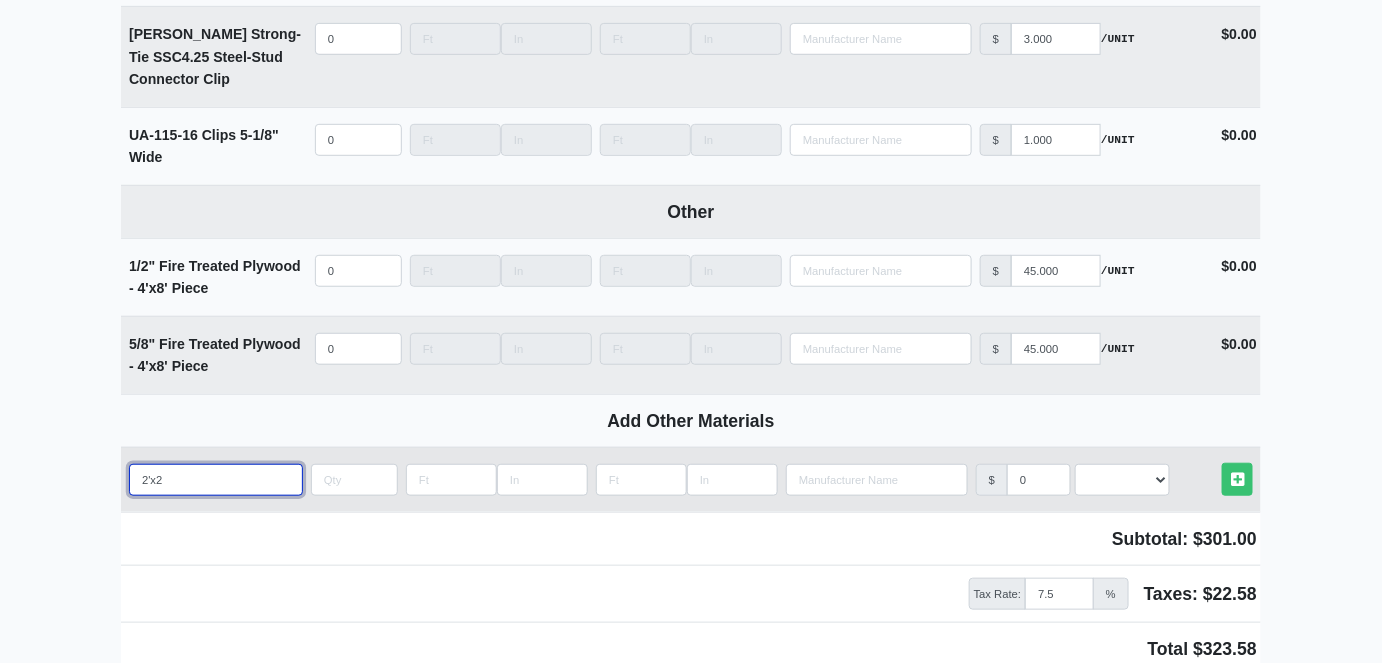 type on "2'x" 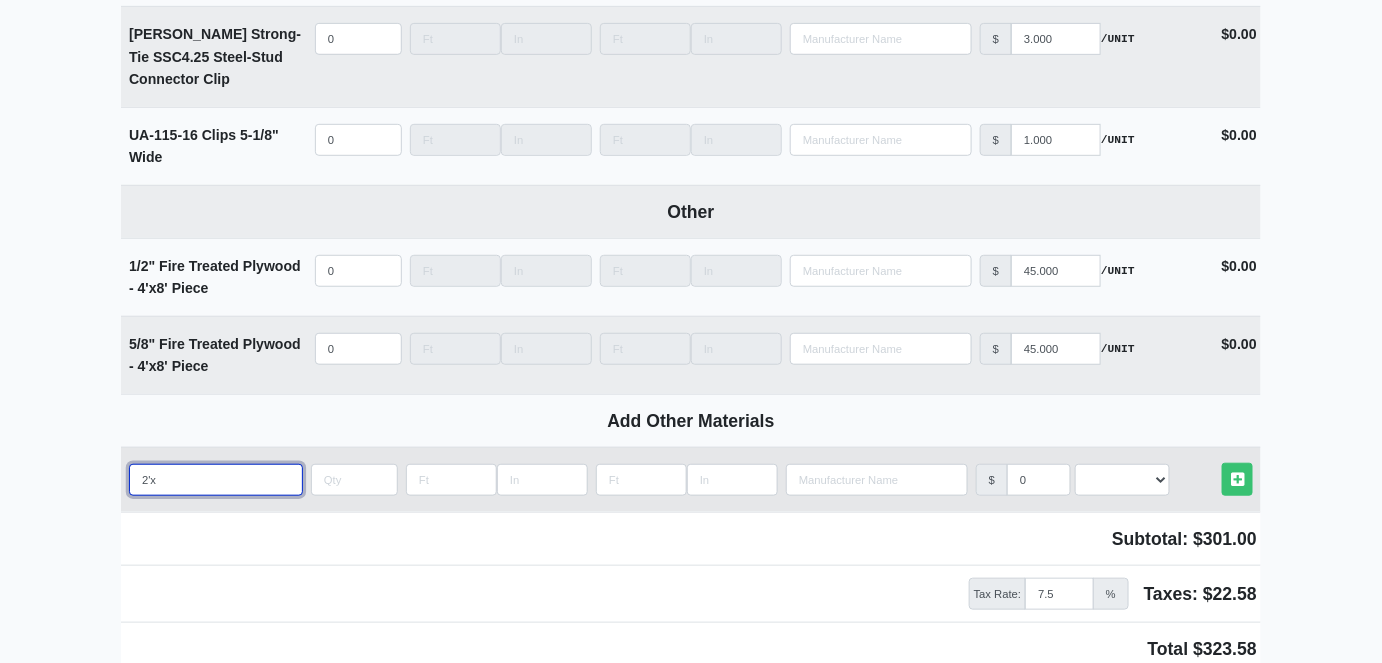 type on "2'" 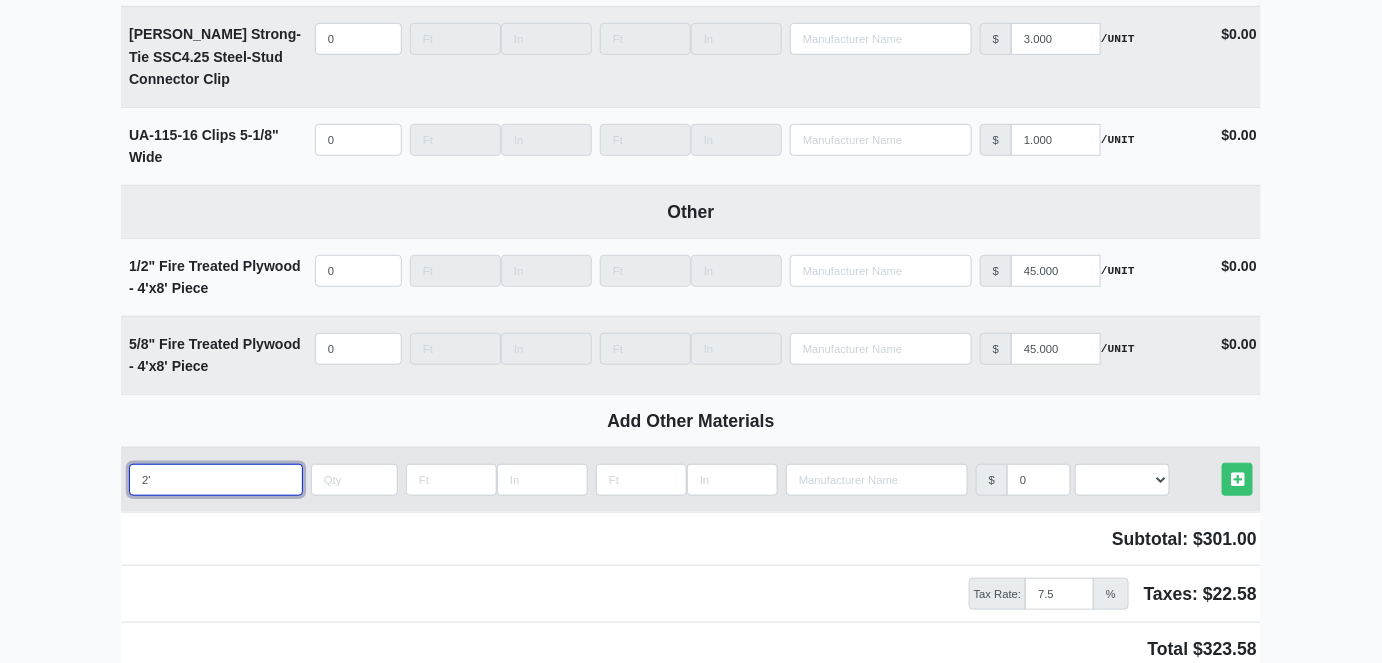 type on "2" 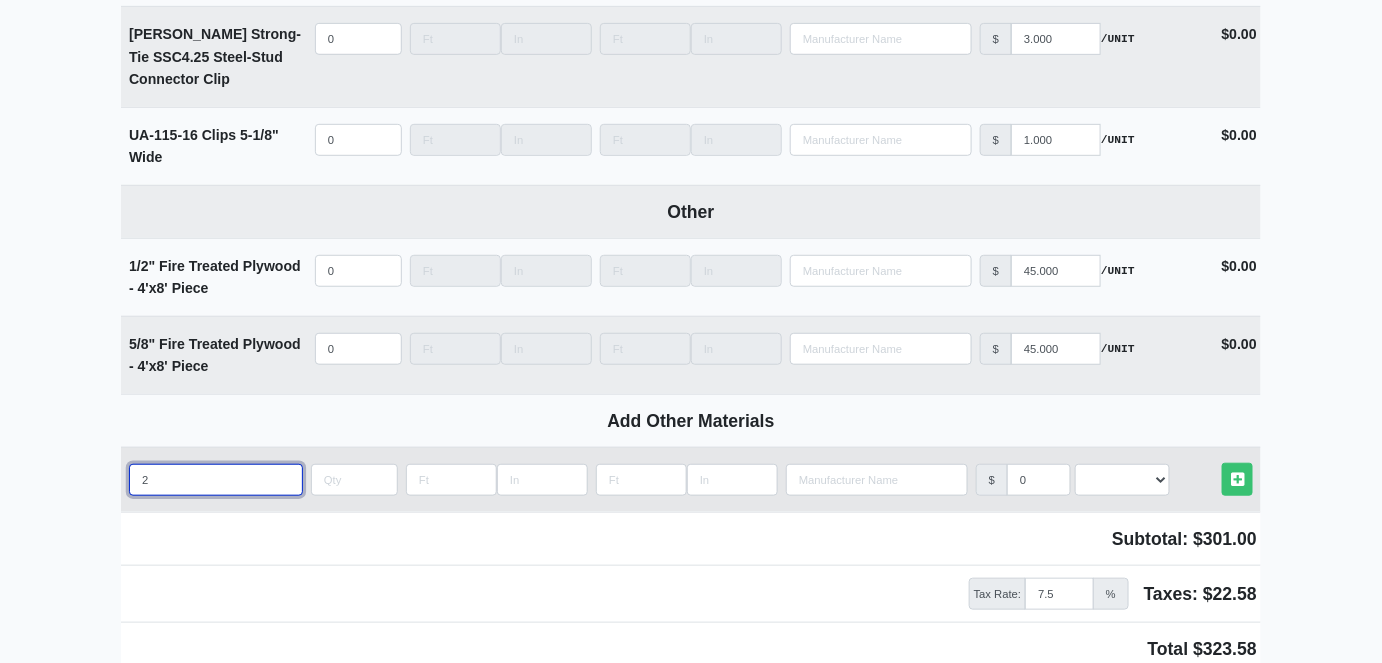 type on "2"" 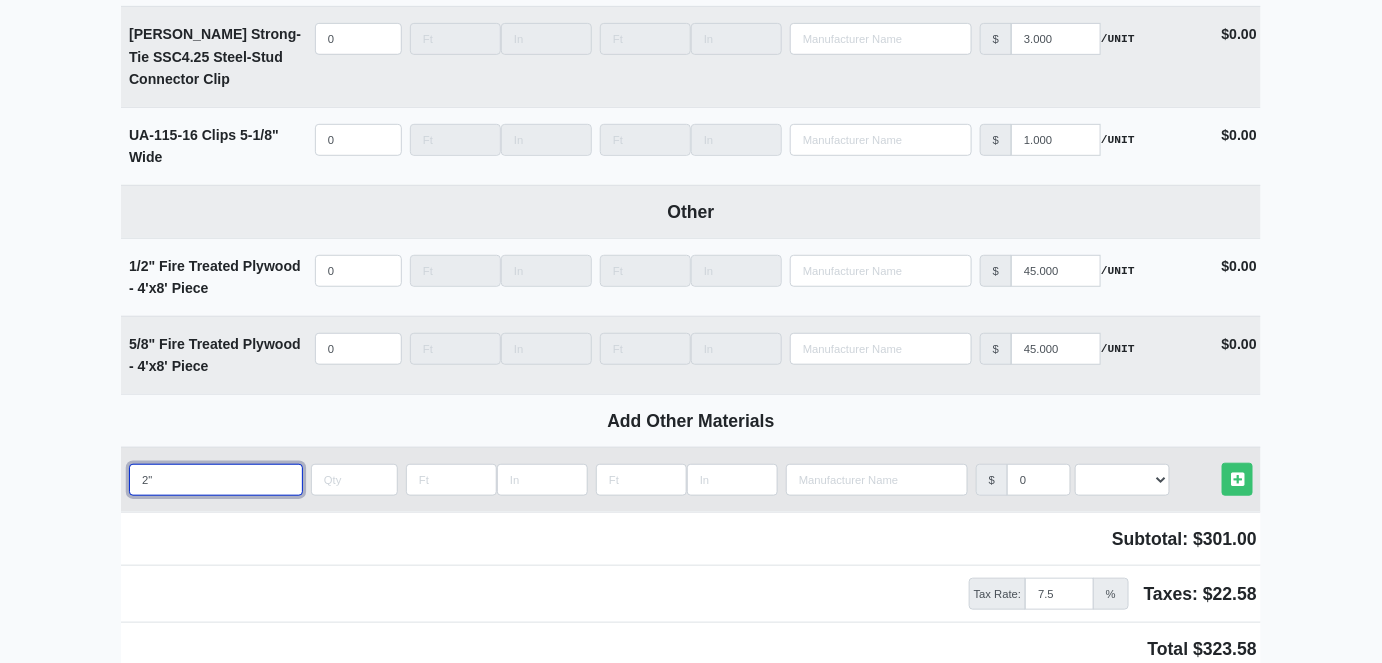 type on "2"x" 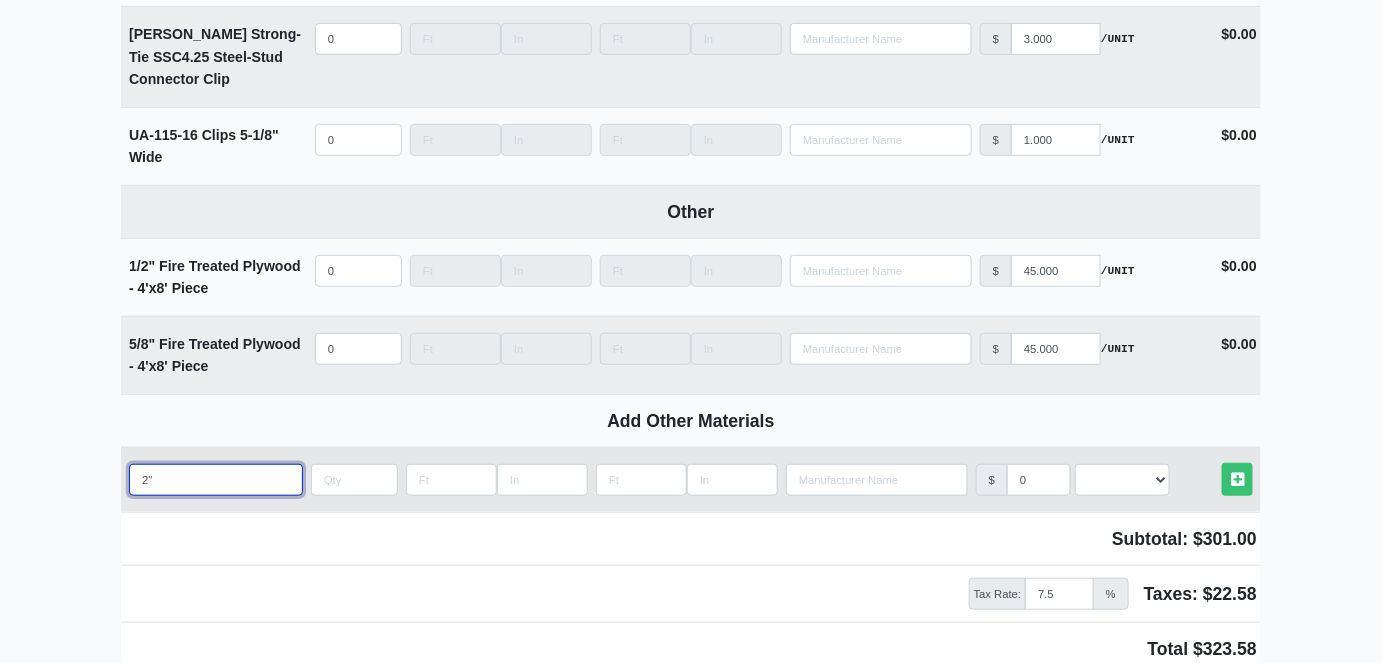 select 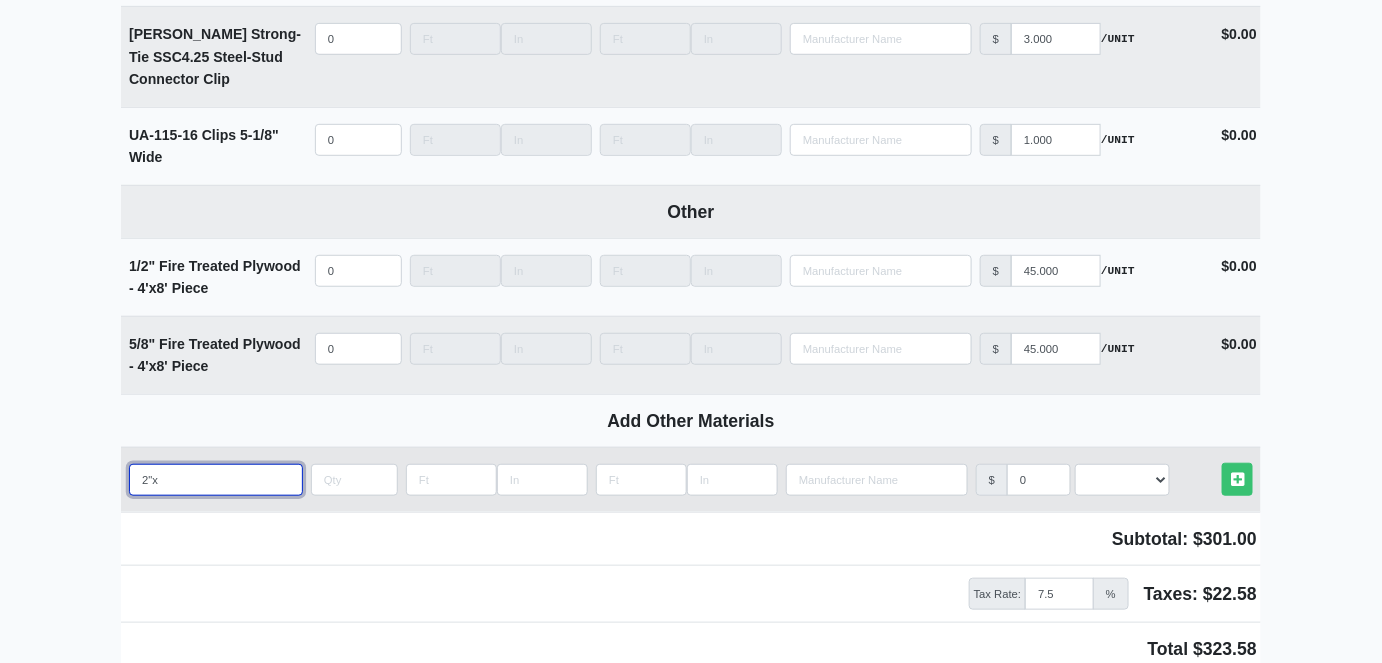 type on "2"x2" 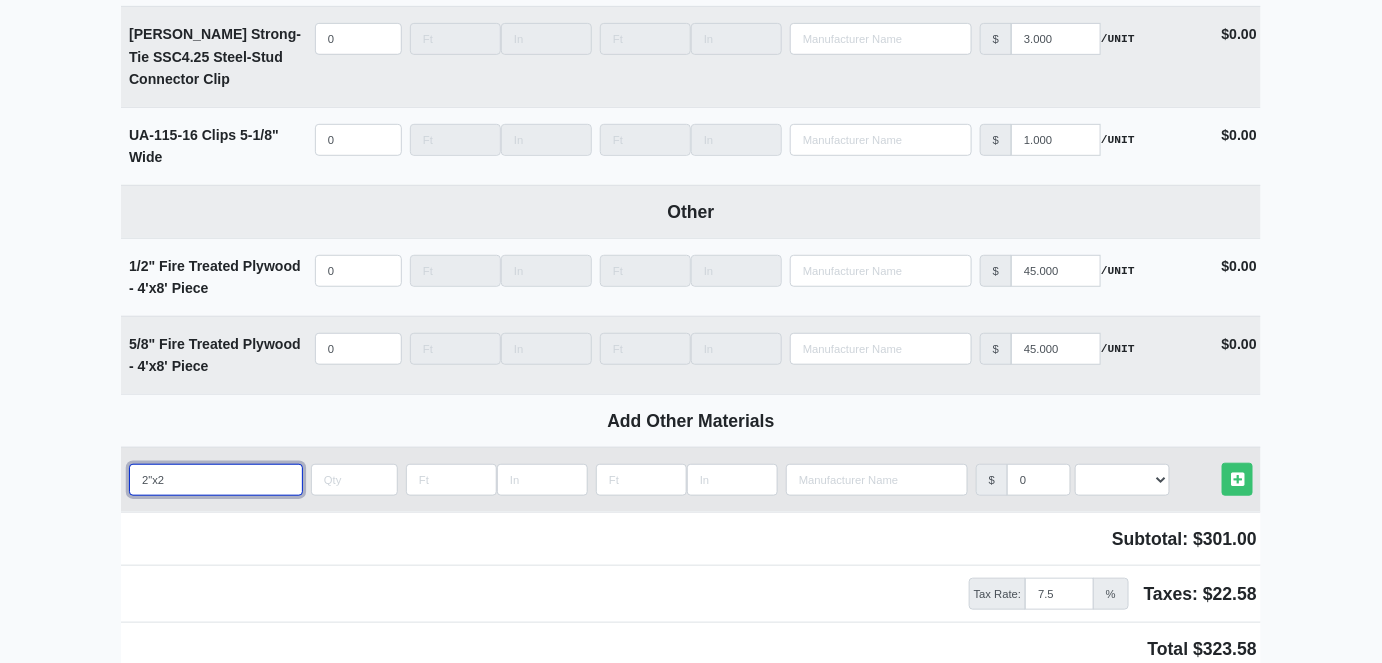 type on "2"x2"" 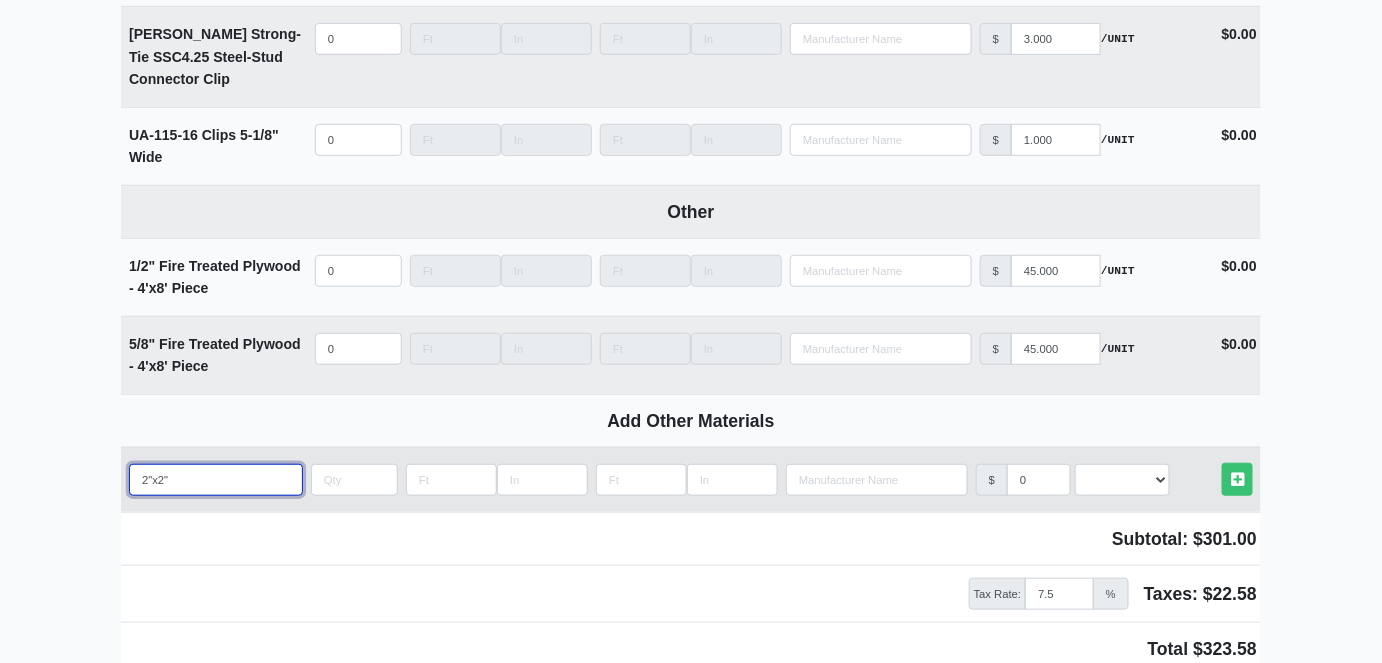type on "2"x2"" 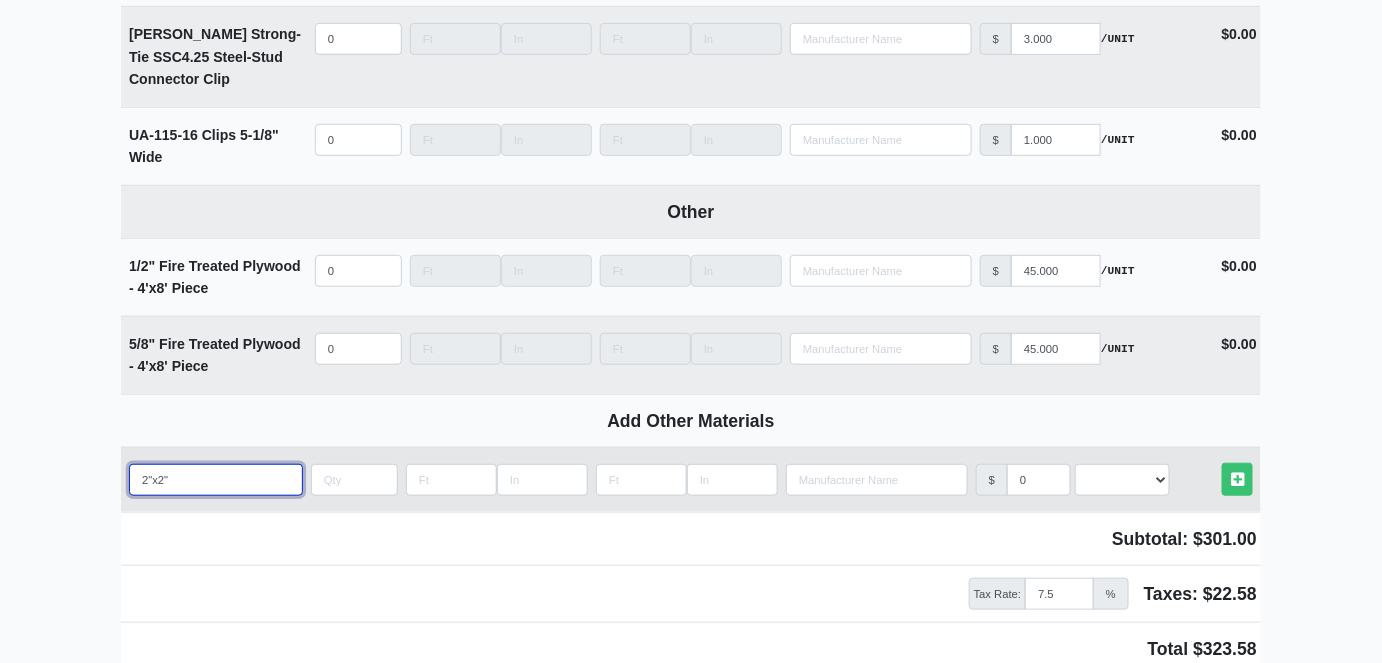 type on "2"x2" A" 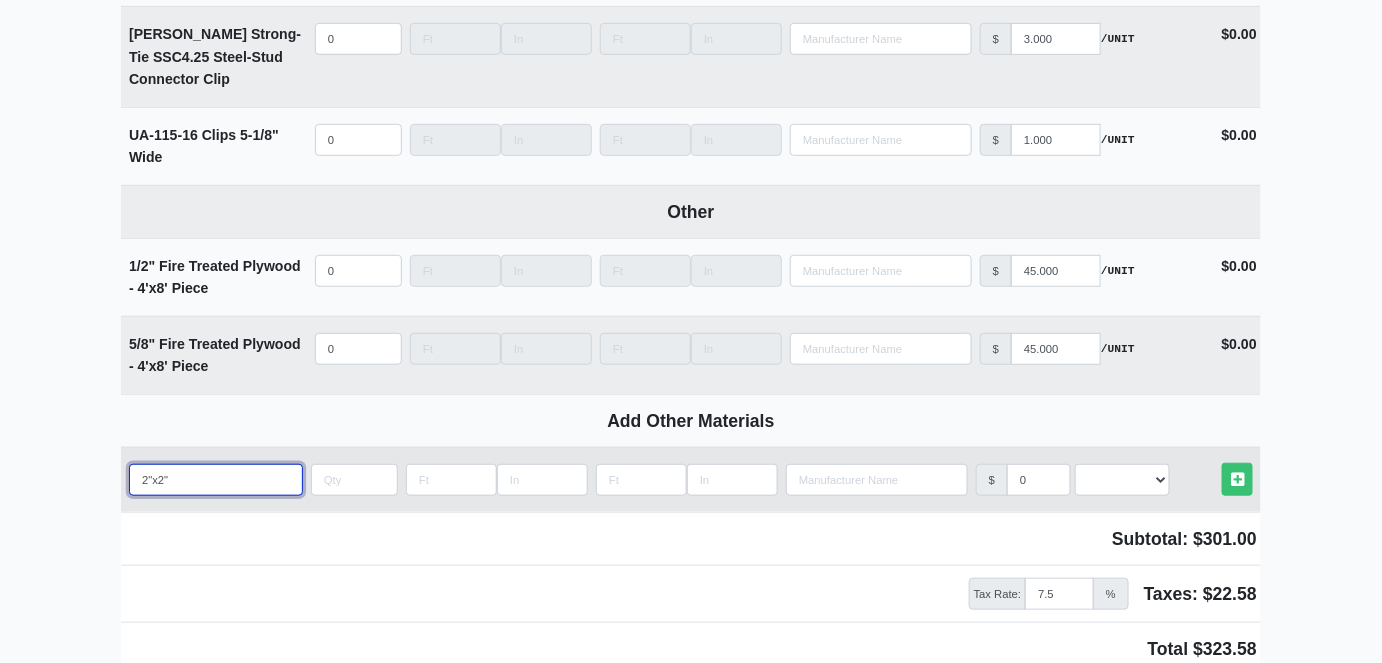 select 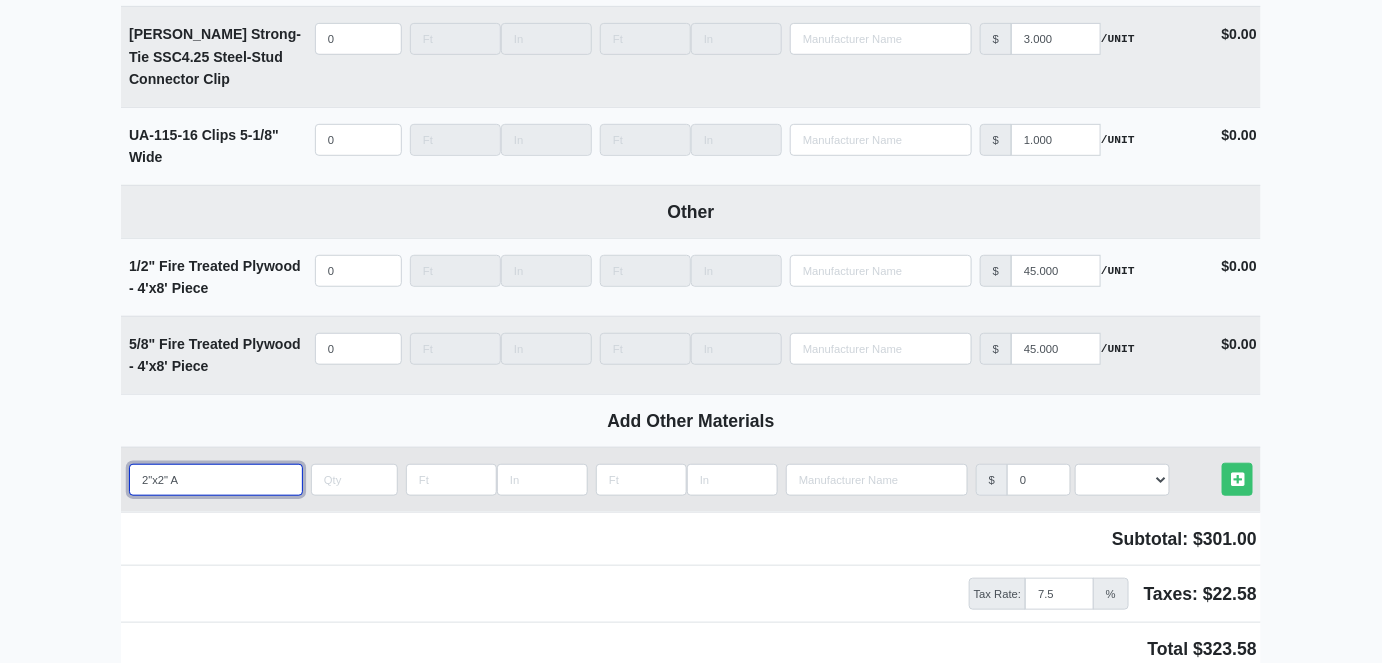 type on "2"x2" An" 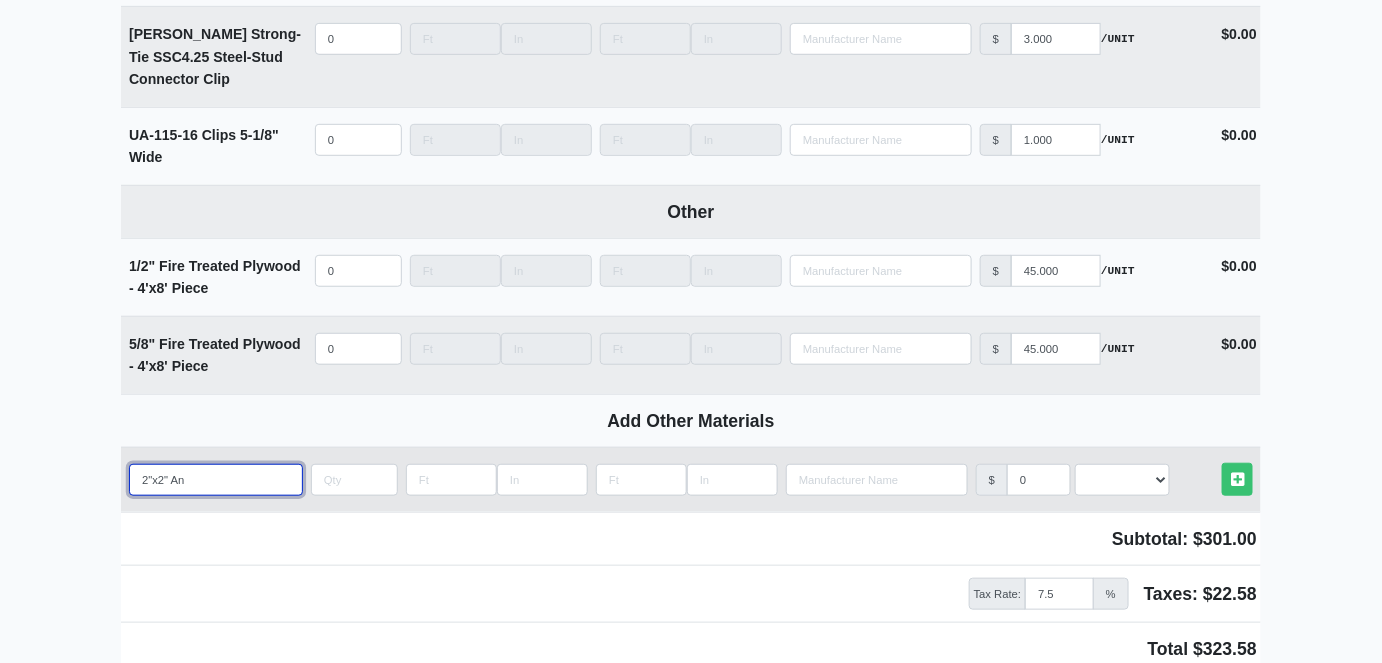 type on "2"x2" Ang" 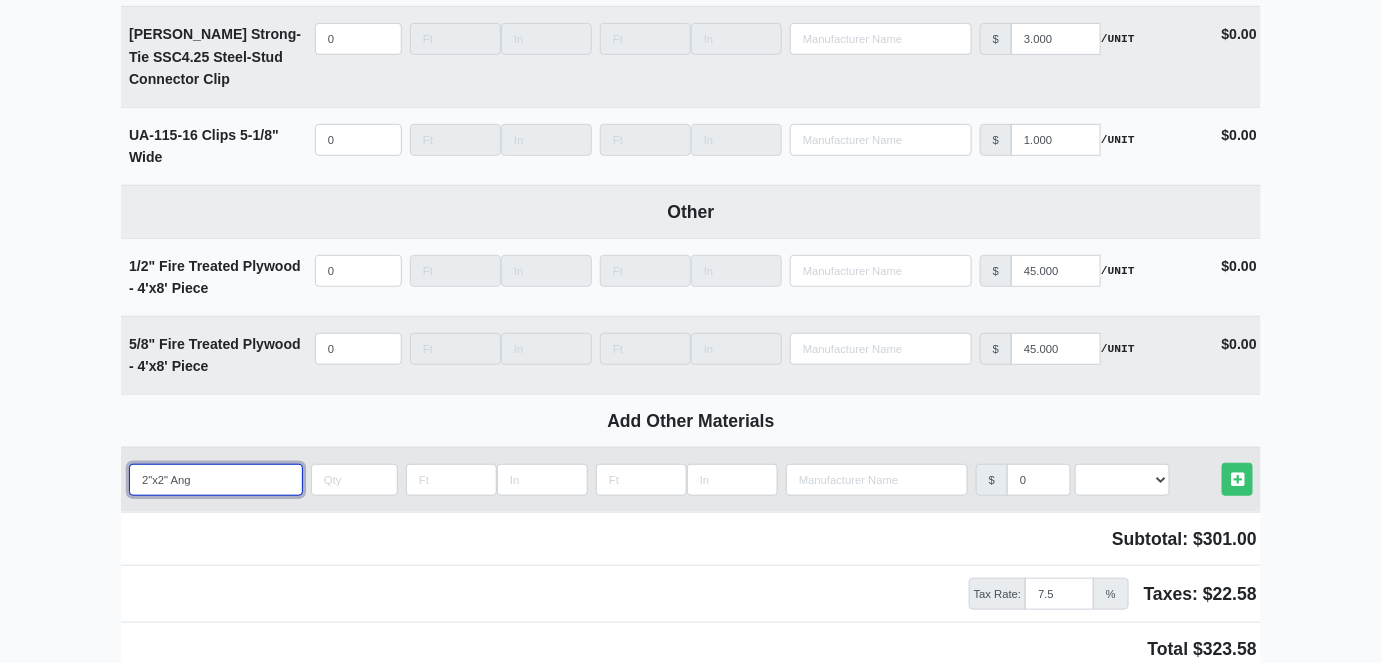 type on "2"x2" Angl" 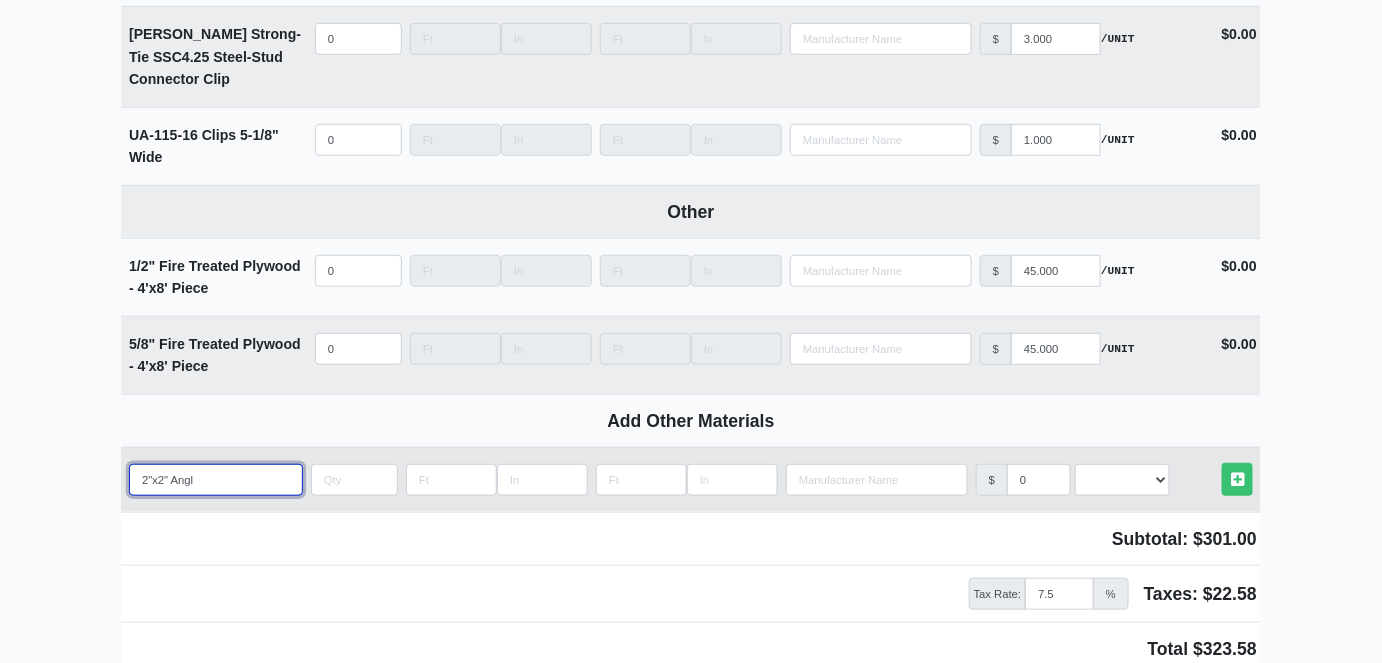 type on "2"x2" Angle" 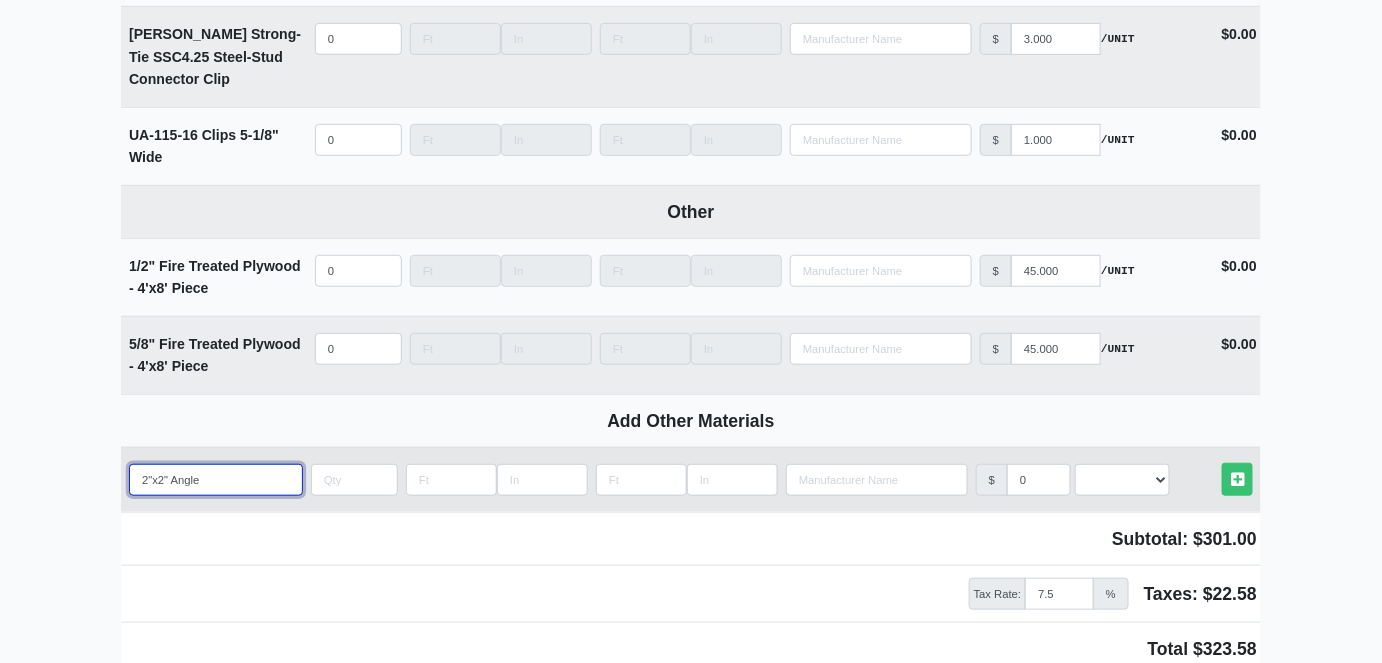 type on "2"x2" Angle" 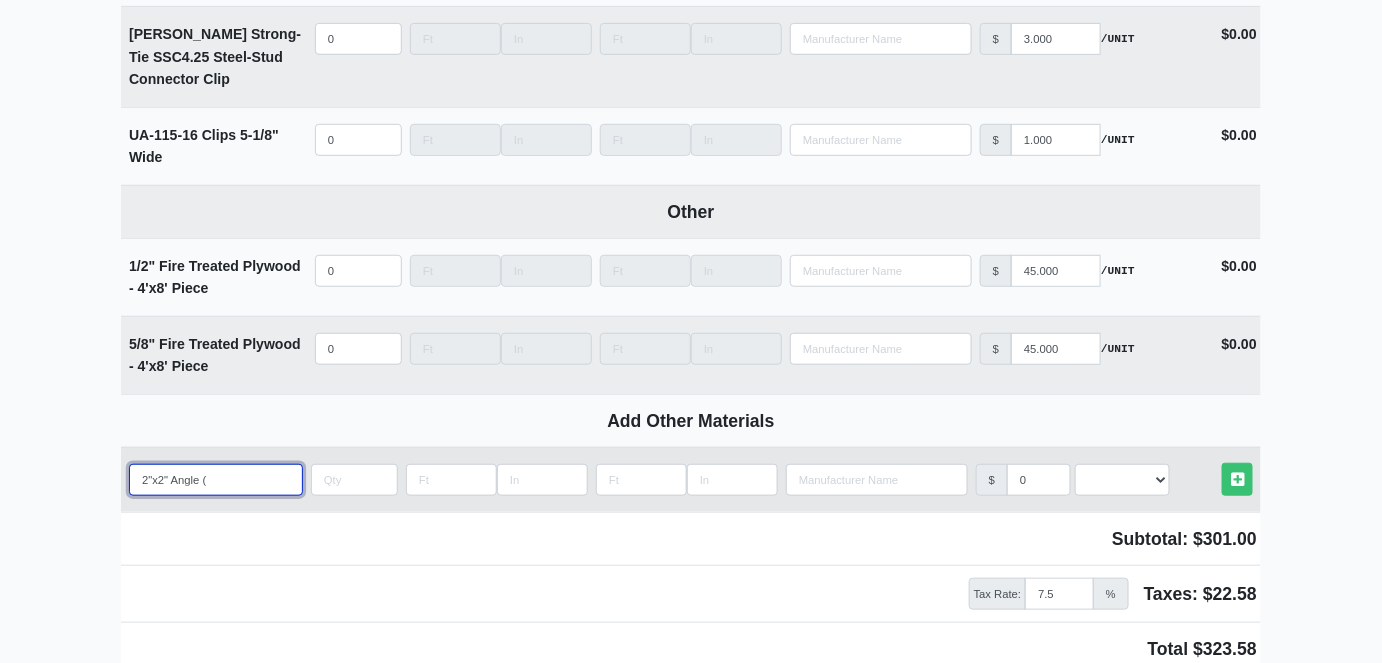 type on "2"x2" Angle (2" 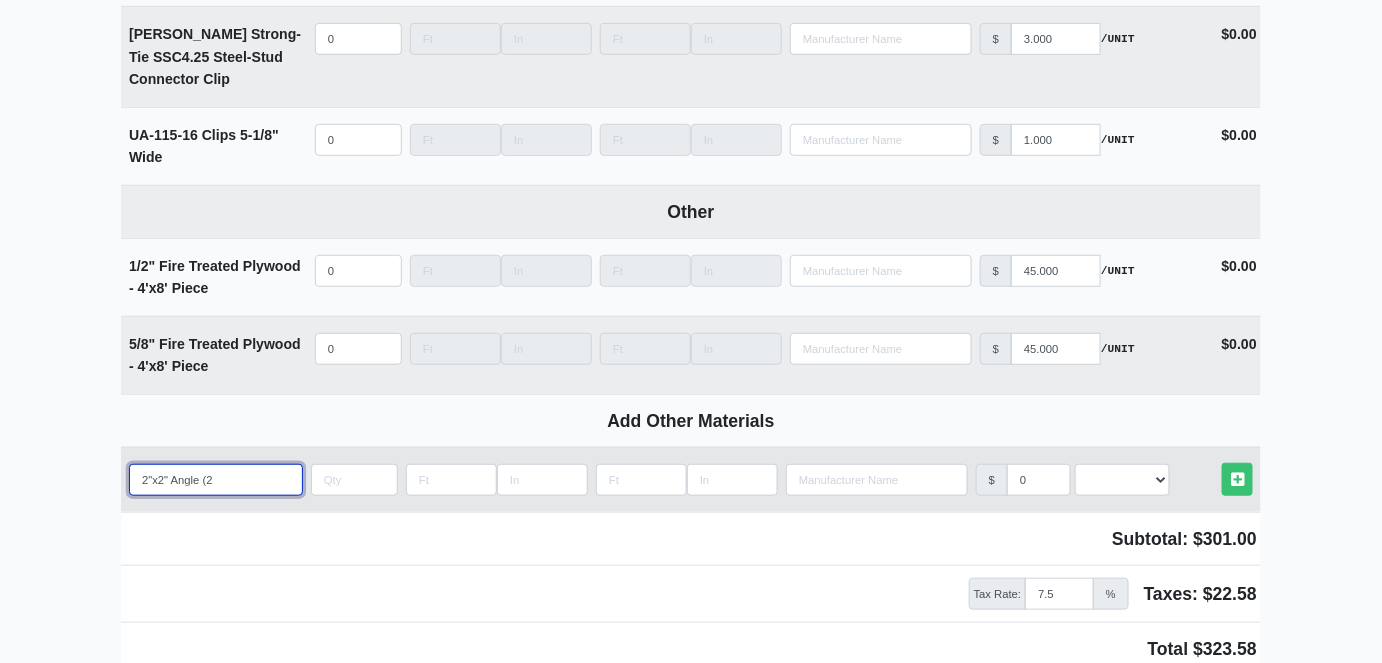 type on "2"x2" Angle (20" 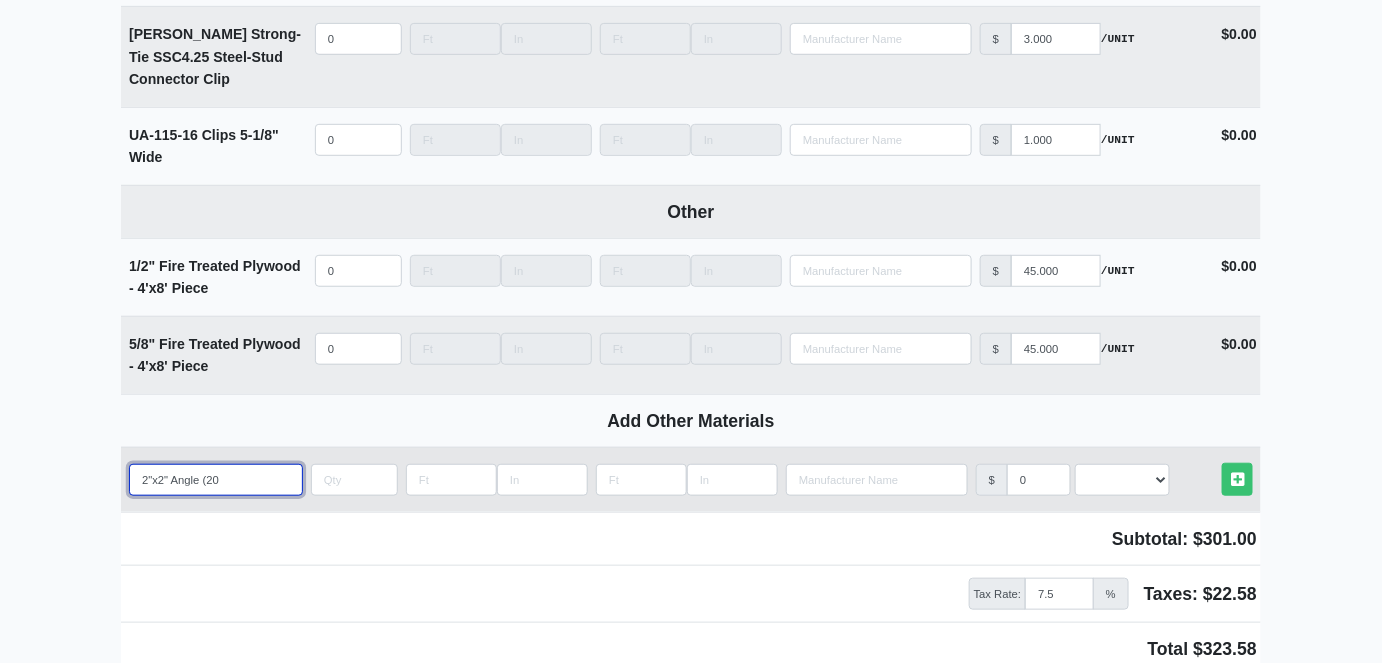type on "2"x2" Angle (20" 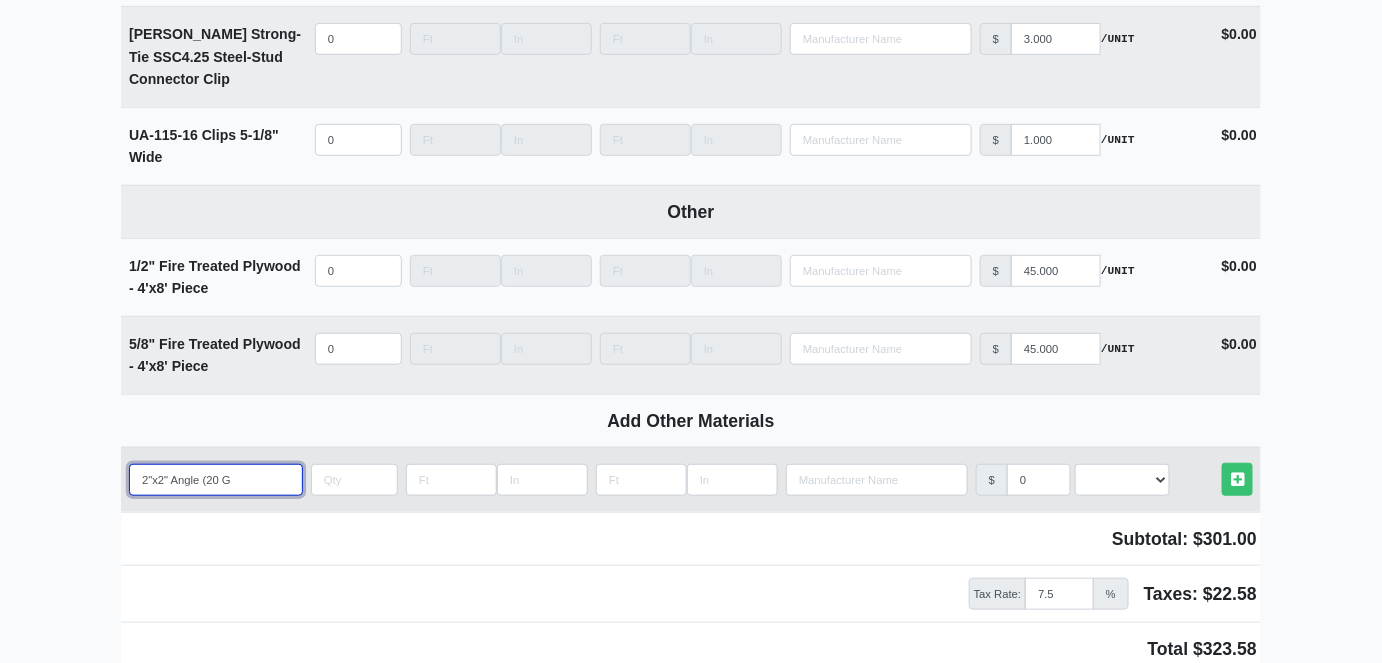 type on "2"x2" Angle (20 Ga" 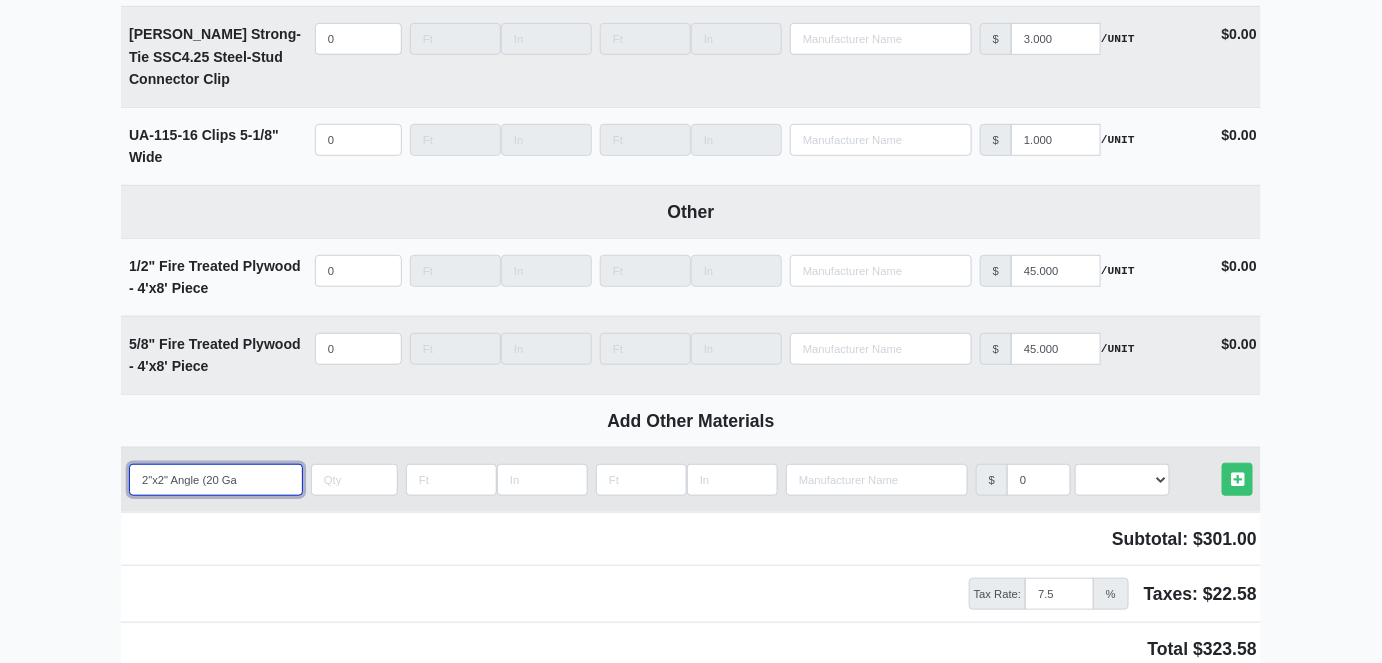 type on "2"x2" Angle (20 Gau" 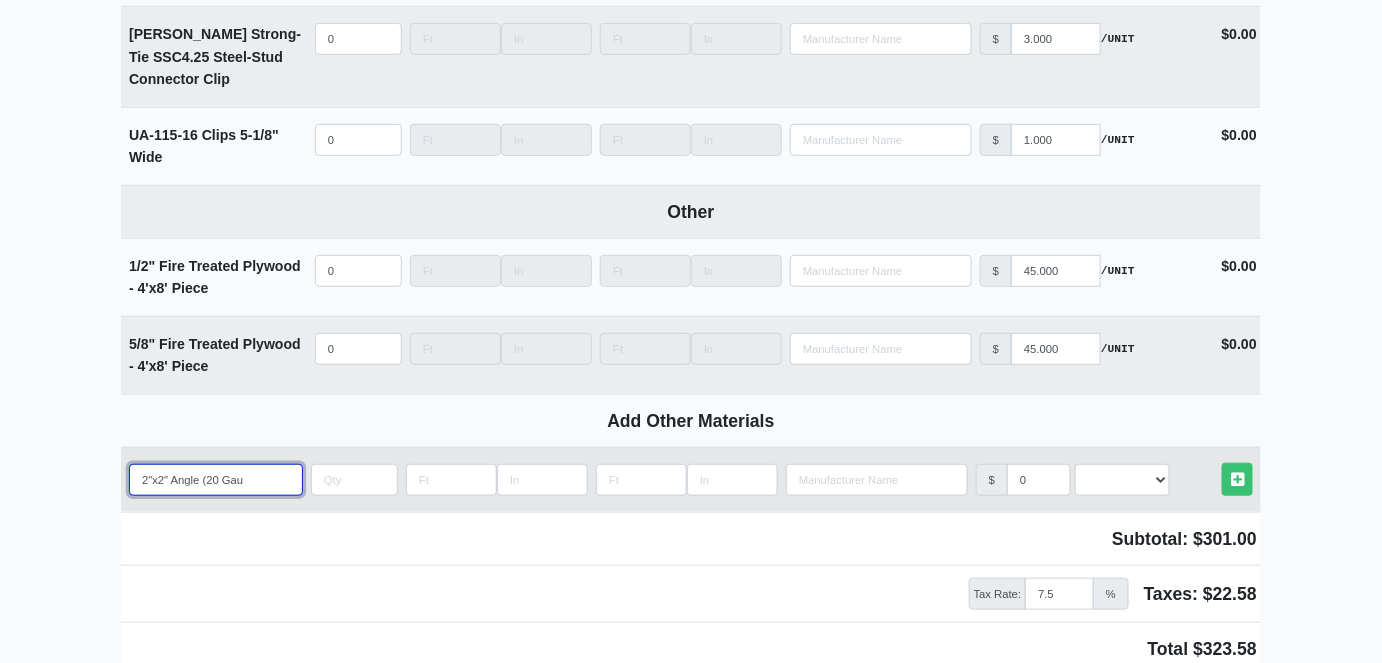 type on "2"x2" Angle (20 Gaug" 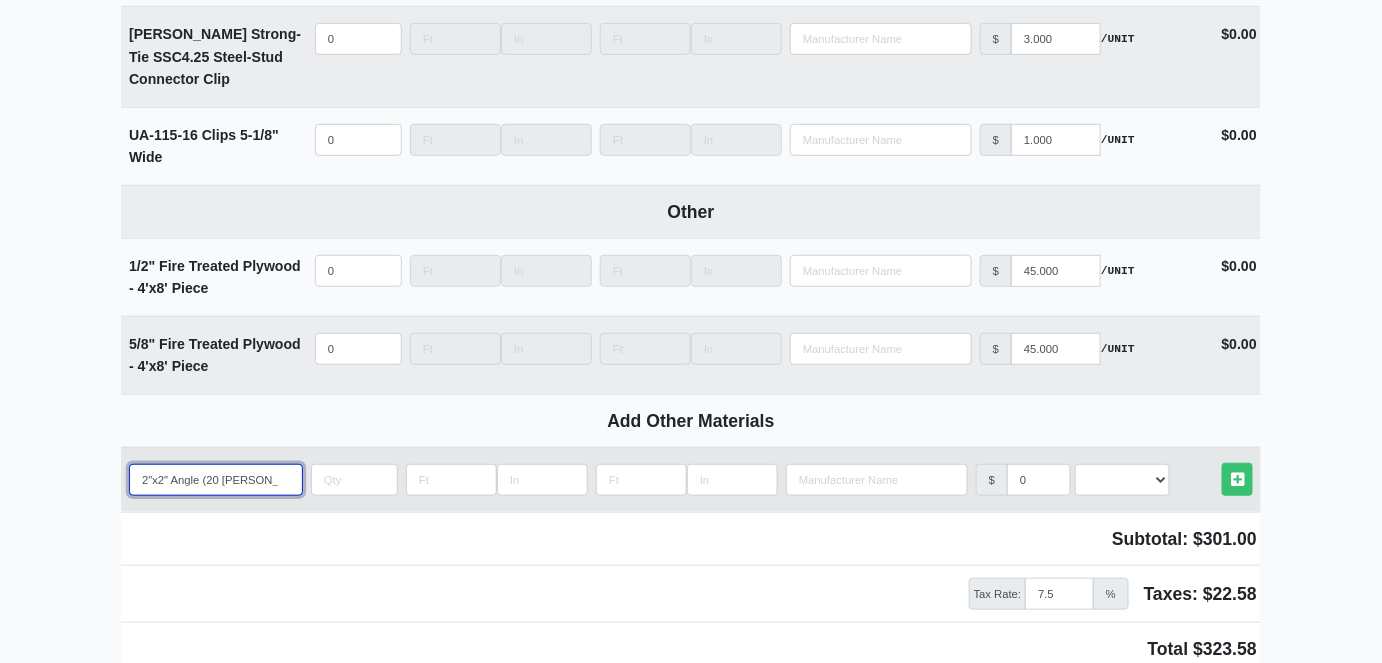 select 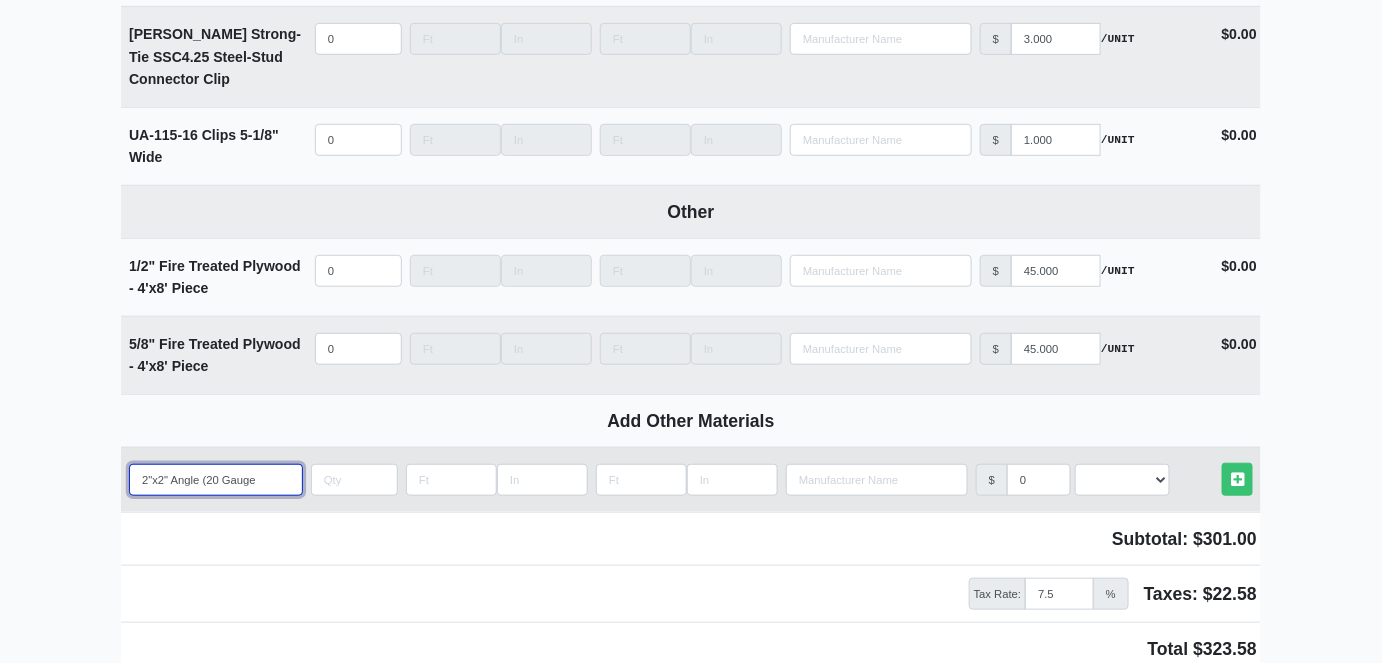 type on "2"x2" Angle (20 Gauge)" 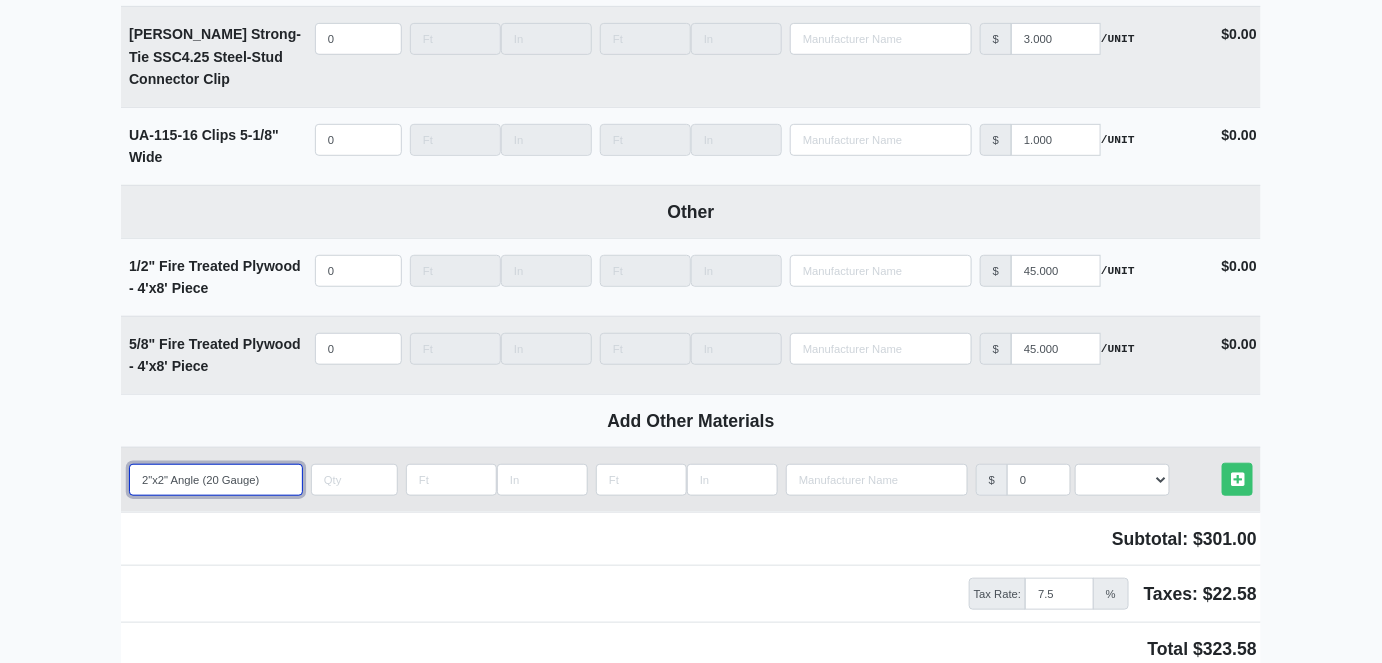 type on "2"x2" Angle (20 Gauge)" 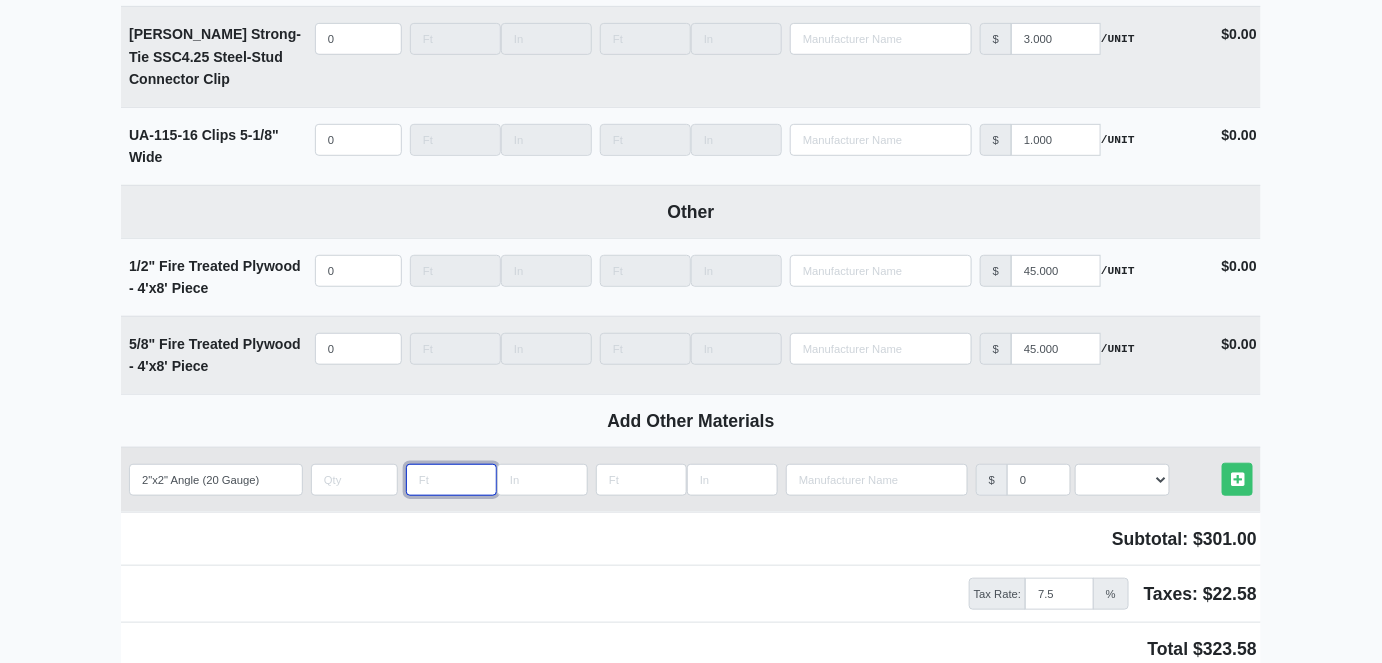 click at bounding box center (451, 480) 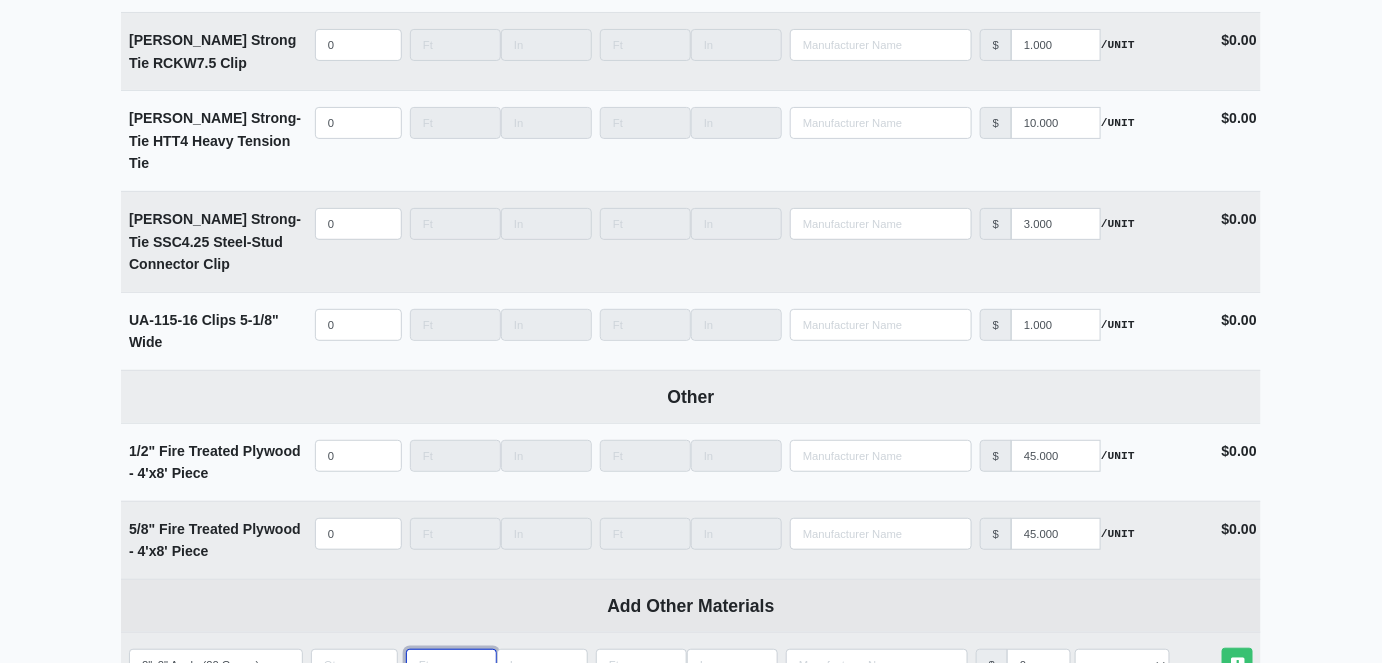 scroll, scrollTop: 10363, scrollLeft: 0, axis: vertical 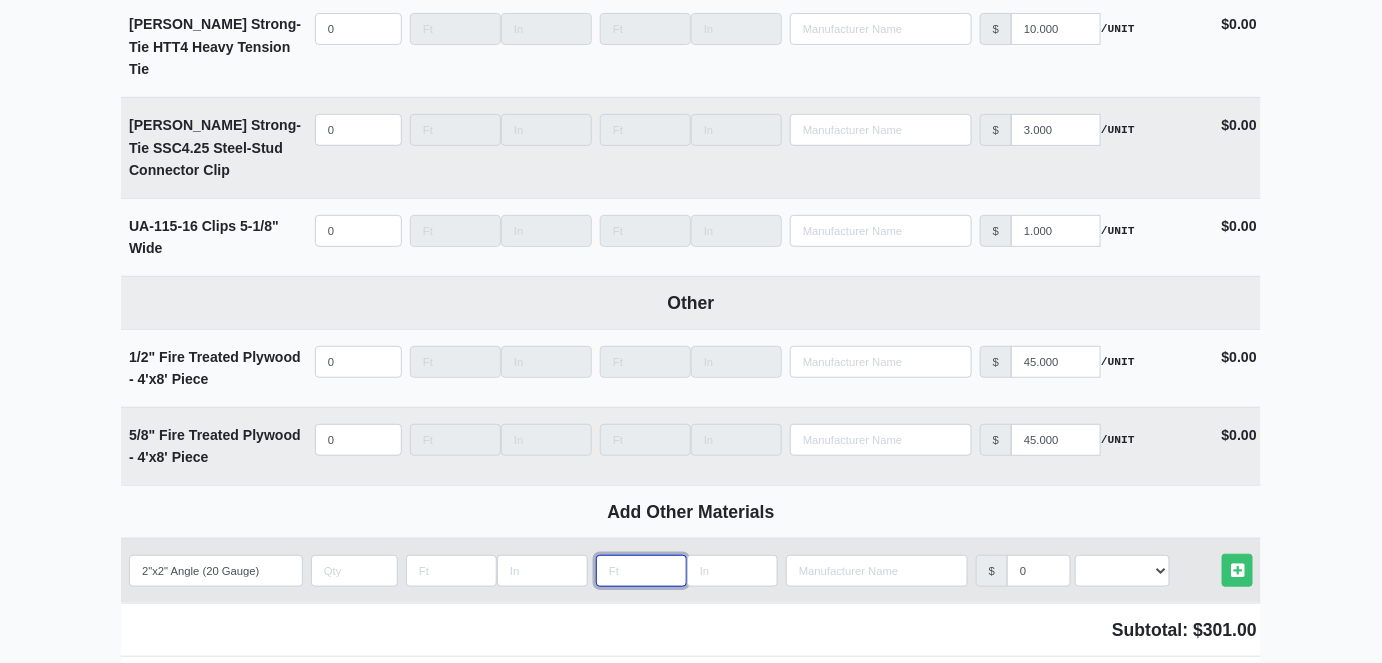 click at bounding box center (641, 571) 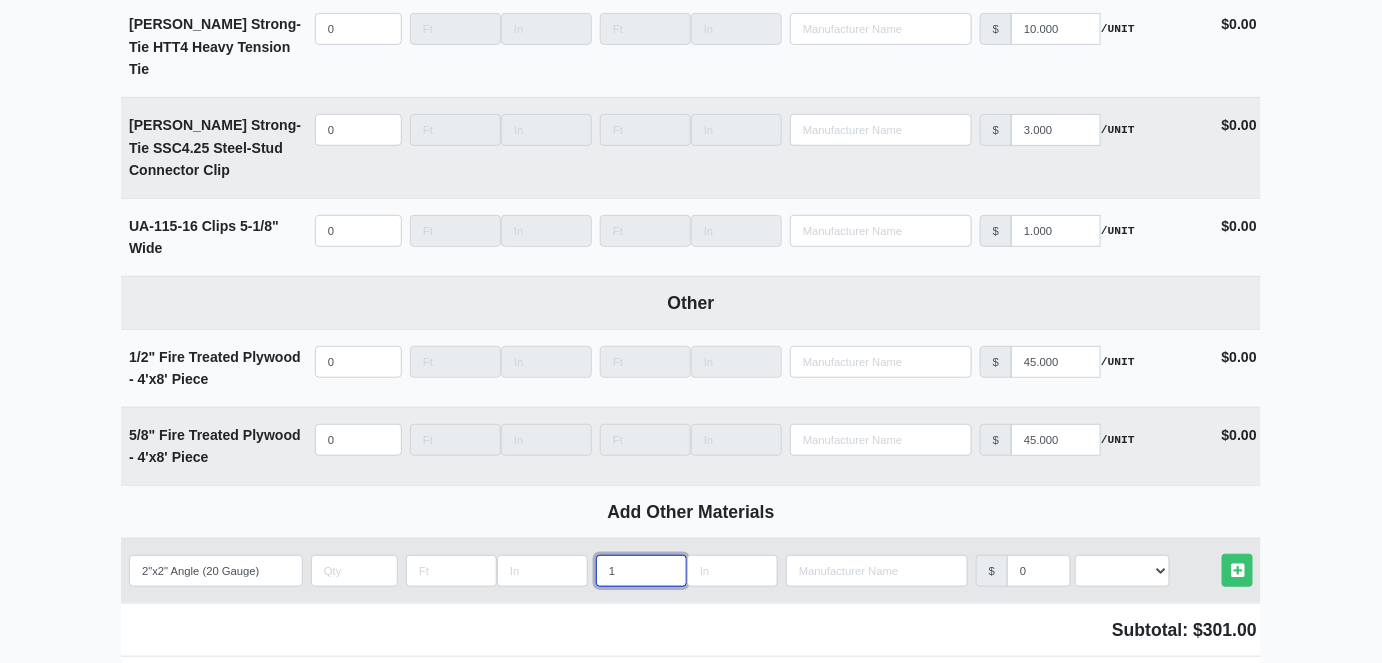 type on "10" 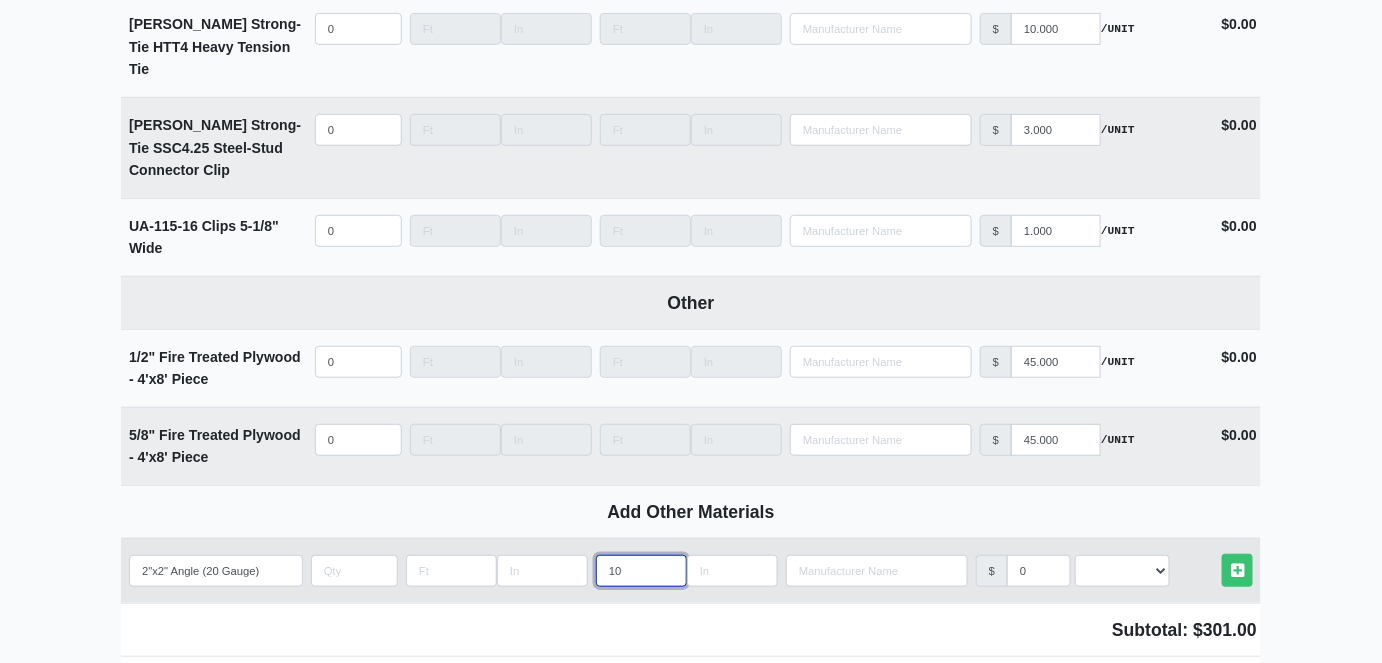 type on "10" 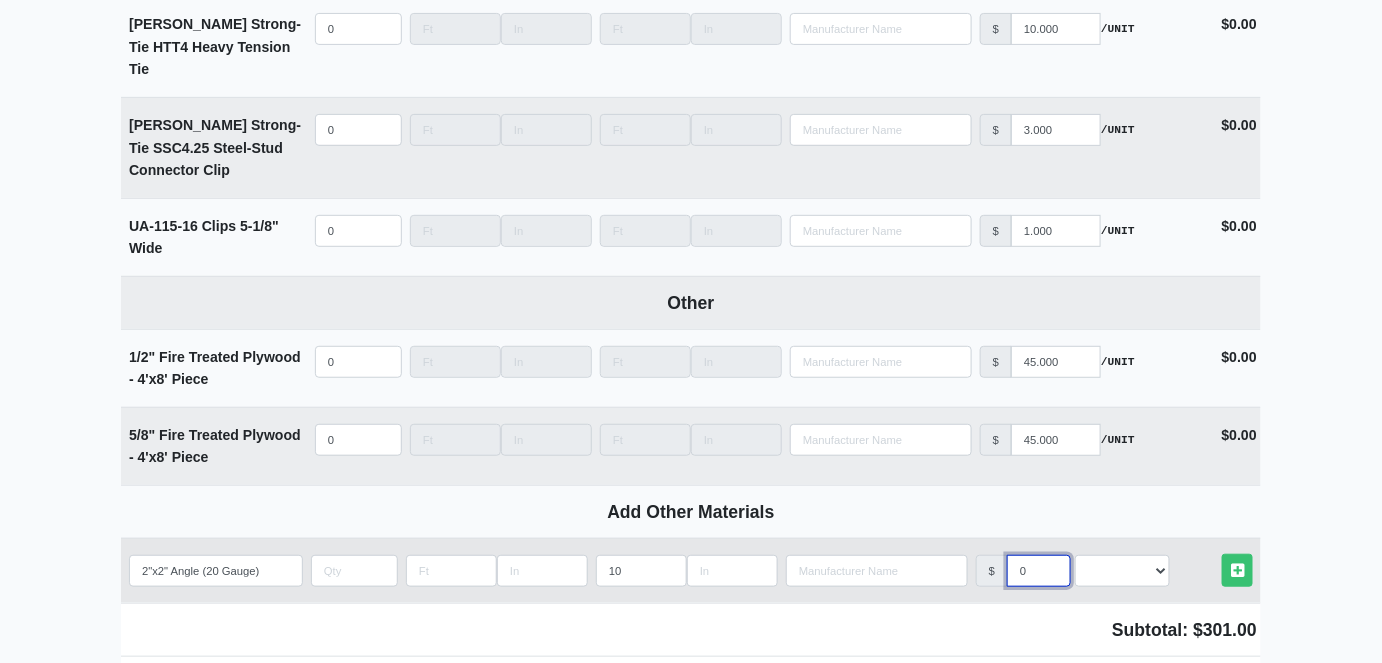 click on "0" at bounding box center [1039, 571] 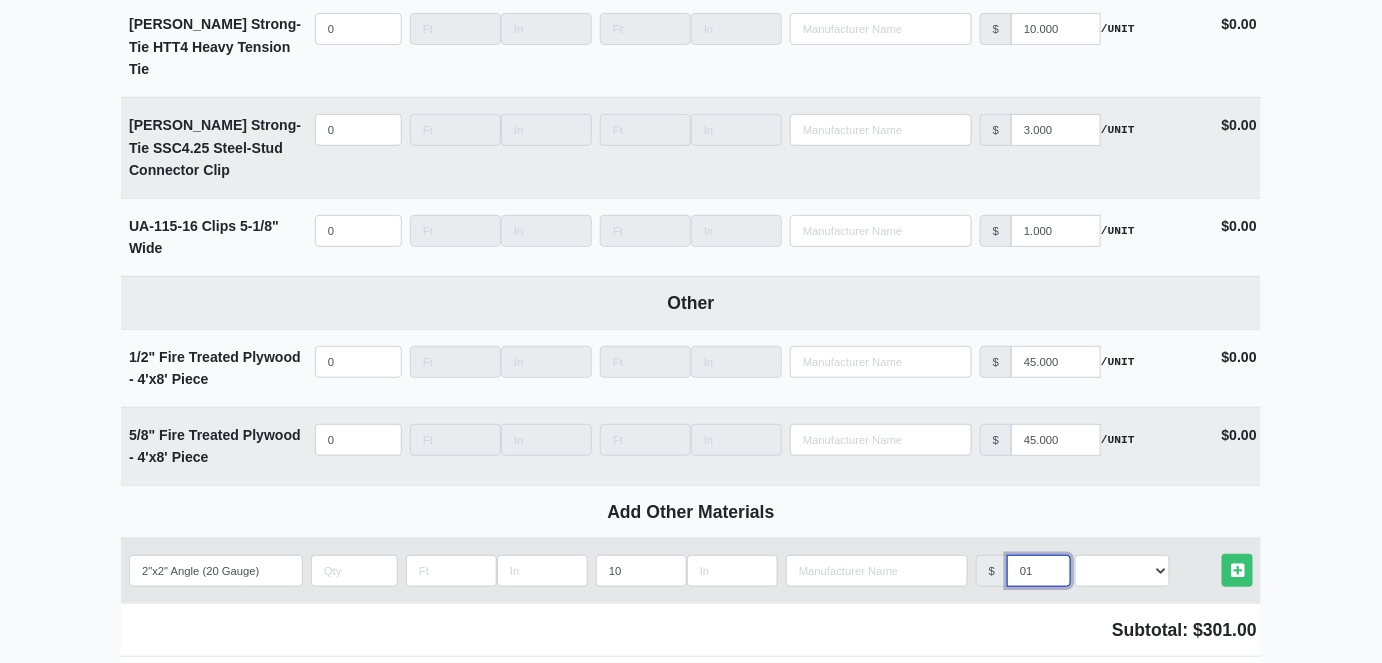 type on "01" 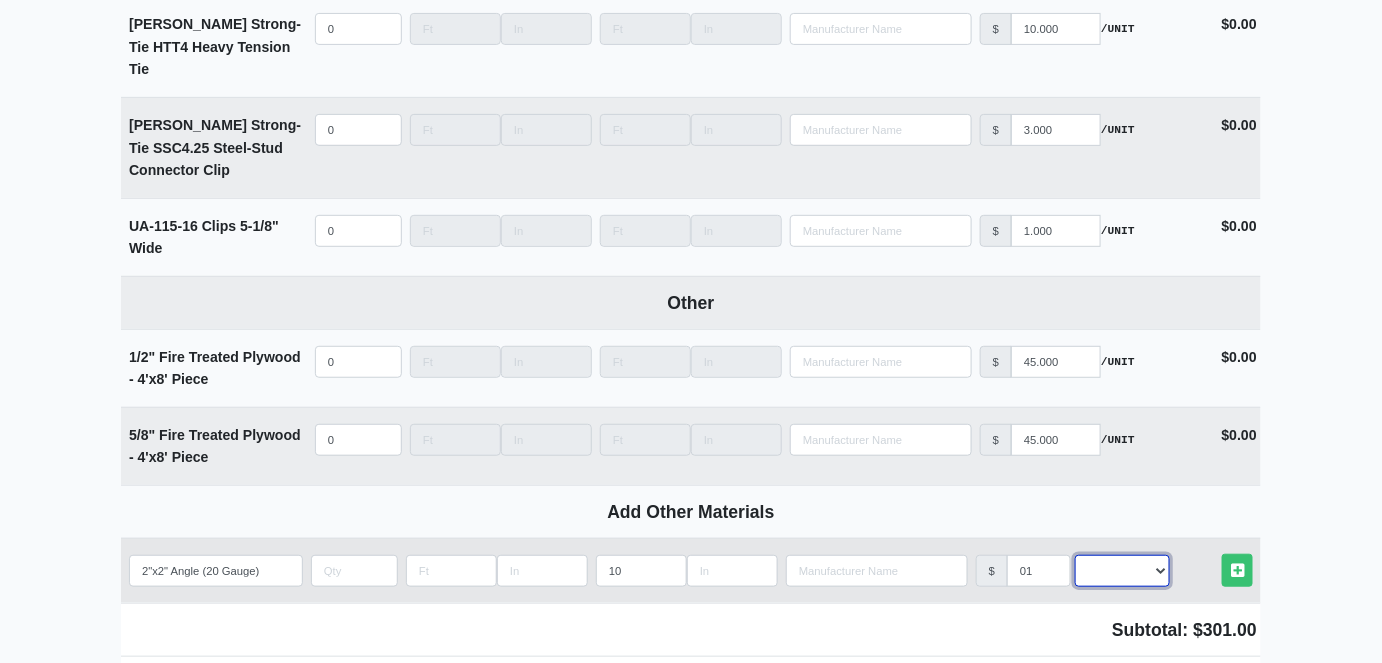 click on "Select an Option!   UNIT   MLF   LF   MSQFT   SQFT" at bounding box center (1122, 571) 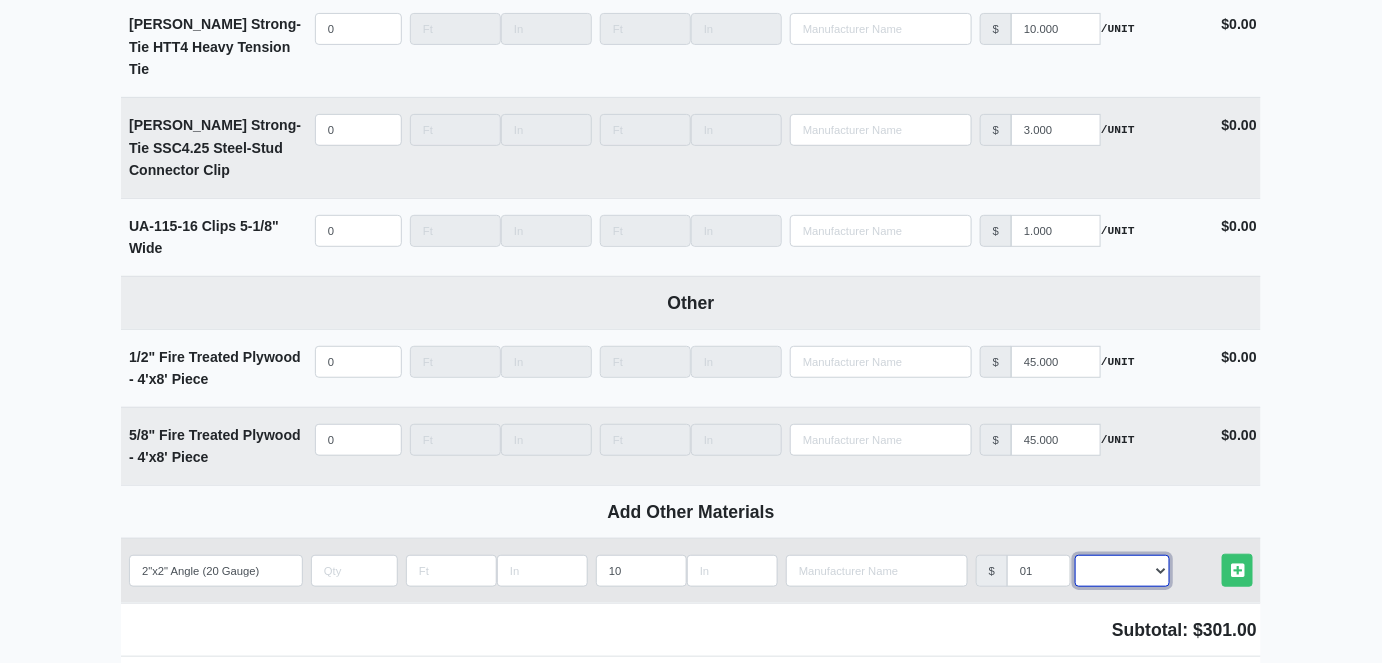 select on "1" 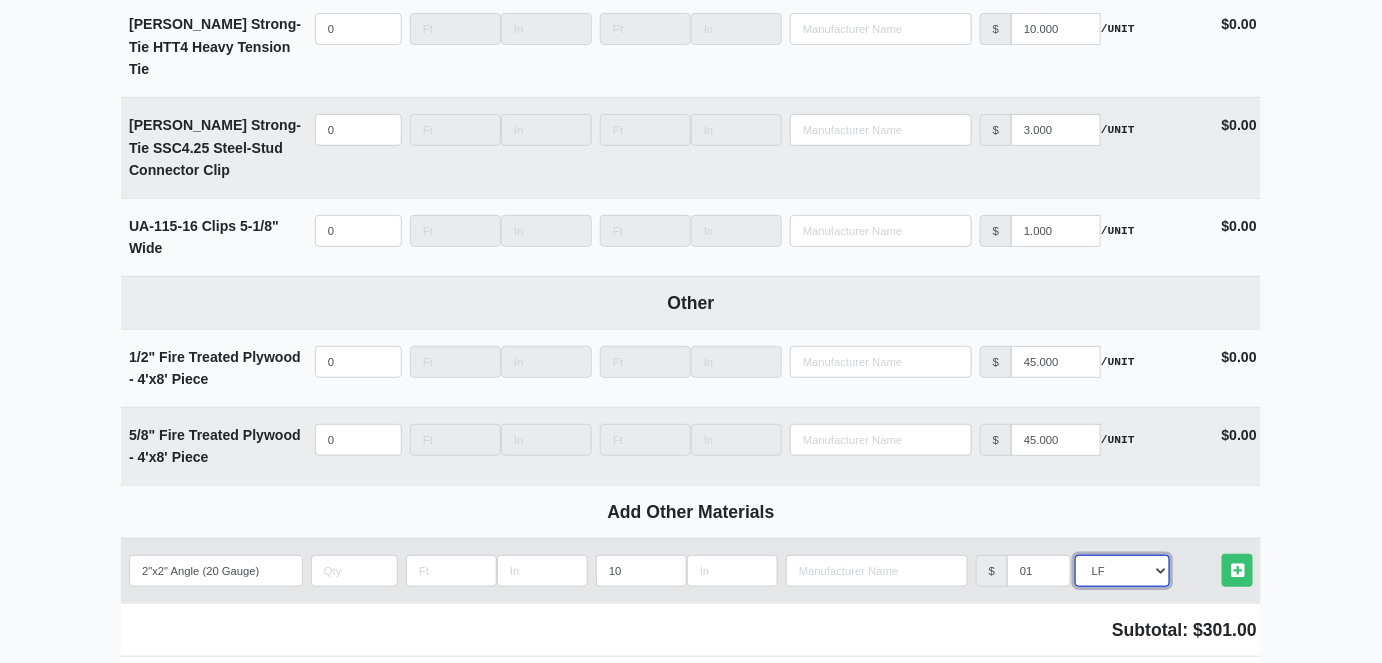 click on "Select an Option!   UNIT   MLF   LF   MSQFT   SQFT" at bounding box center (1122, 571) 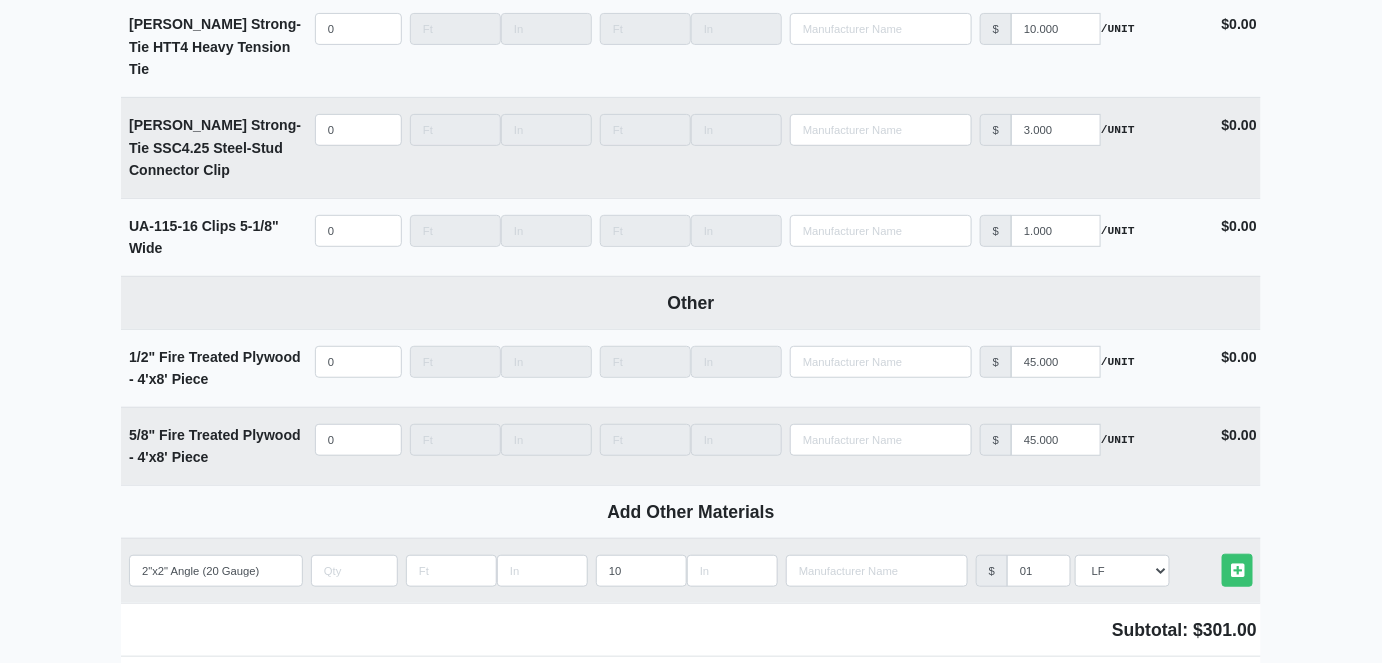 click on "Subtotal:
$301.00" at bounding box center (691, 629) 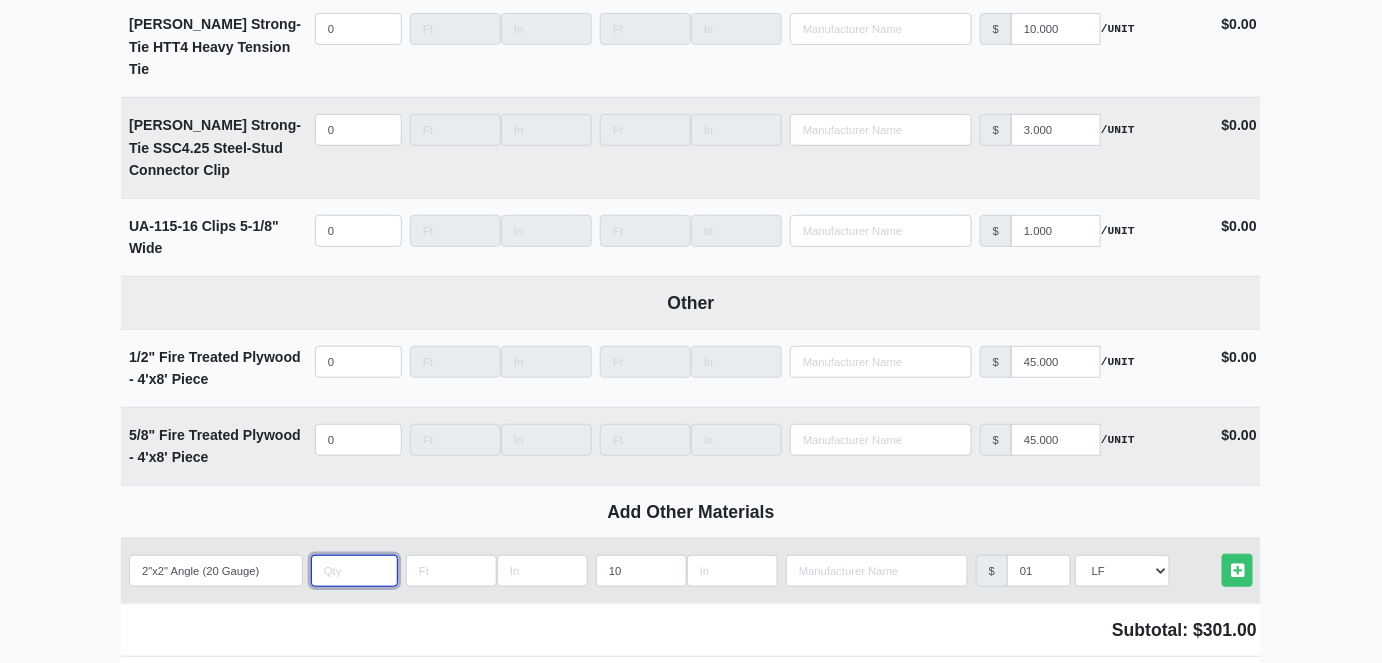 click at bounding box center [354, 571] 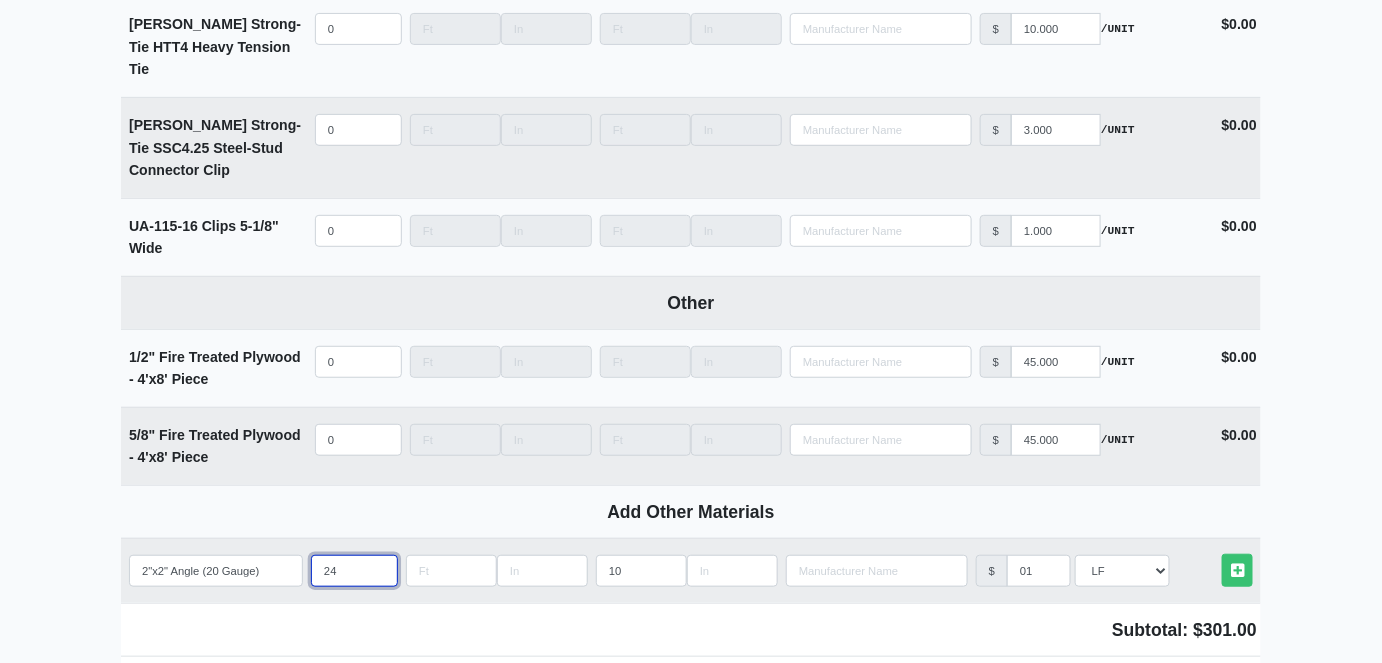 scroll, scrollTop: 10454, scrollLeft: 0, axis: vertical 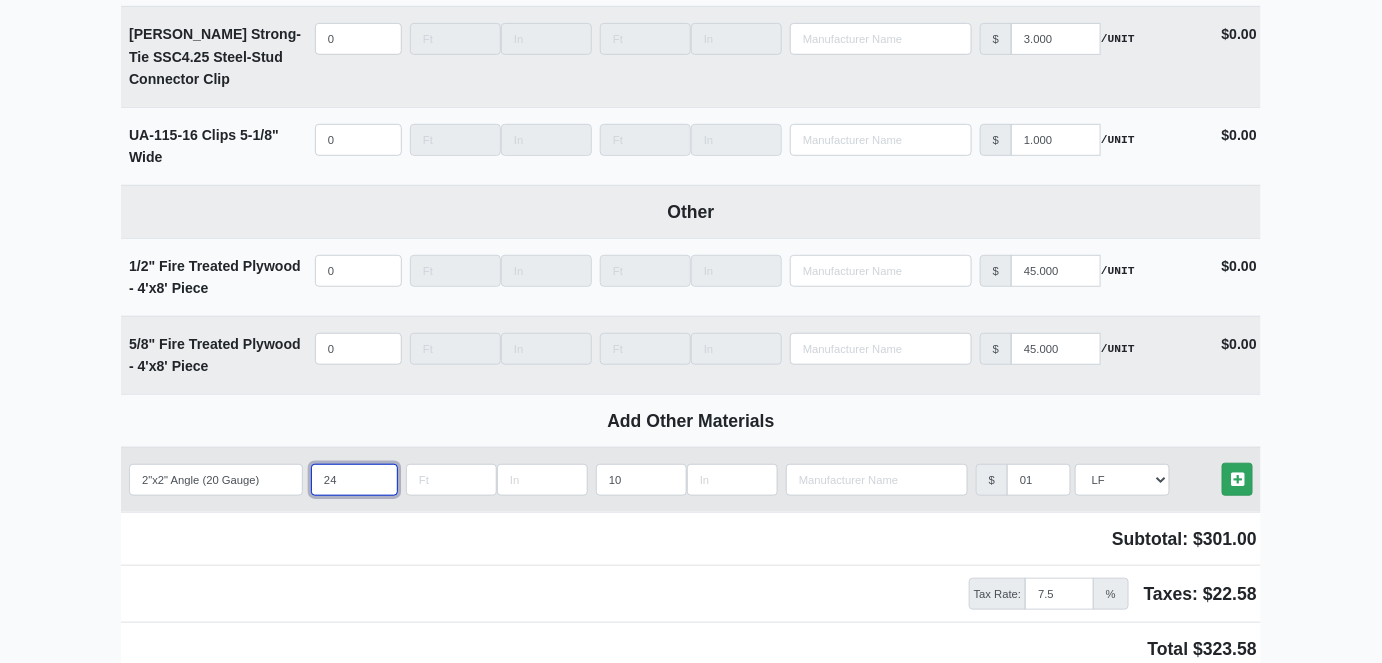 type on "24" 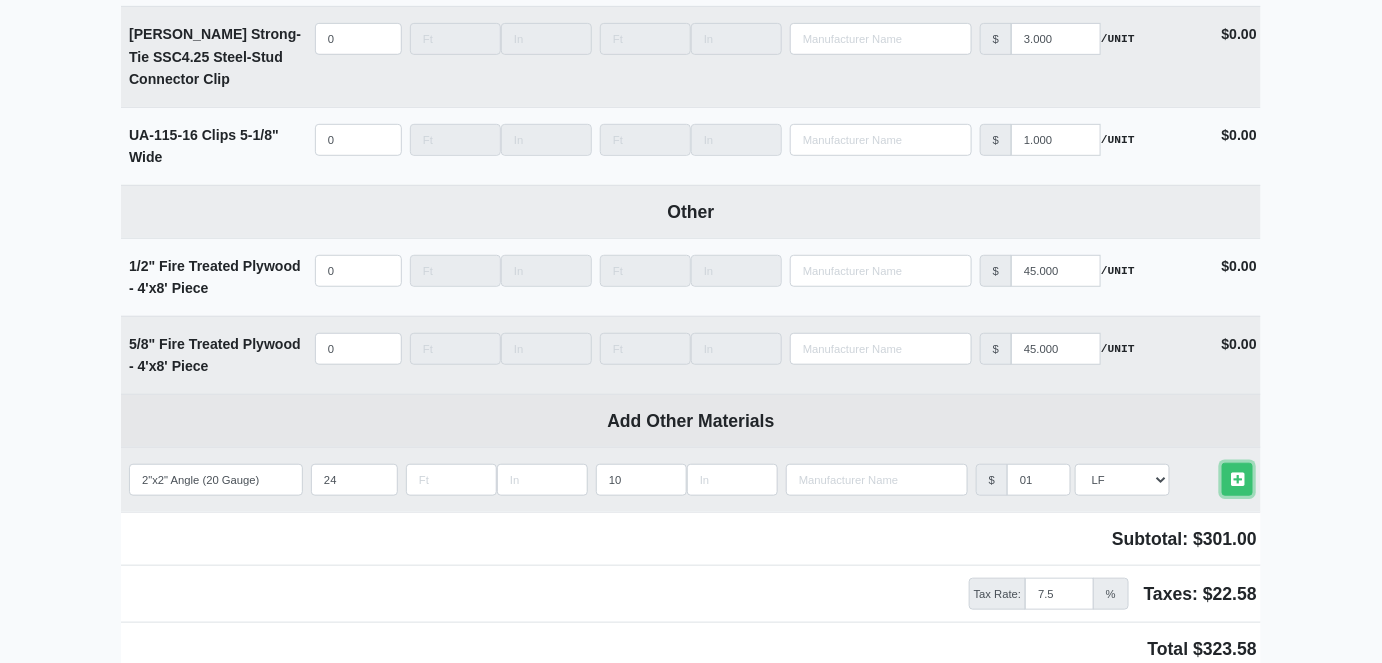 click at bounding box center [1237, 479] 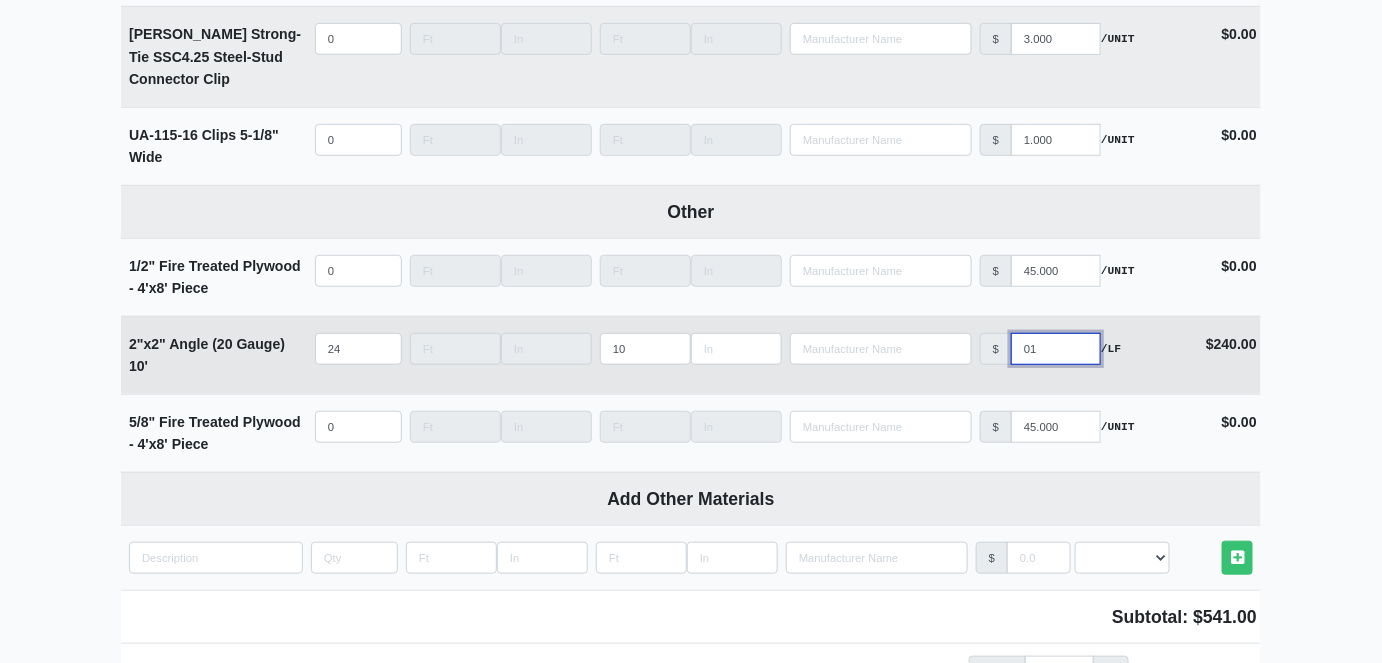 drag, startPoint x: 1043, startPoint y: 310, endPoint x: 1012, endPoint y: 311, distance: 31.016125 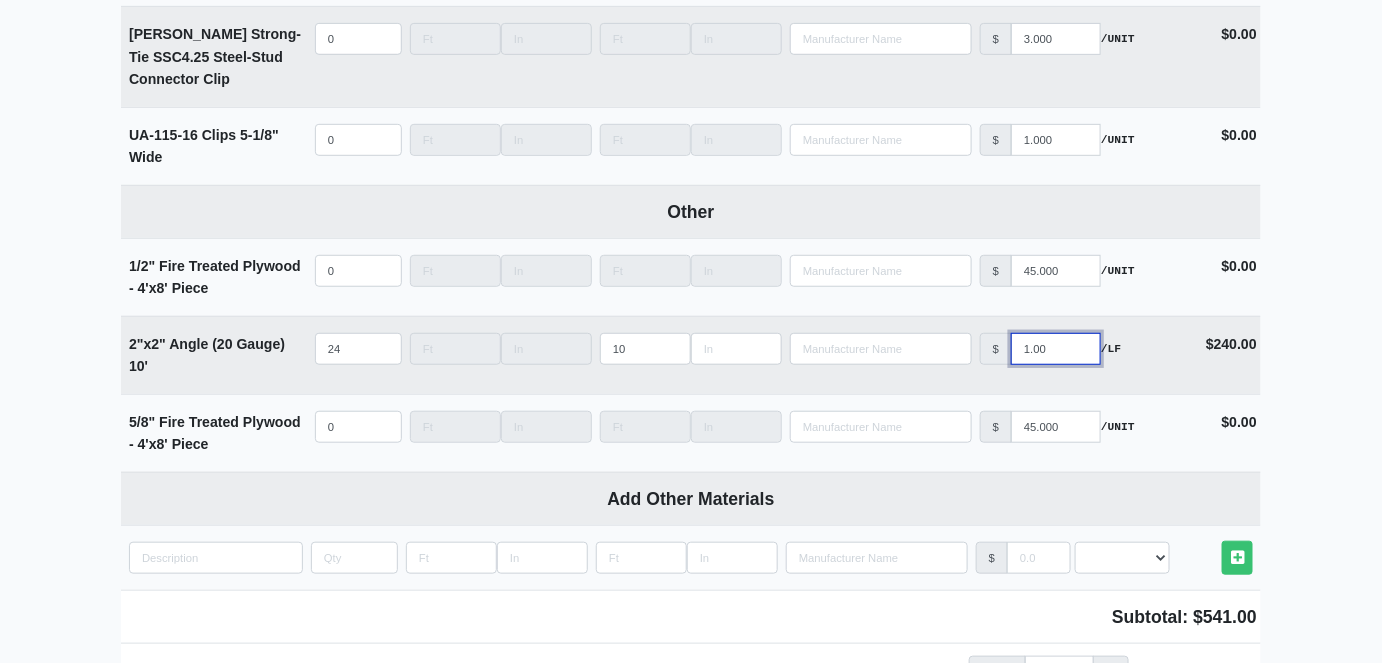 type on "1.00" 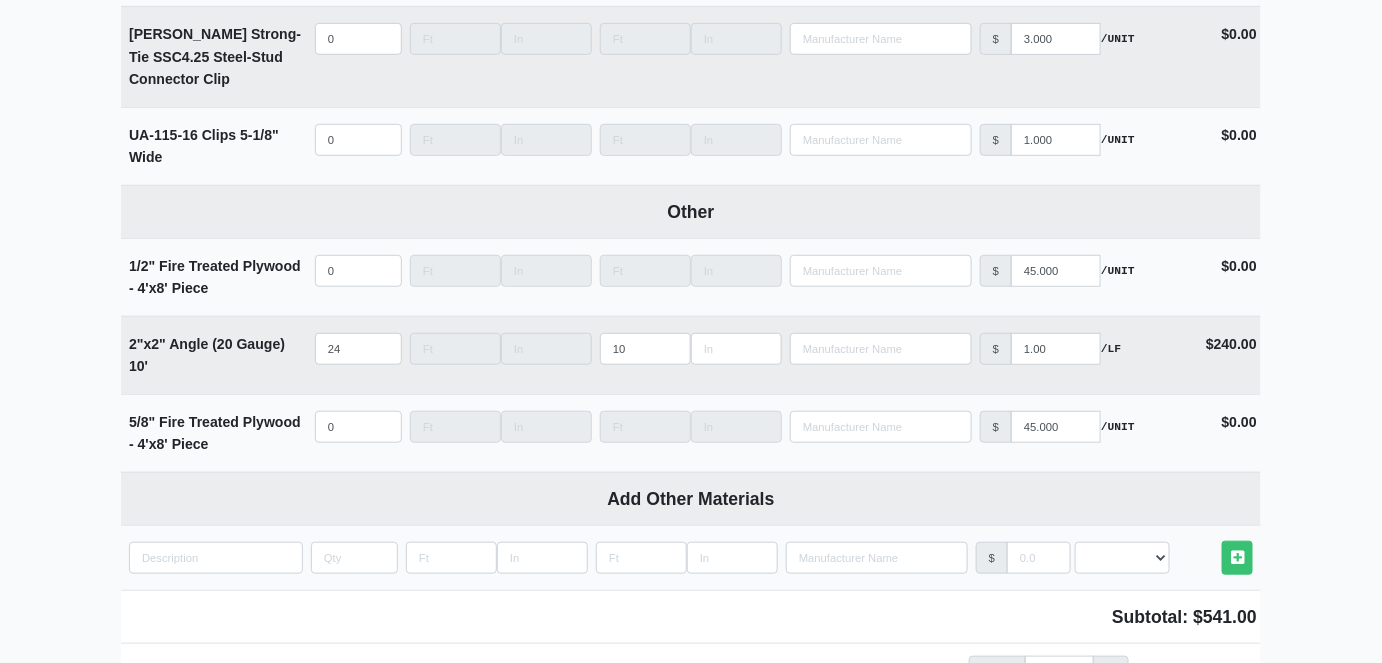 click on "Supplier *   Select one...   L&W Supply – Tallahassee, FL Interior/Exterior Building Supply - Tallahassee, GA     Building *   Tower 3   Floor *   Level 2   Description *   Tower 3 Level 2 - Spa Benches   Delivery Date *   2025-07-30   Delivery Notes   Please deliver as soon as possible.   Files   Upload files associated with the order.           Description   Quantity   Width   Length   Manufacturer   Unit Price   Cost   Materials   Acoustical Ceilings   6' Hanger Wire w/ 1" Pin and Clip (12 Gauge) (Bundle)        Qty   0   Width       Length       Manufacturer         No Results   Price   $   150.000   /UNIT   Cost $0.00 8' Hanger Wire w/ 1" Pin and Clip (12 Gauge) (Bundle)        Qty   0   Width       Length       Manufacturer         No Results   Price   $   200.000   /UNIT   Cost $0.00 Caulk   Acoustical Sealant (29oz Tube)        Qty   0   Width       Length       Manufacturer         No Results   Price   $   9.680   /UNIT   Cost $0.00 Smoke & Sound Fire Caulking (29 oz tube)        Qty   0" at bounding box center (691, -4750) 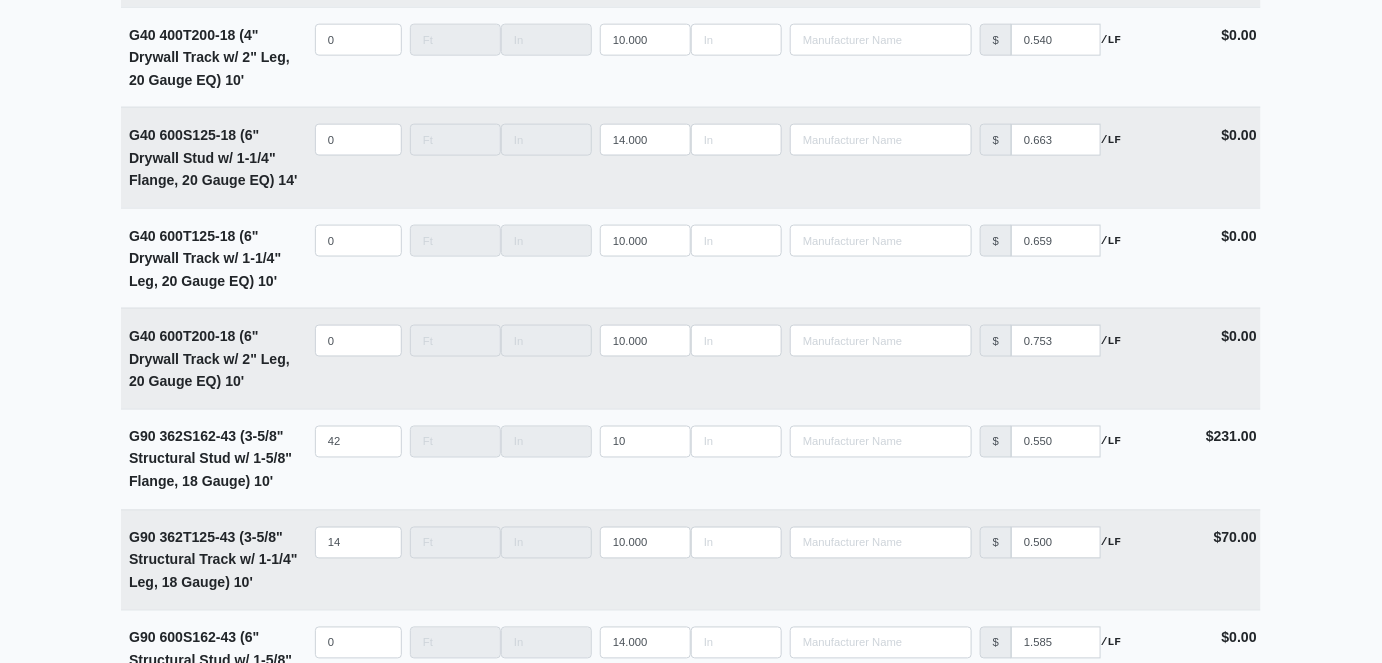 scroll, scrollTop: 5965, scrollLeft: 0, axis: vertical 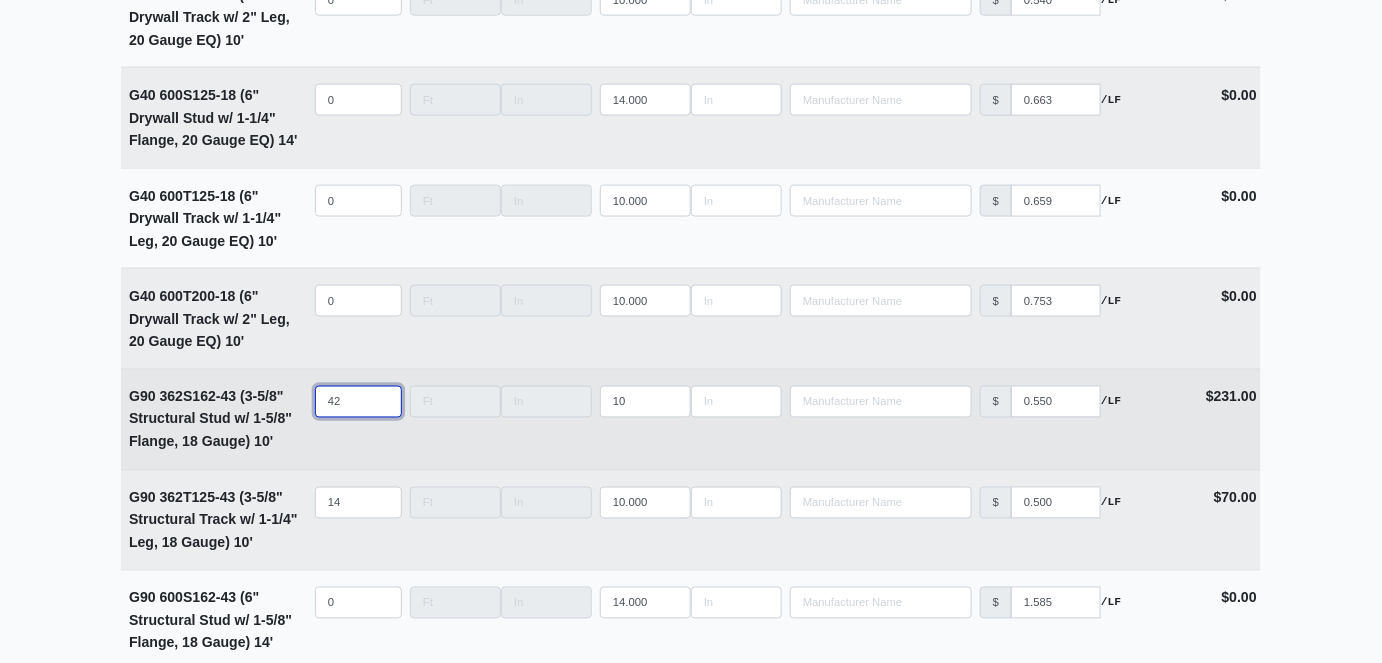 drag, startPoint x: 343, startPoint y: 393, endPoint x: 319, endPoint y: 395, distance: 24.083189 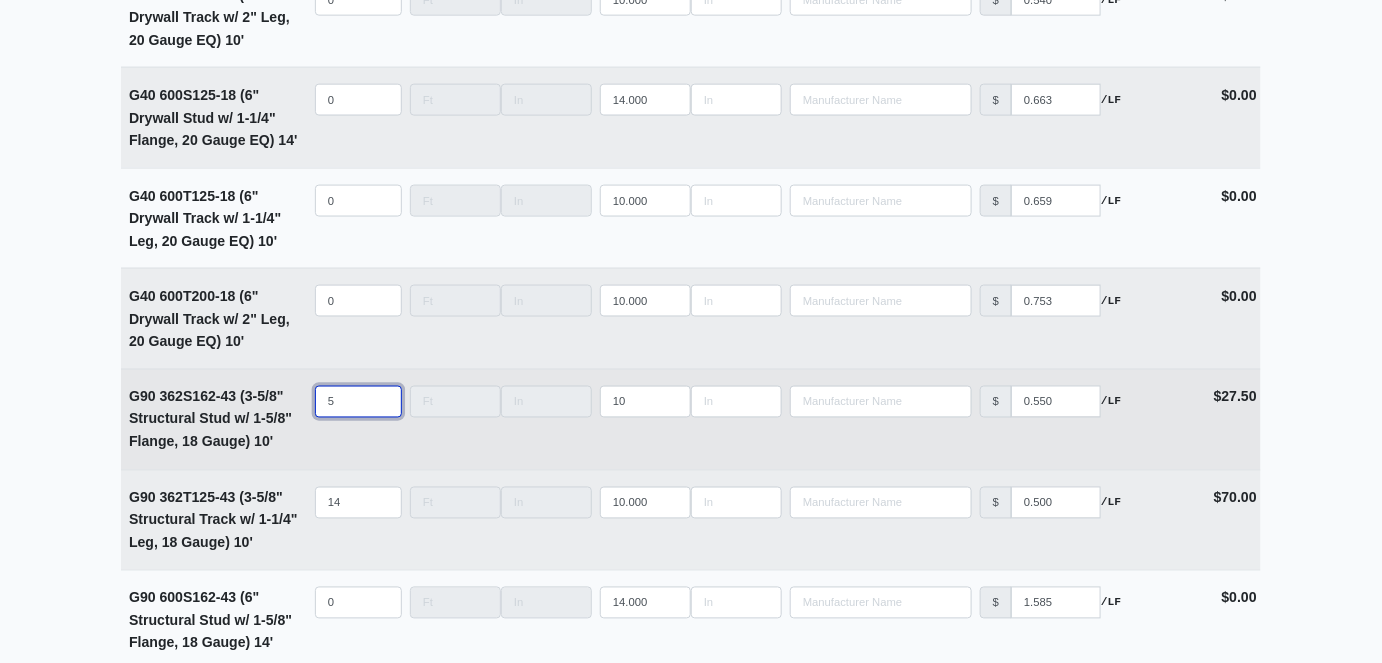type on "50" 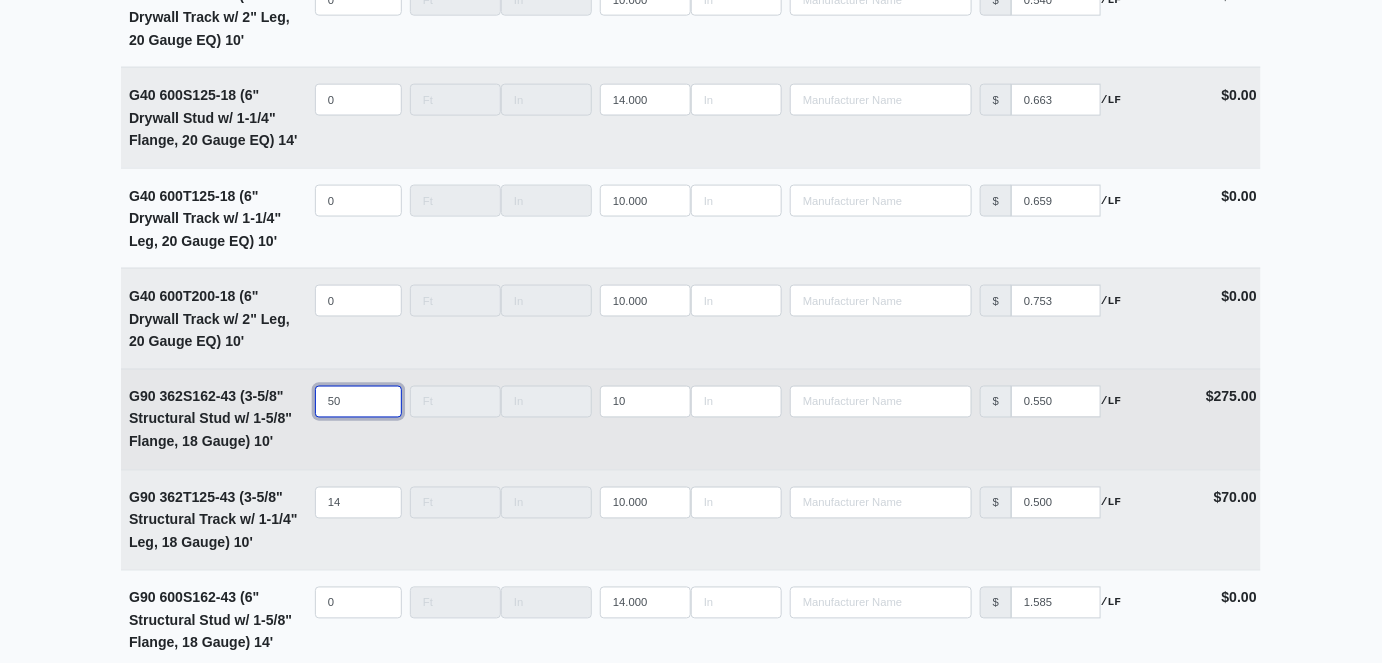 scroll, scrollTop: 6056, scrollLeft: 0, axis: vertical 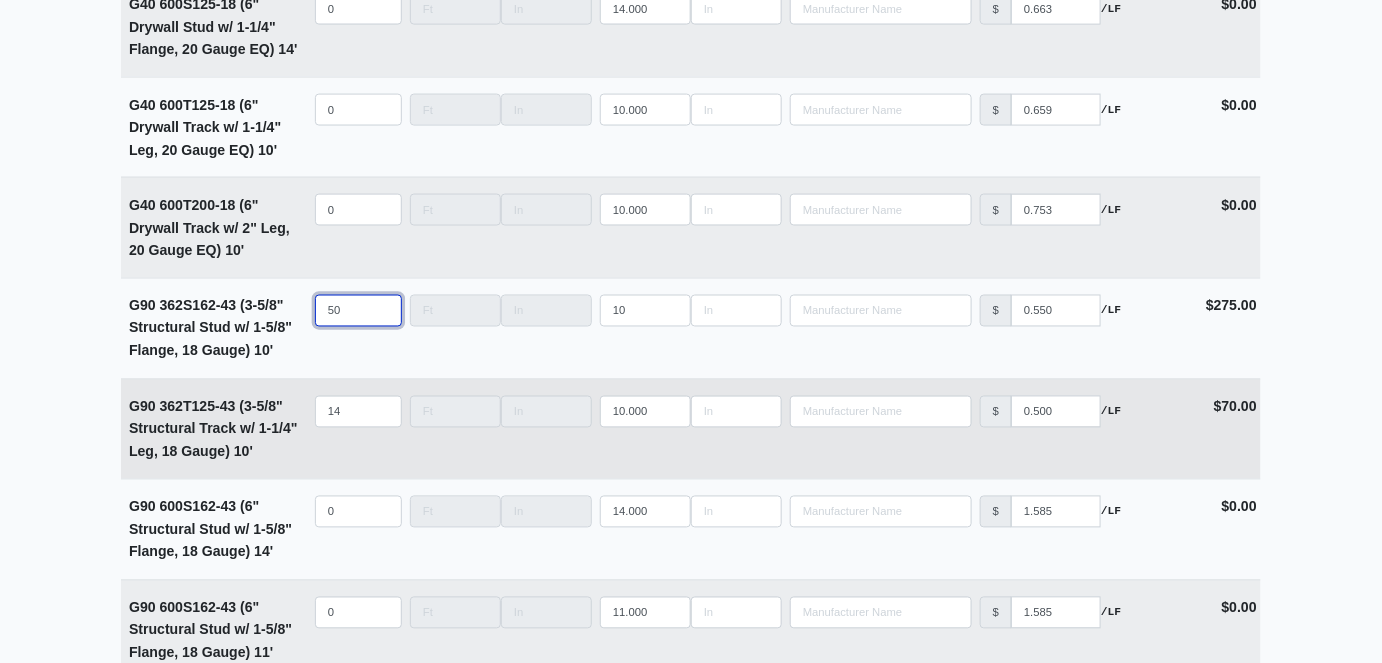 type on "50" 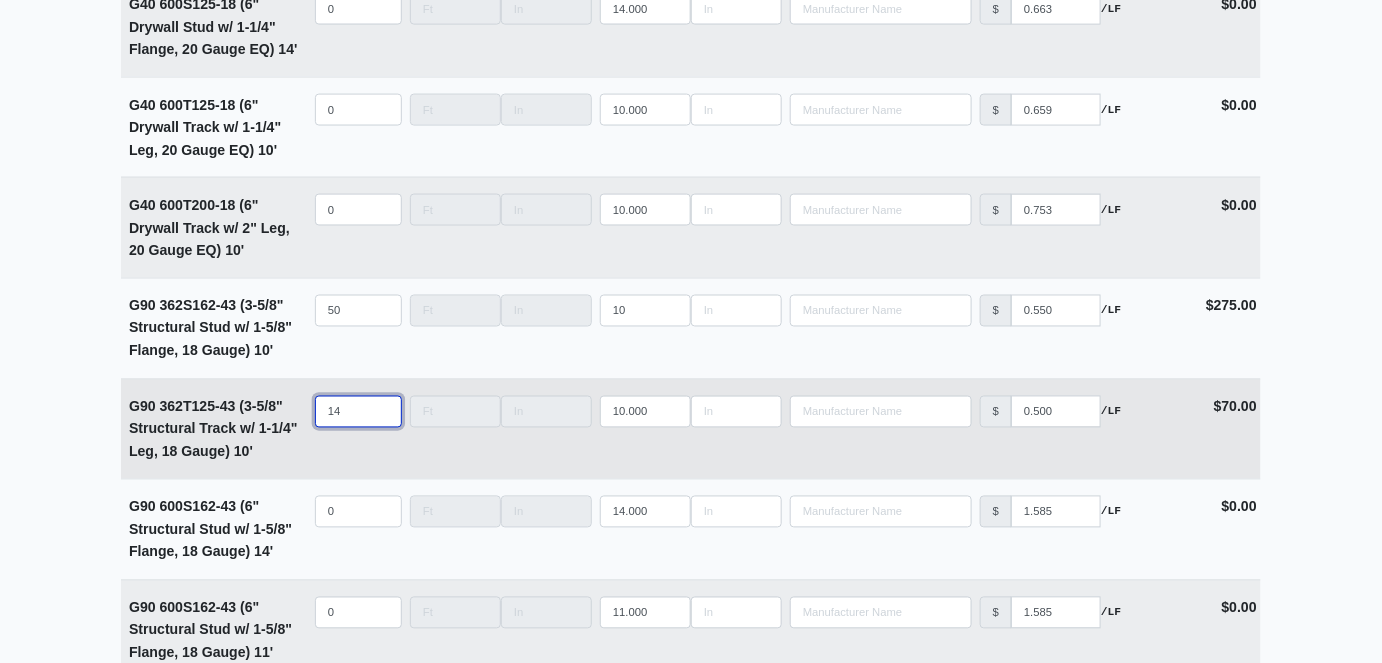 drag, startPoint x: 353, startPoint y: 403, endPoint x: 317, endPoint y: 403, distance: 36 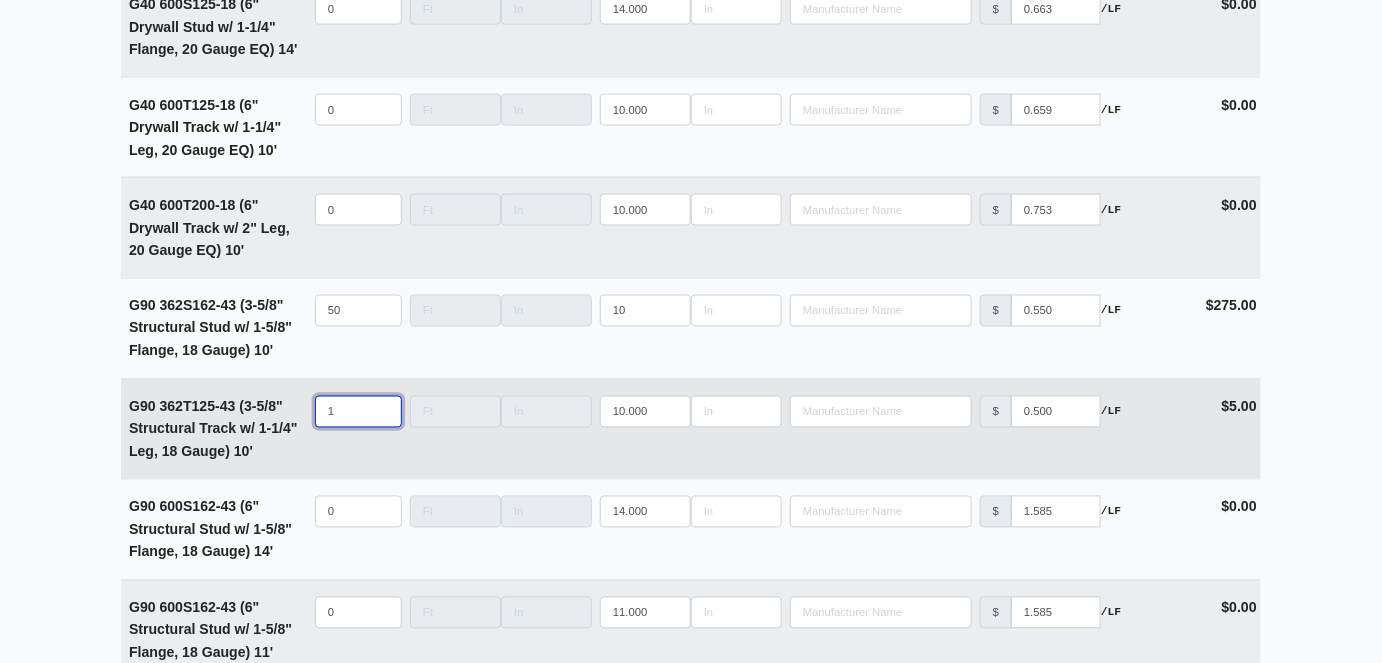type on "16" 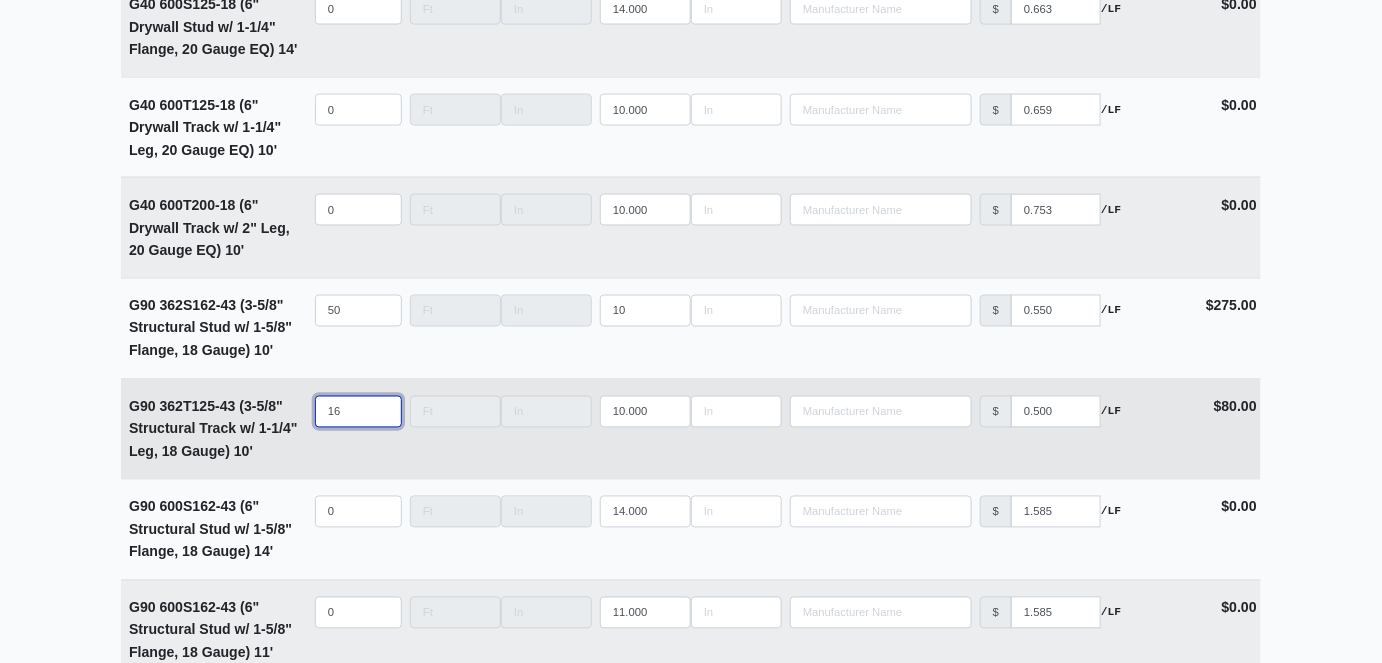 drag, startPoint x: 346, startPoint y: 400, endPoint x: 323, endPoint y: 402, distance: 23.086792 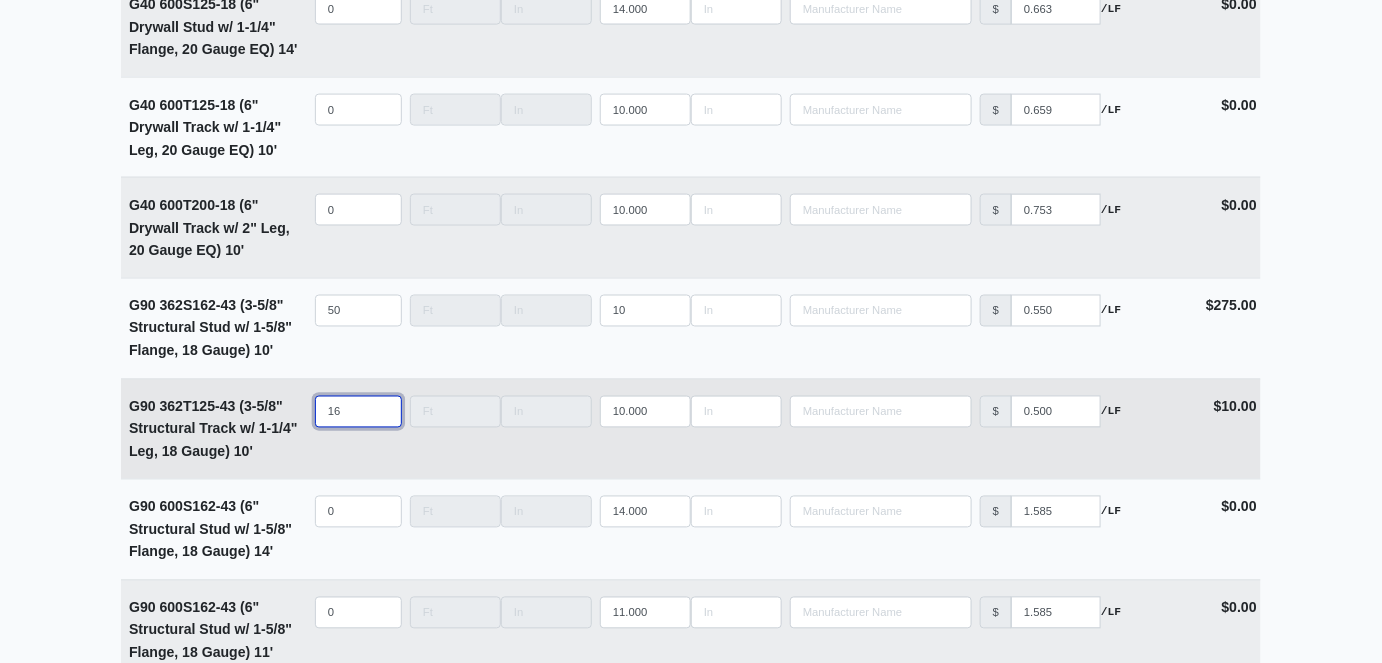 type on "2" 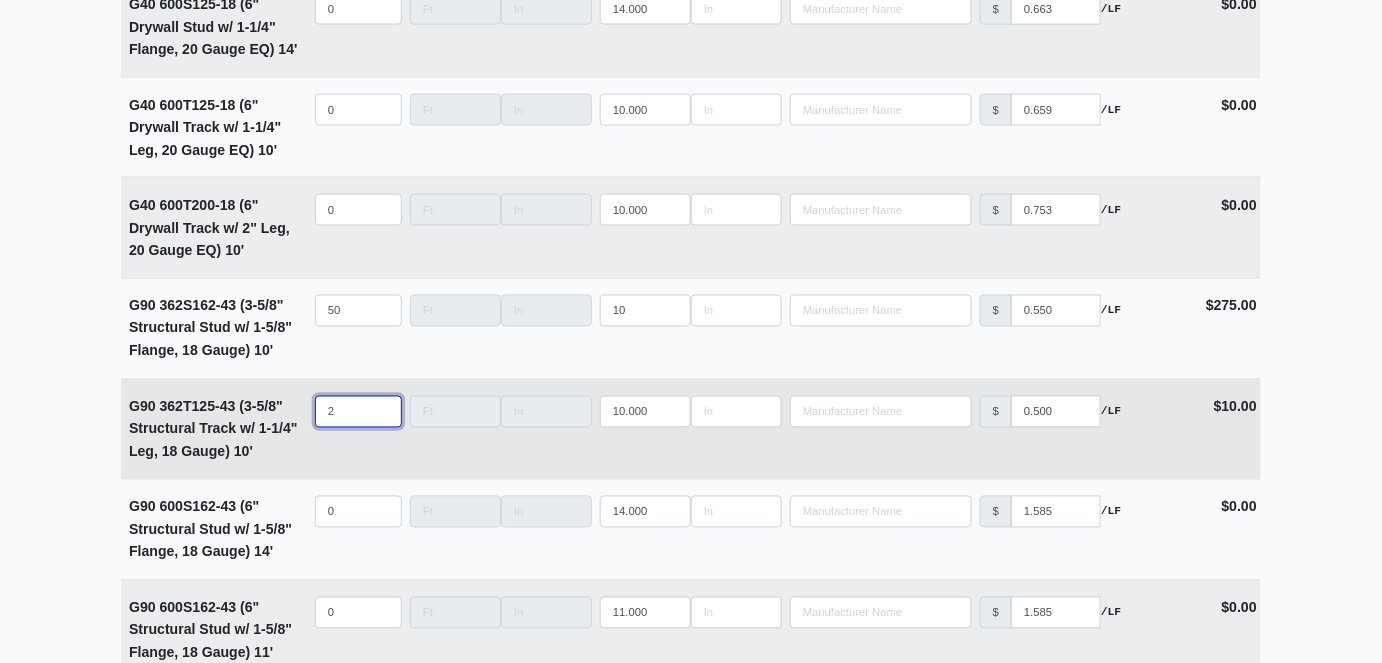 type on "20" 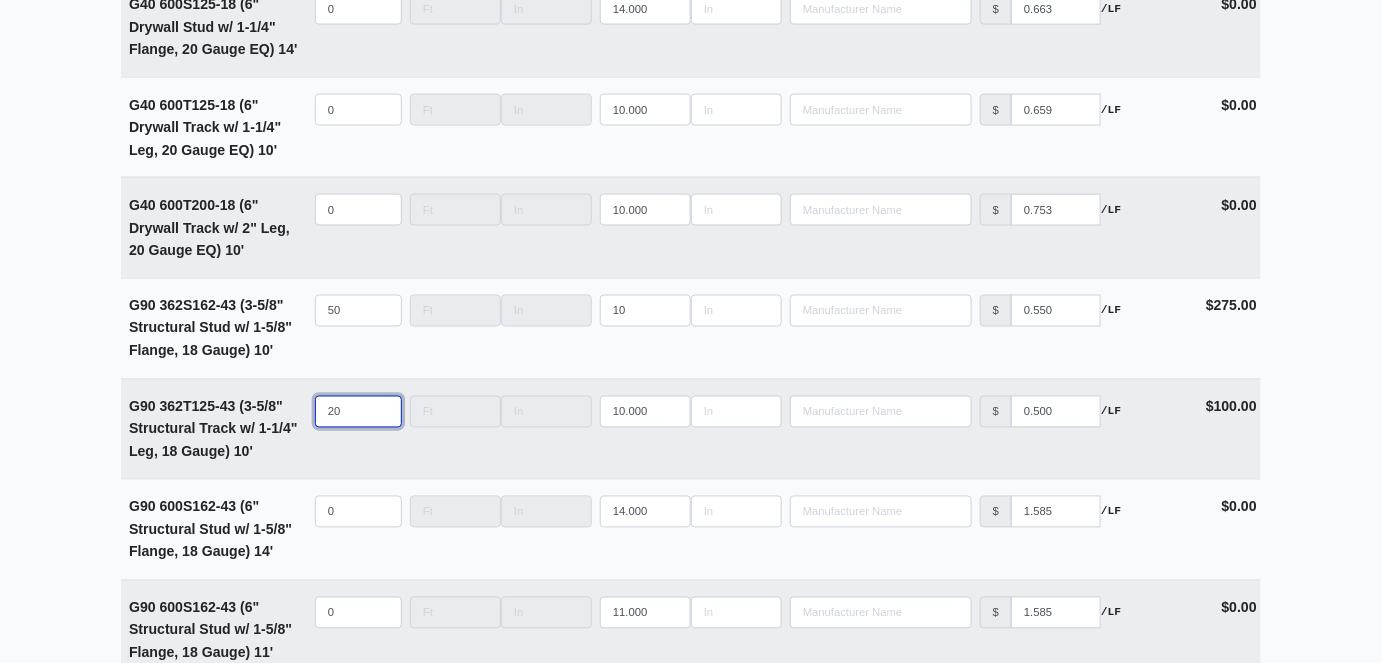 type on "20" 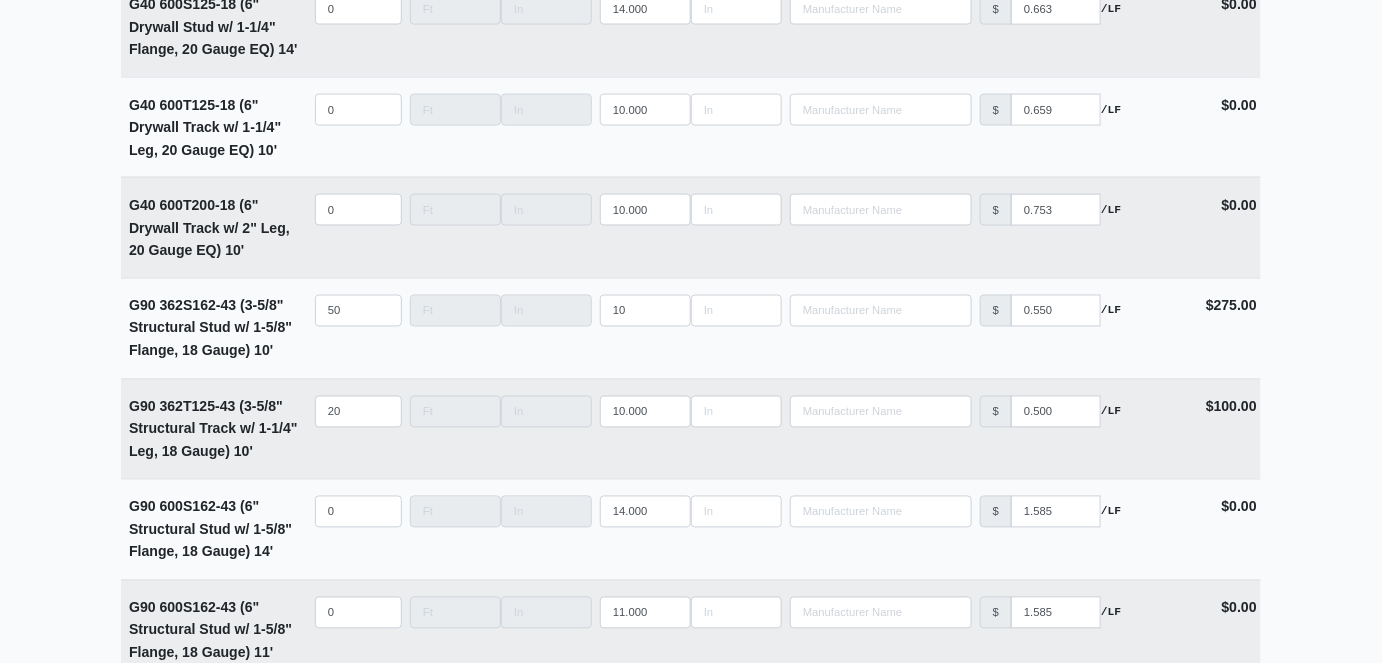 click on "Supplier *   Select one...   L&W Supply – Tallahassee, FL Interior/Exterior Building Supply - Tallahassee, GA     Building *   Tower 3   Floor *   Level 2   Description *   Tower 3 Level 2 - Spa Benches   Delivery Date *   2025-07-30   Delivery Notes   Please deliver as soon as possible.   Files   Upload files associated with the order.           Description   Quantity   Width   Length   Manufacturer   Unit Price   Cost   Materials   Acoustical Ceilings   6' Hanger Wire w/ 1" Pin and Clip (12 Gauge) (Bundle)        Qty   0   Width       Length       Manufacturer         No Results   Price   $   150.000   /UNIT   Cost $0.00 8' Hanger Wire w/ 1" Pin and Clip (12 Gauge) (Bundle)        Qty   0   Width       Length       Manufacturer         No Results   Price   $   200.000   /UNIT   Cost $0.00 Caulk   Acoustical Sealant (29oz Tube)        Qty   0   Width       Length       Manufacturer         No Results   Price   $   9.680   /UNIT   Cost $0.00 Smoke & Sound Fire Caulking (29 oz tube)        Qty   0" at bounding box center [691, -352] 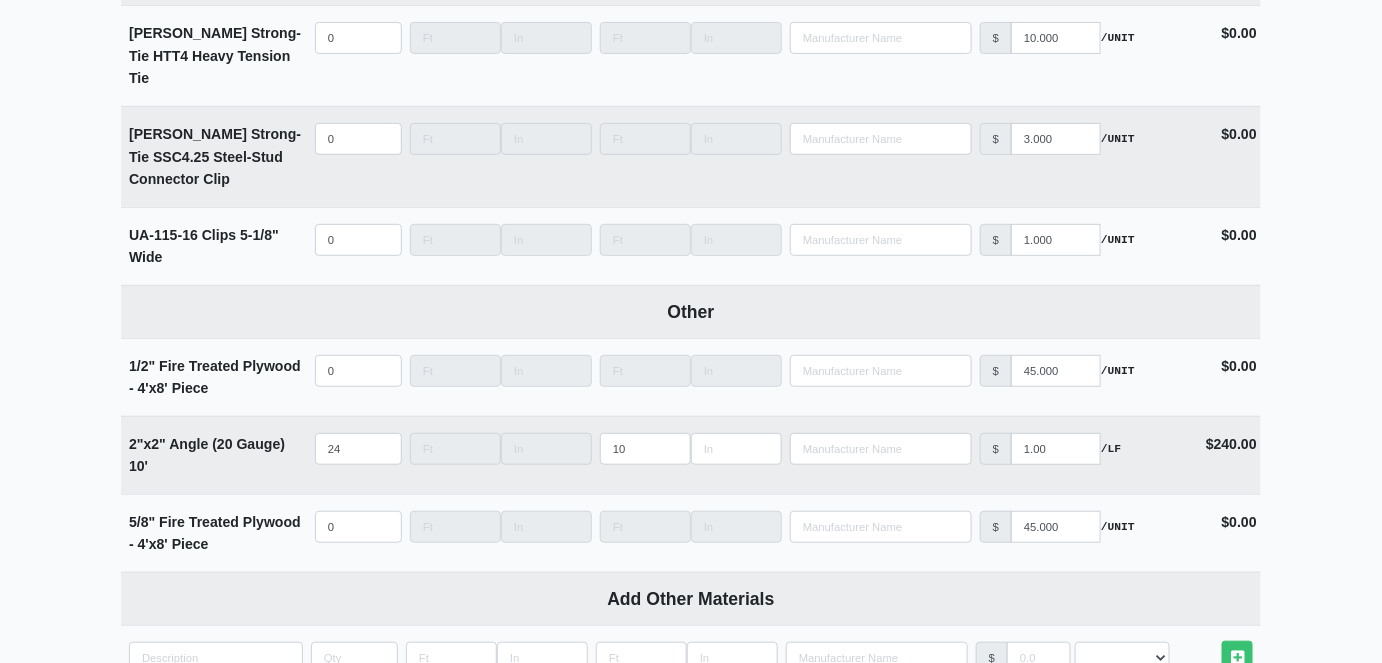 scroll, scrollTop: 10328, scrollLeft: 0, axis: vertical 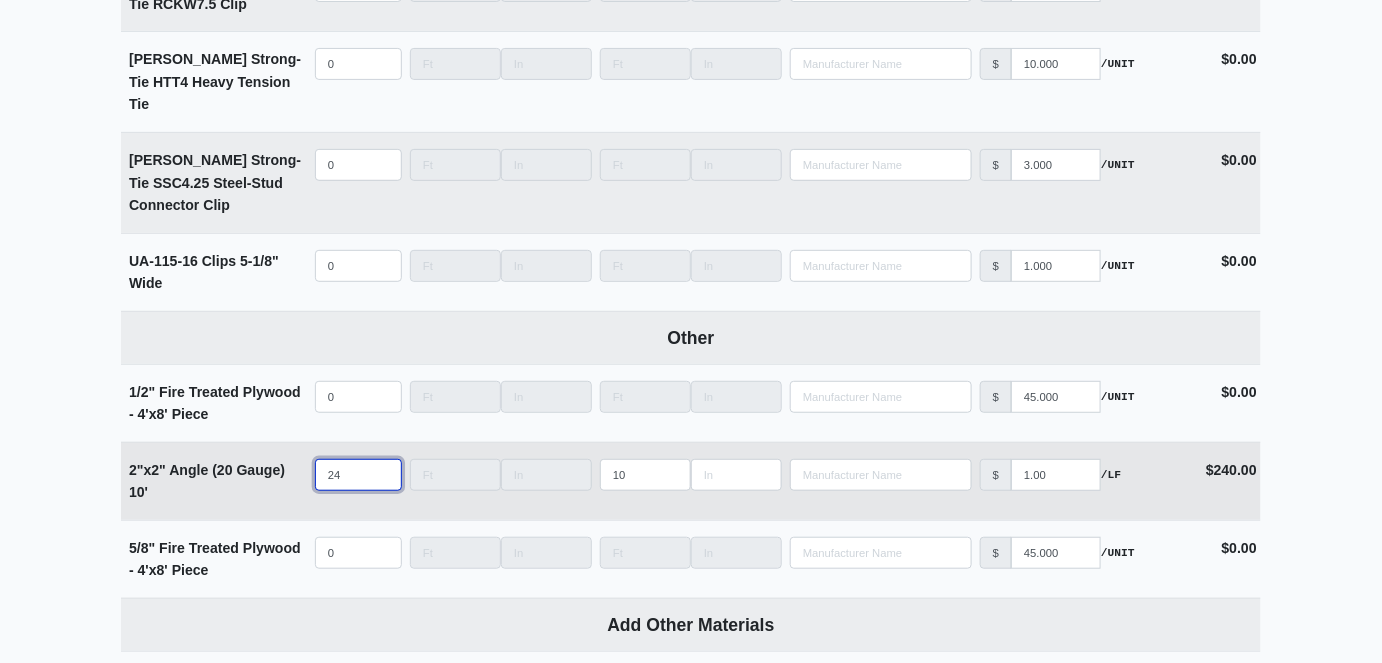 drag, startPoint x: 346, startPoint y: 432, endPoint x: 314, endPoint y: 438, distance: 32.55764 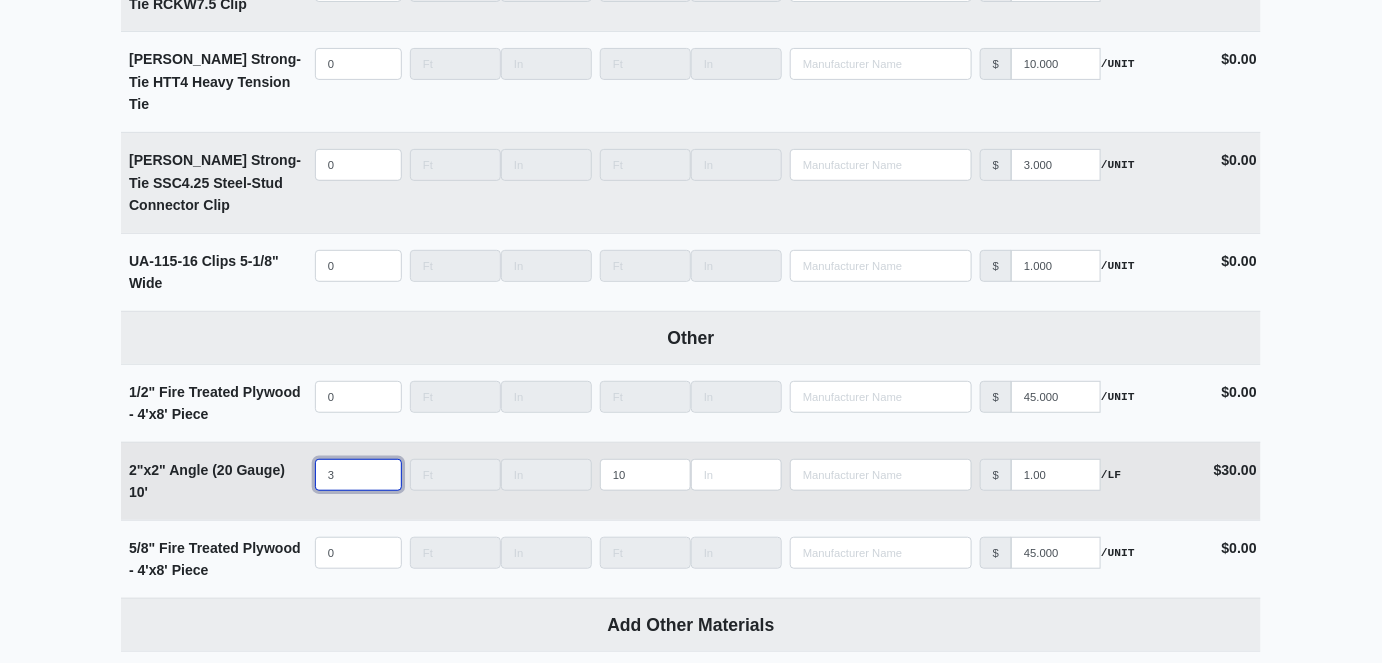 select 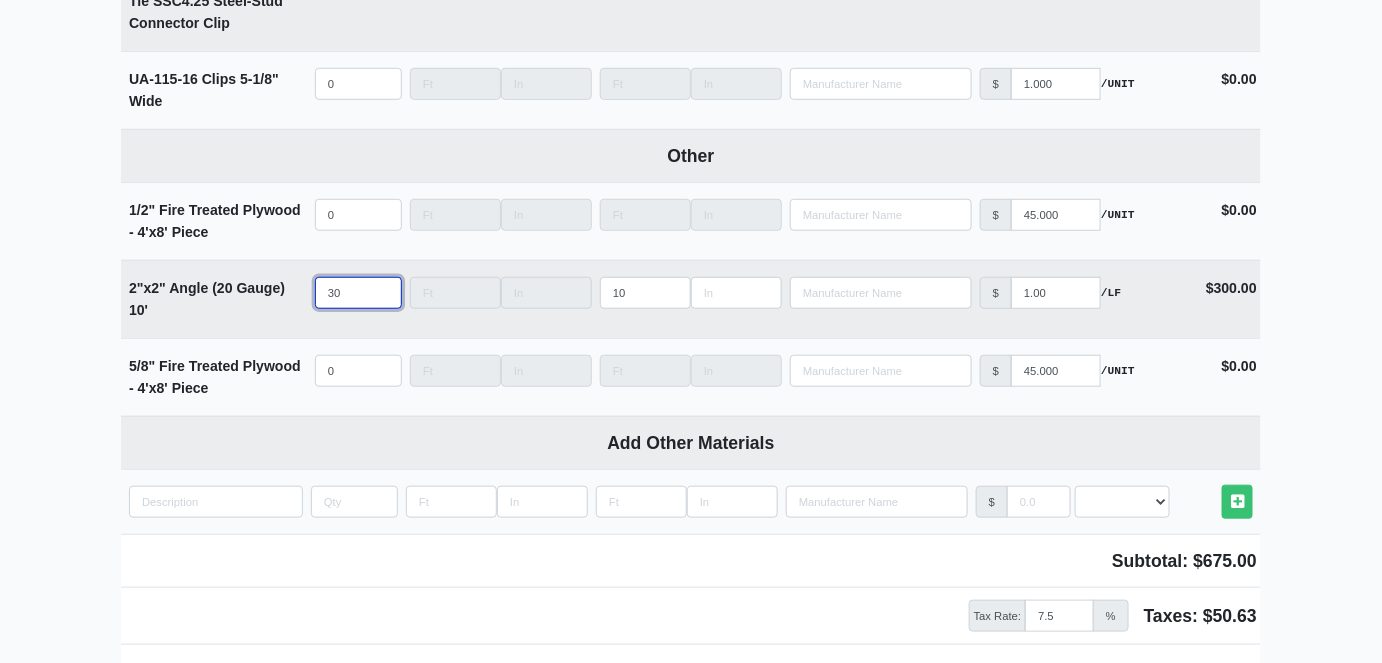 scroll, scrollTop: 10692, scrollLeft: 0, axis: vertical 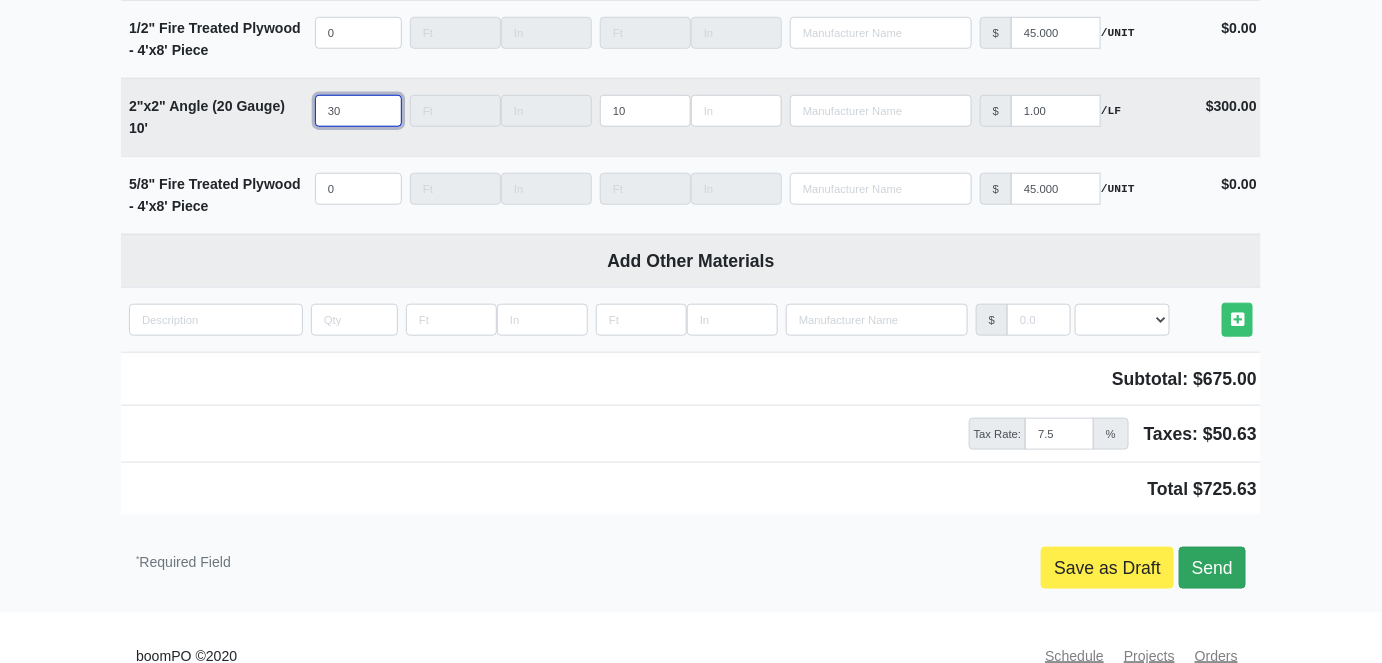 type on "30" 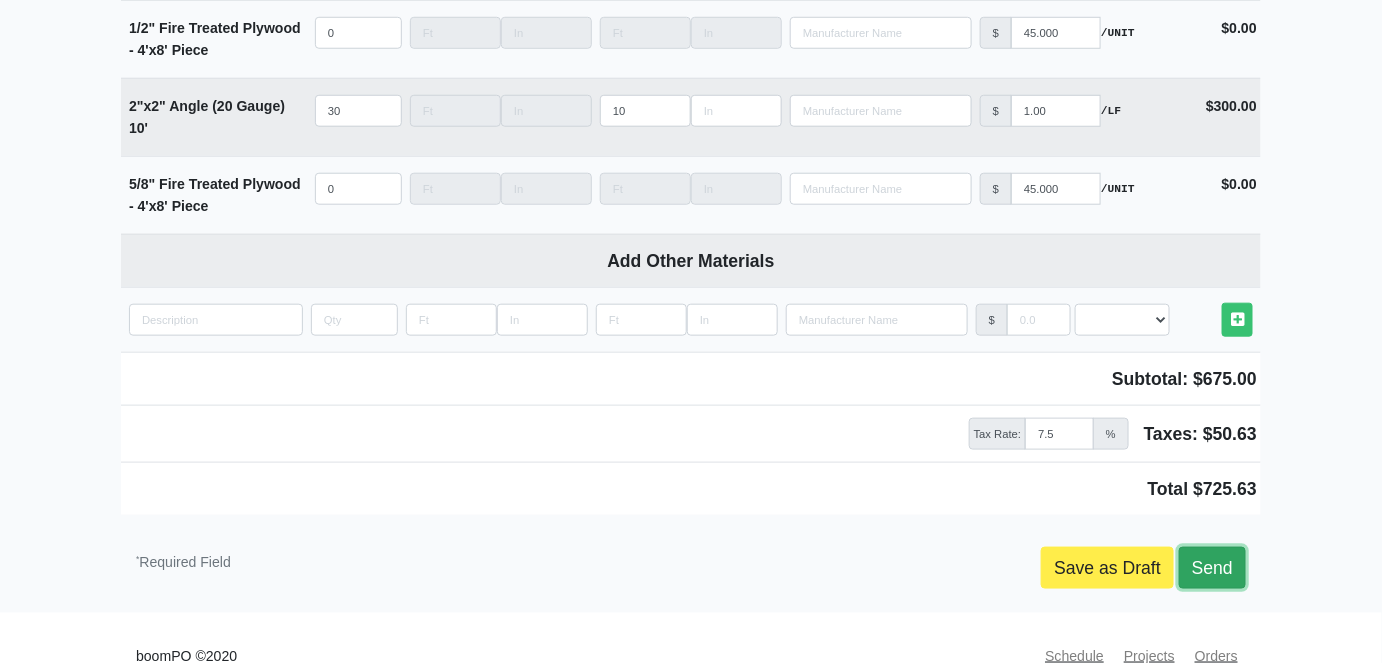 click on "Send" at bounding box center (1212, 568) 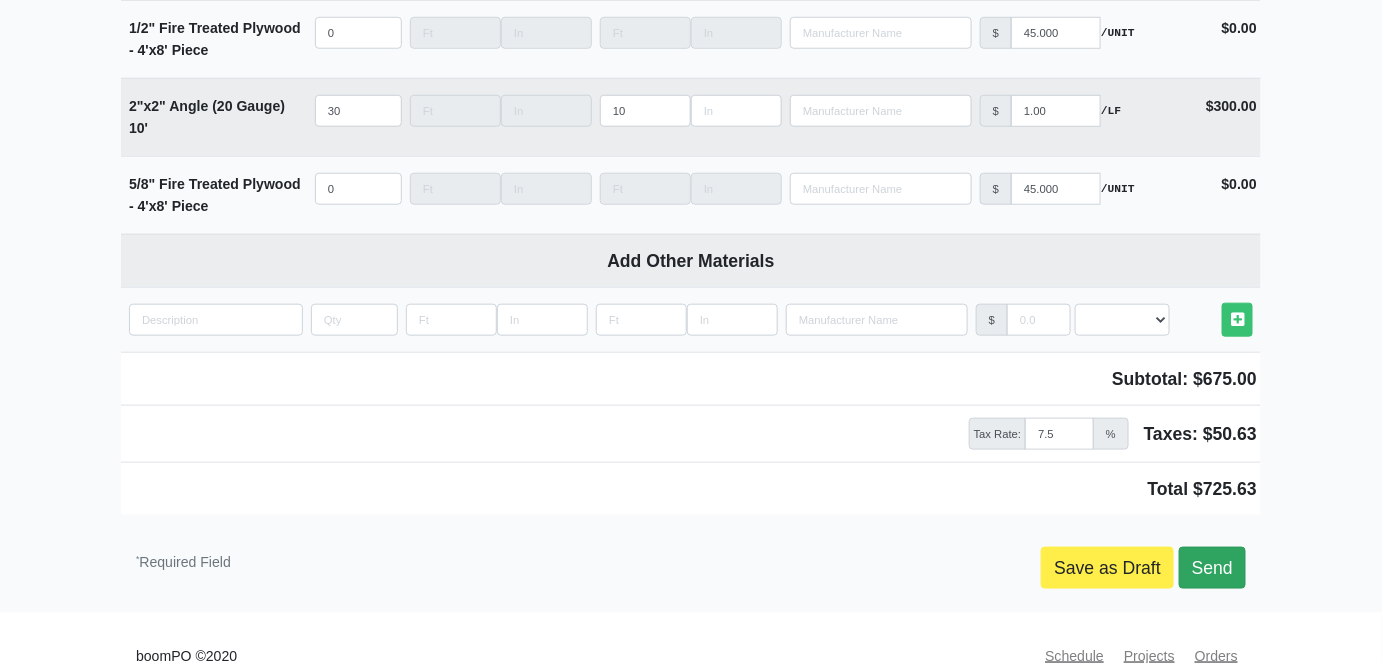 scroll, scrollTop: 10678, scrollLeft: 0, axis: vertical 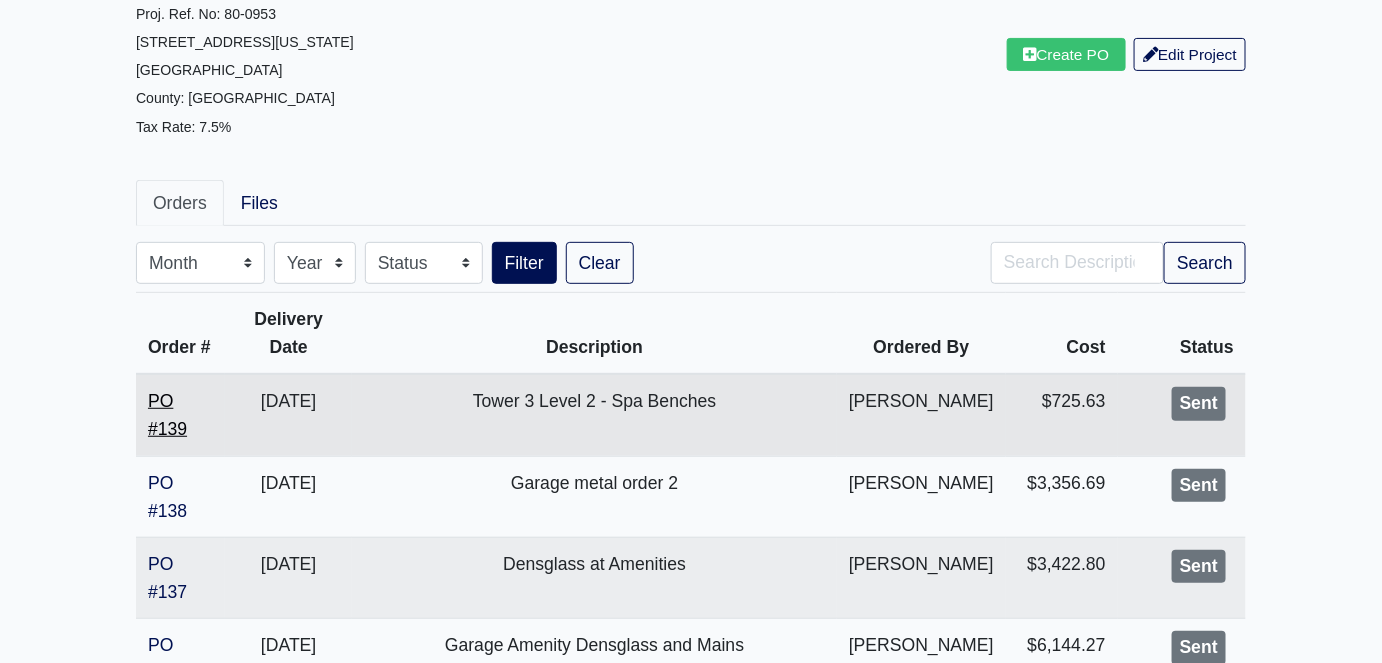 click on "PO #139" at bounding box center [167, 415] 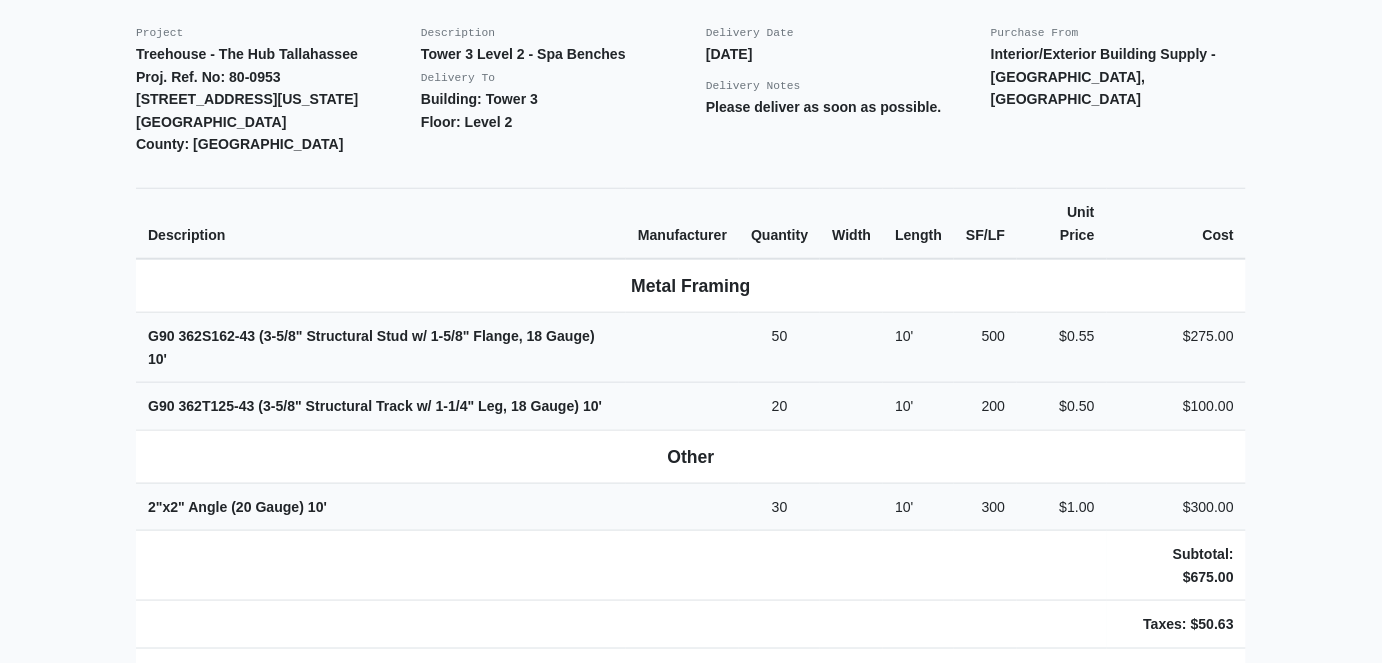 scroll, scrollTop: 0, scrollLeft: 0, axis: both 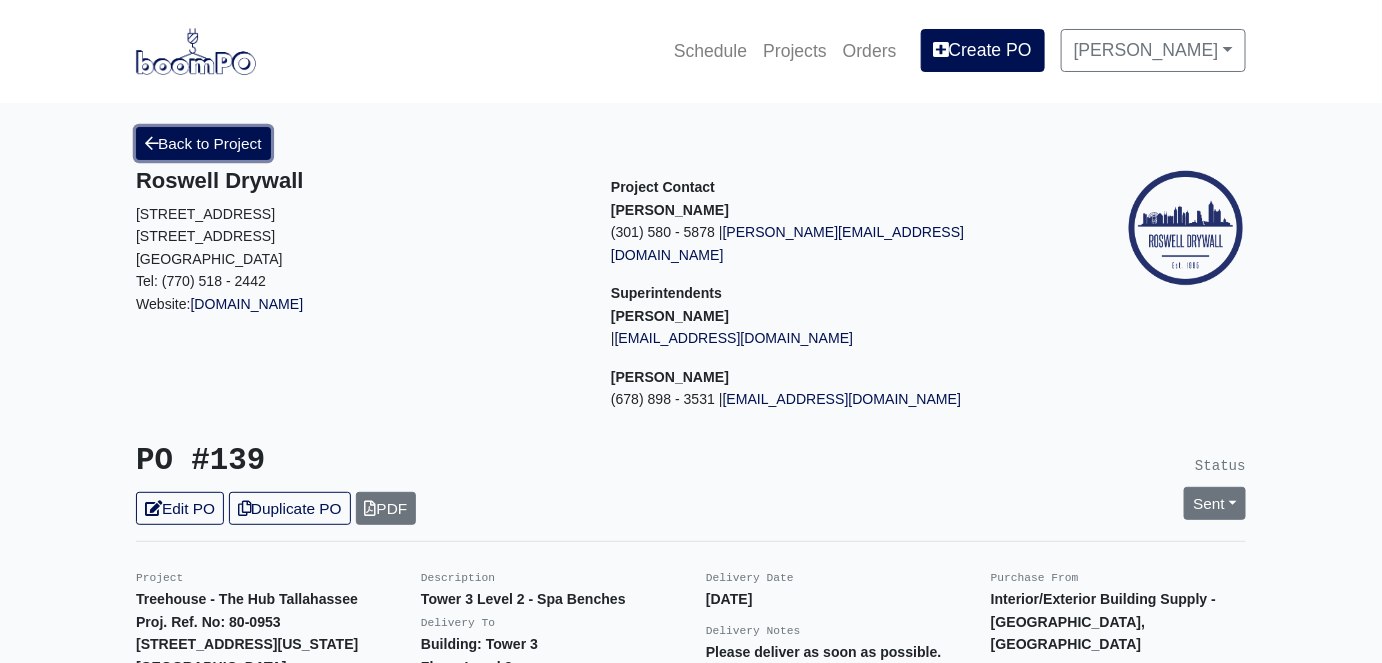 click on "Back to Project" at bounding box center (203, 143) 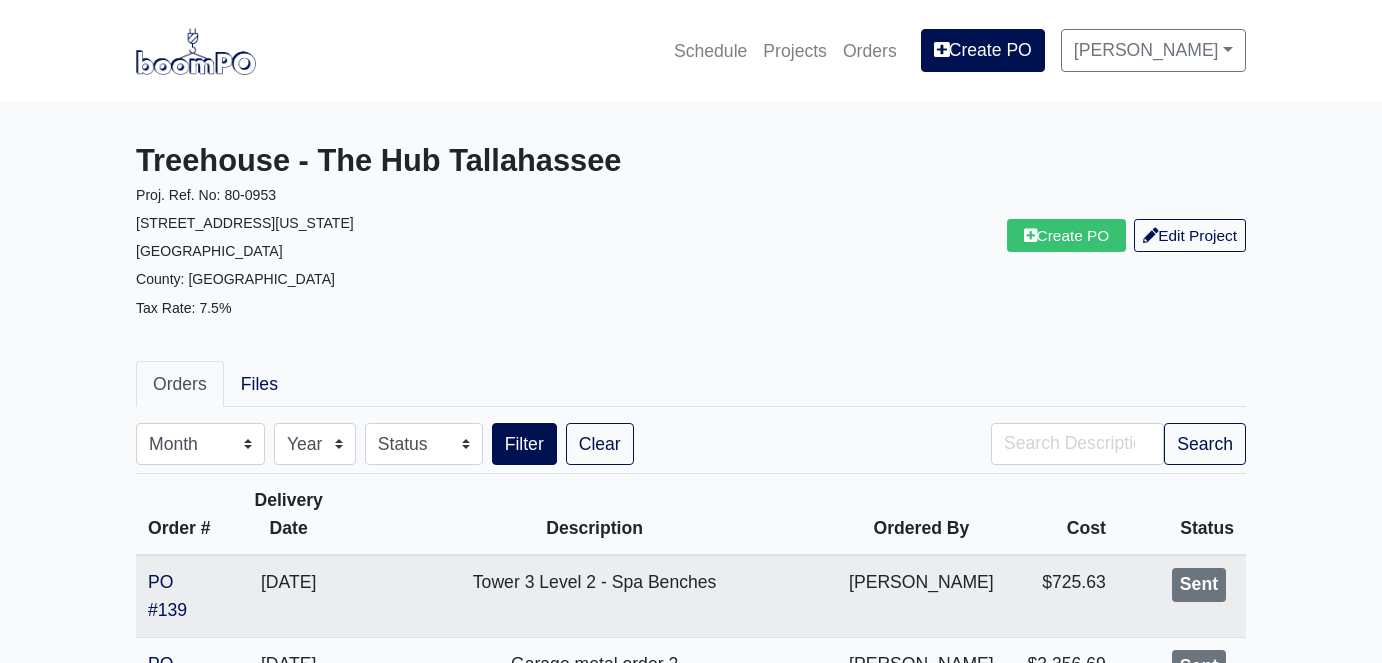 scroll, scrollTop: 0, scrollLeft: 0, axis: both 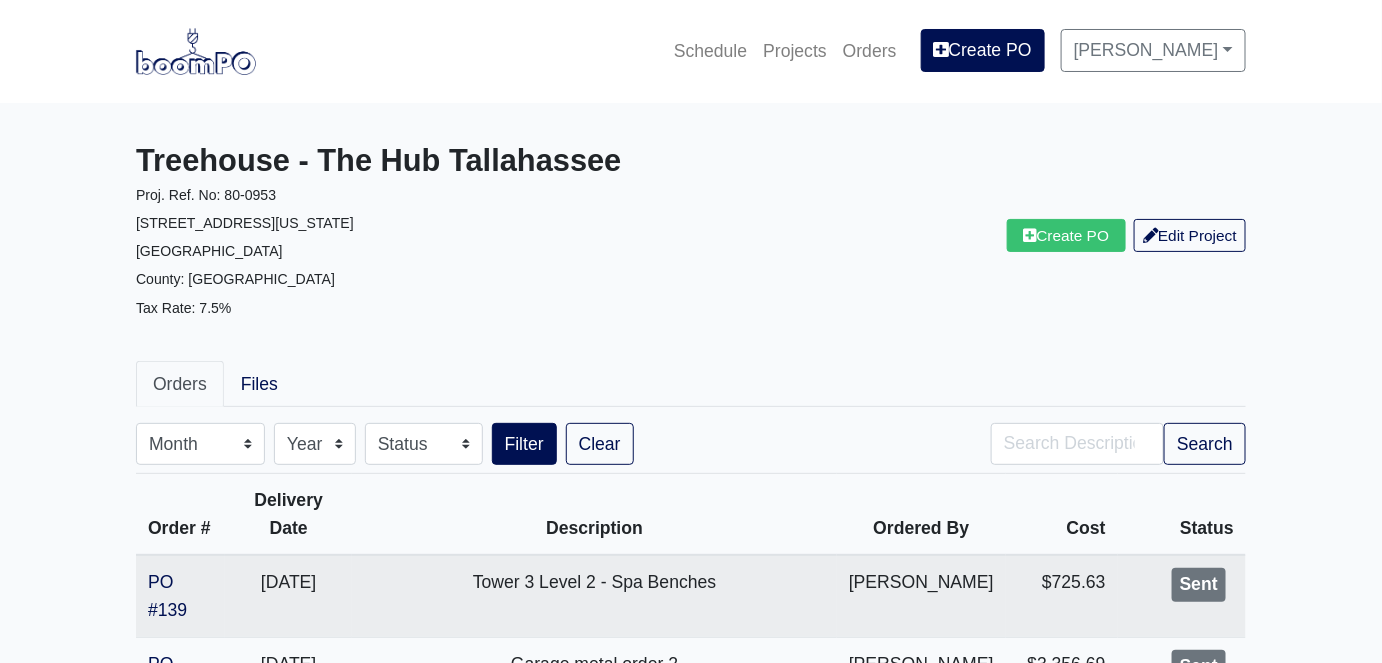 click on "Create PO    Edit Project" at bounding box center (976, 236) 